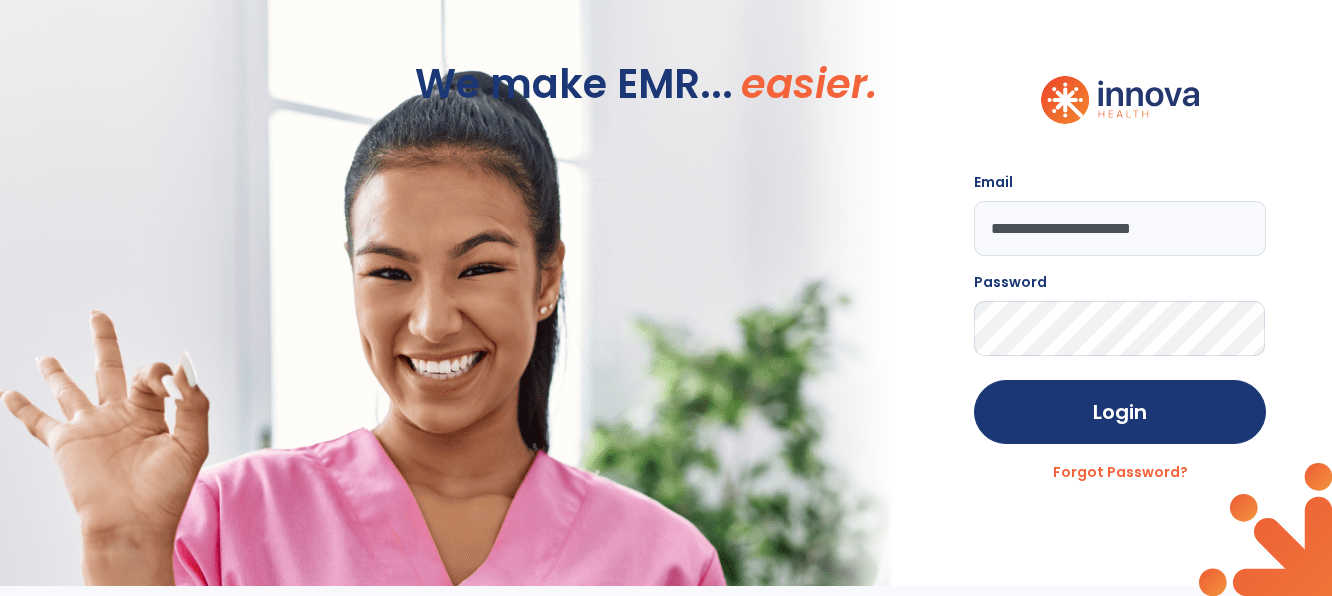 scroll, scrollTop: 0, scrollLeft: 0, axis: both 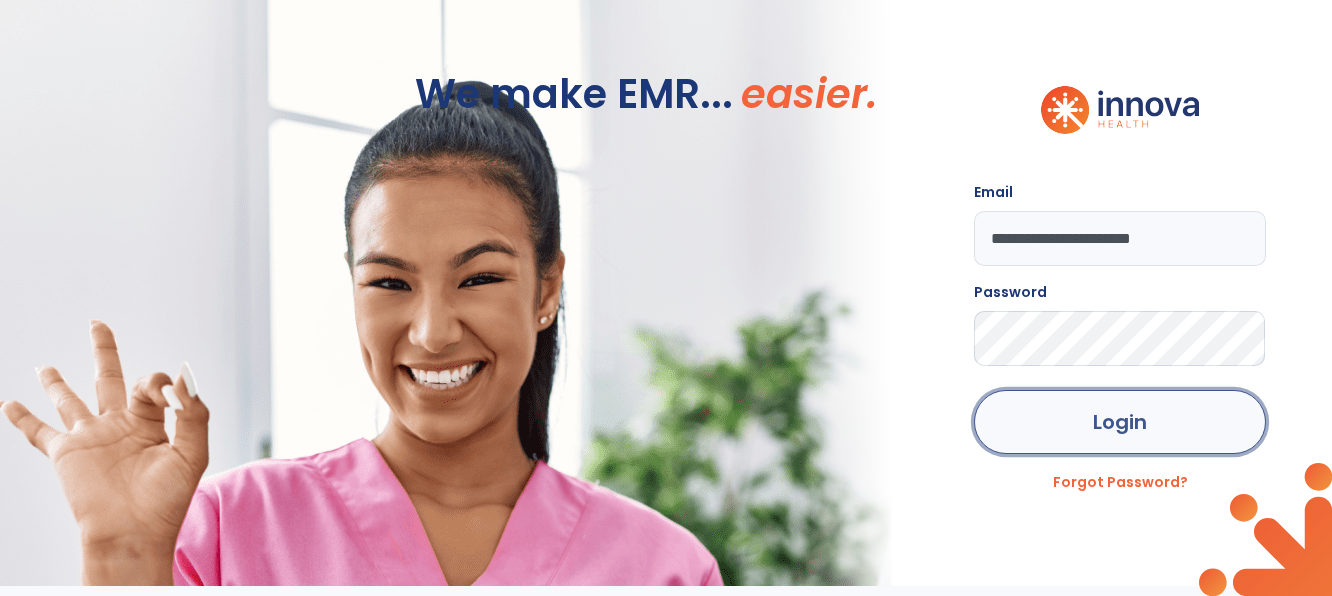 click on "Login" 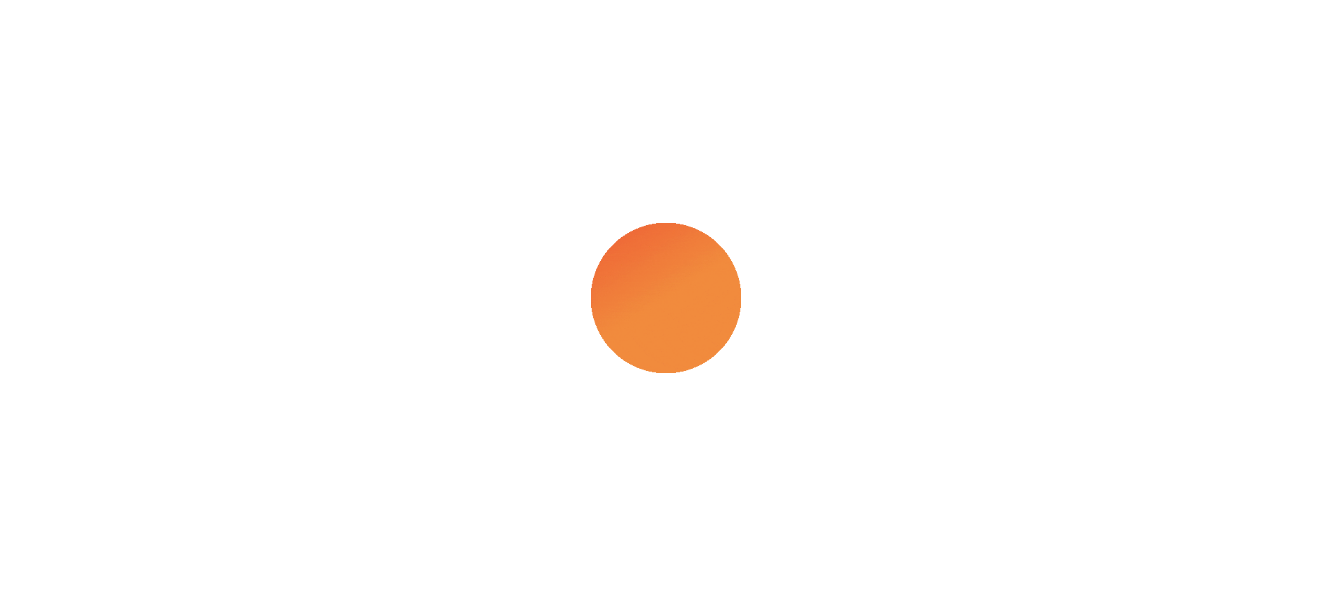 scroll, scrollTop: 0, scrollLeft: 0, axis: both 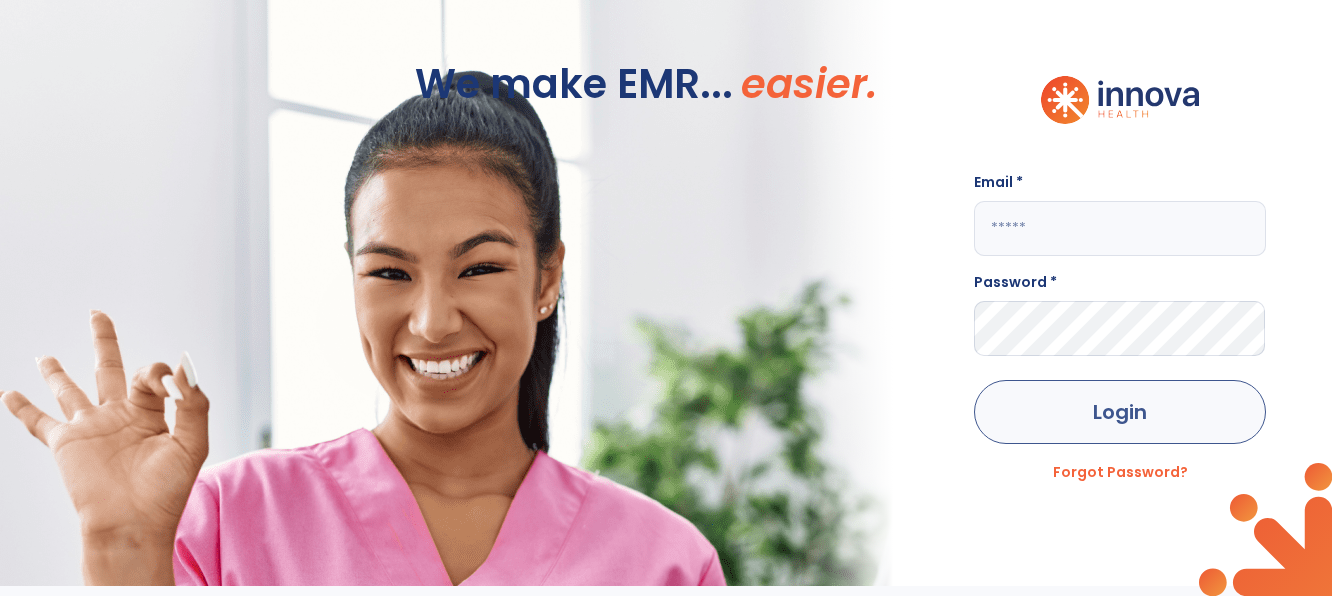 type on "**********" 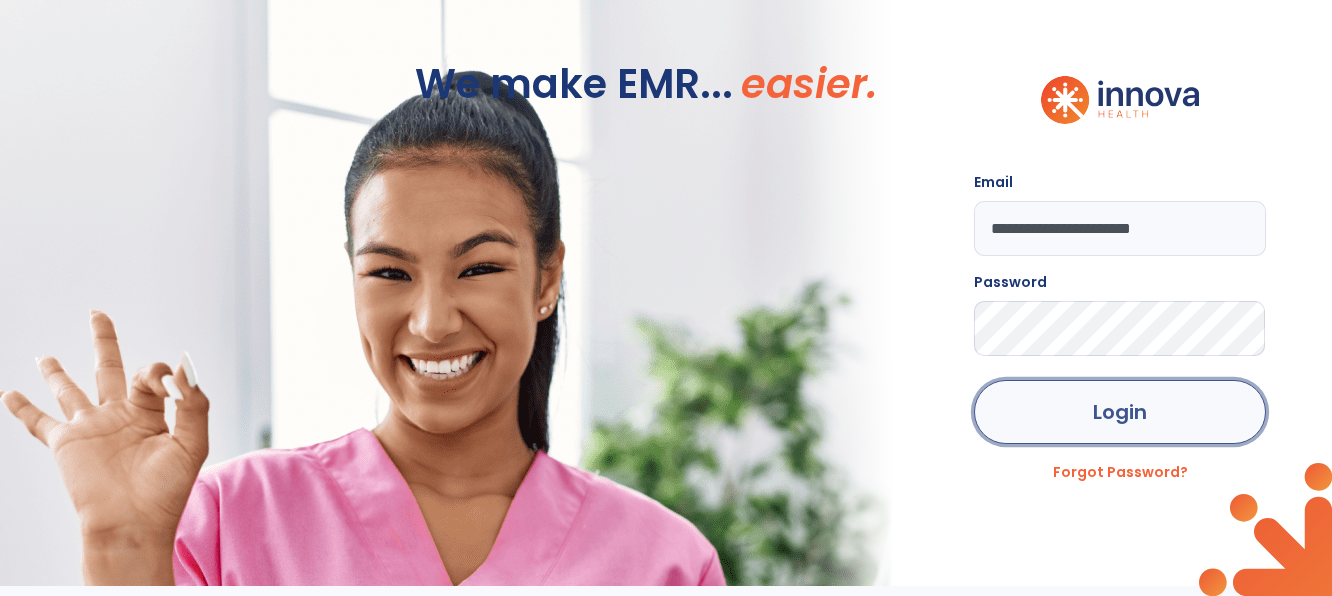 click on "Login" 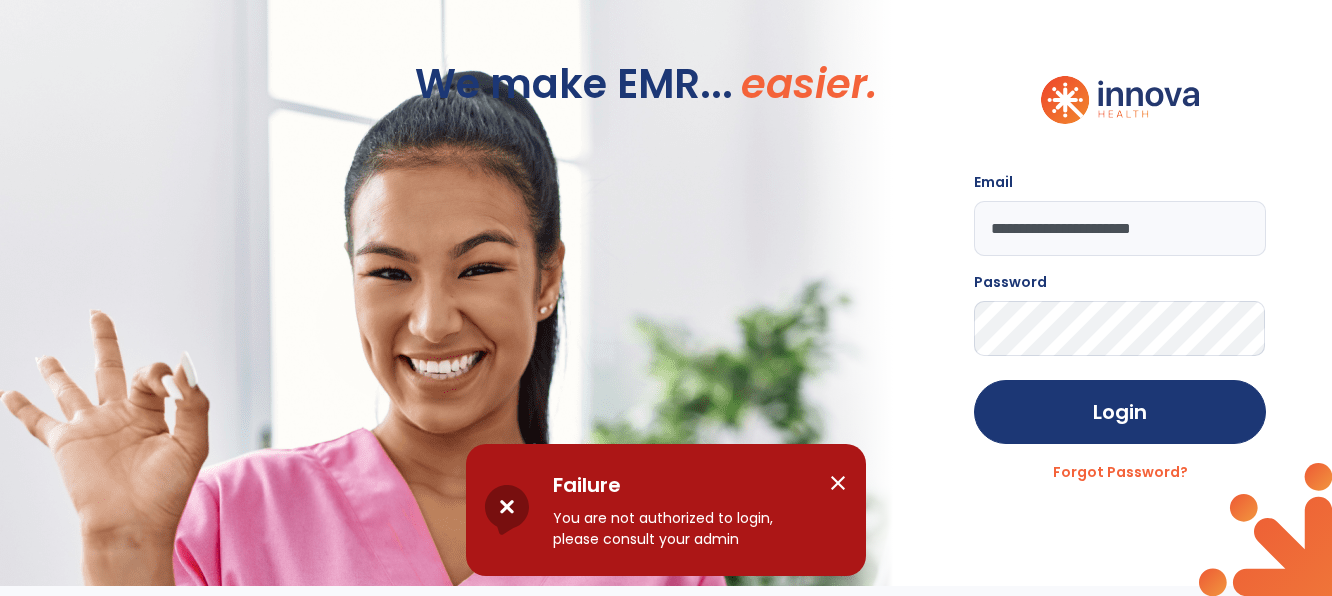 click on "**********" 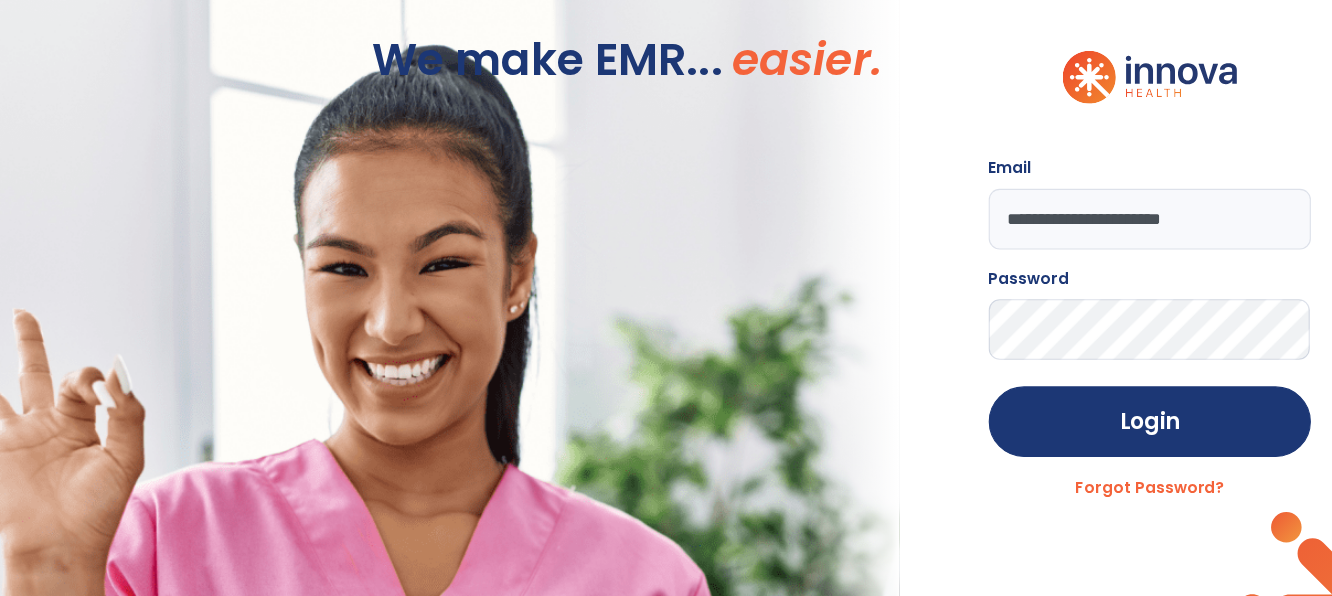 click on "Login" 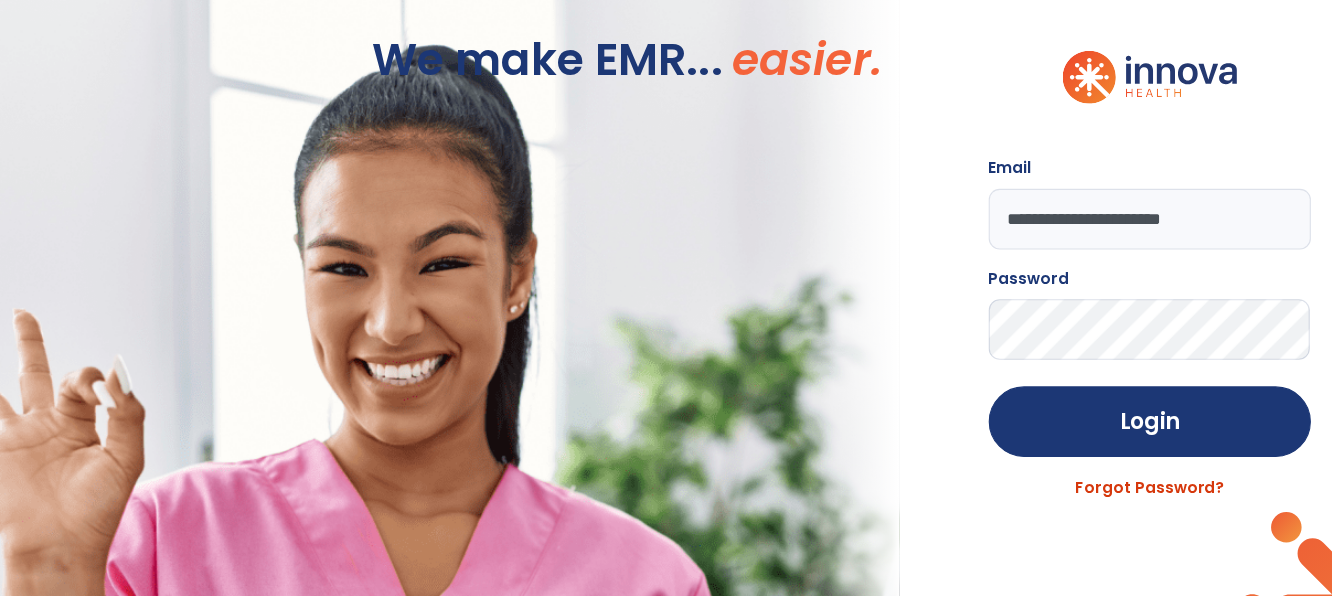 click on "Forgot Password?" 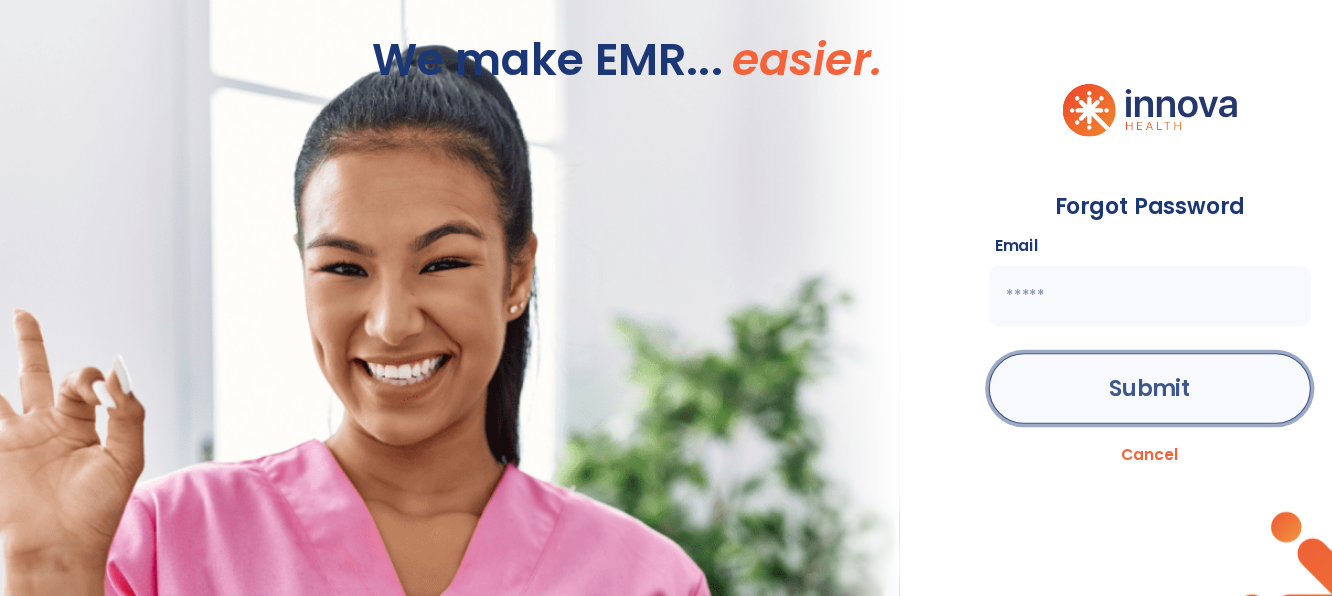 click on "Submit" 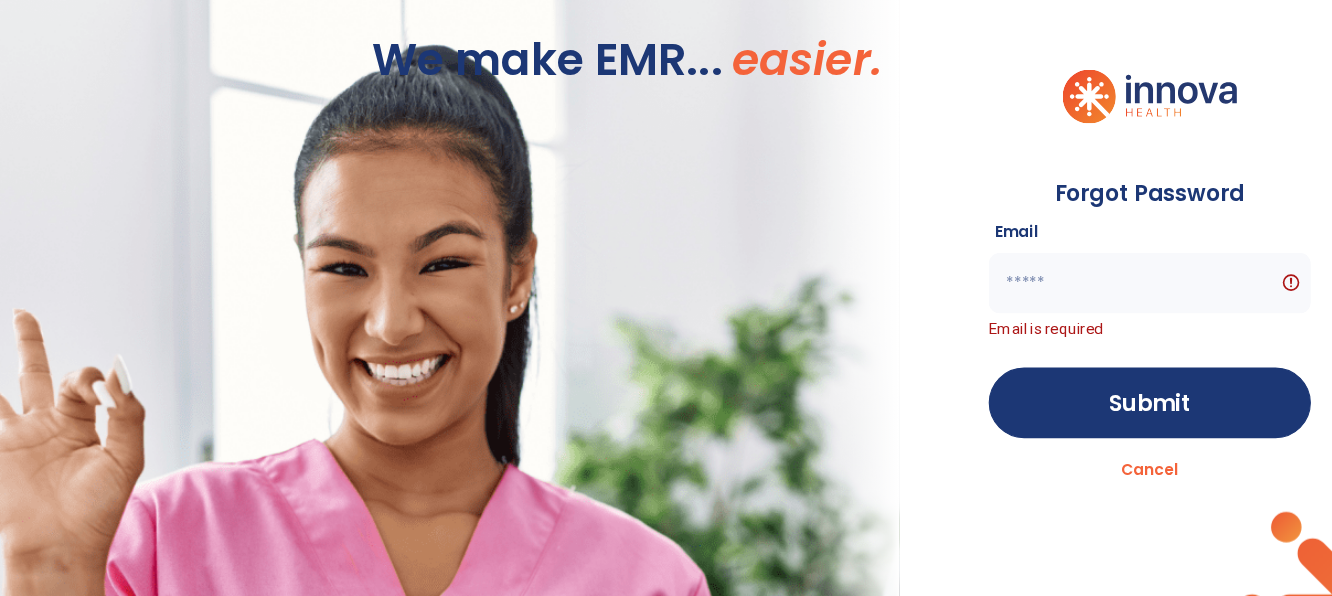 click 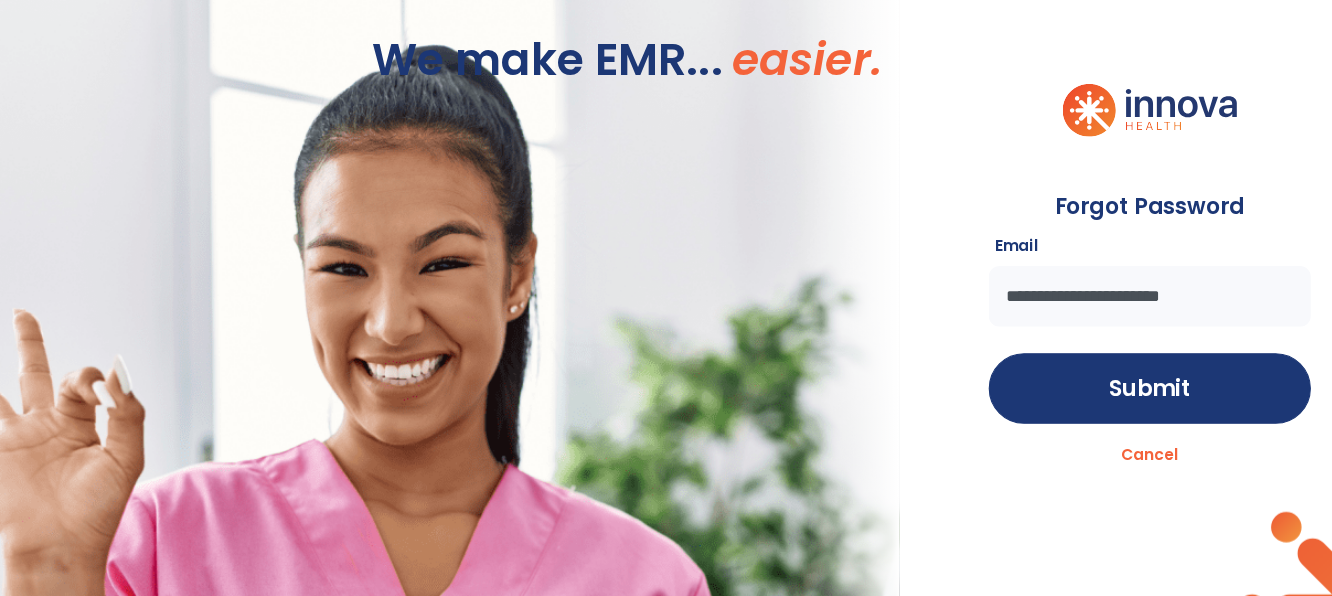 type on "**********" 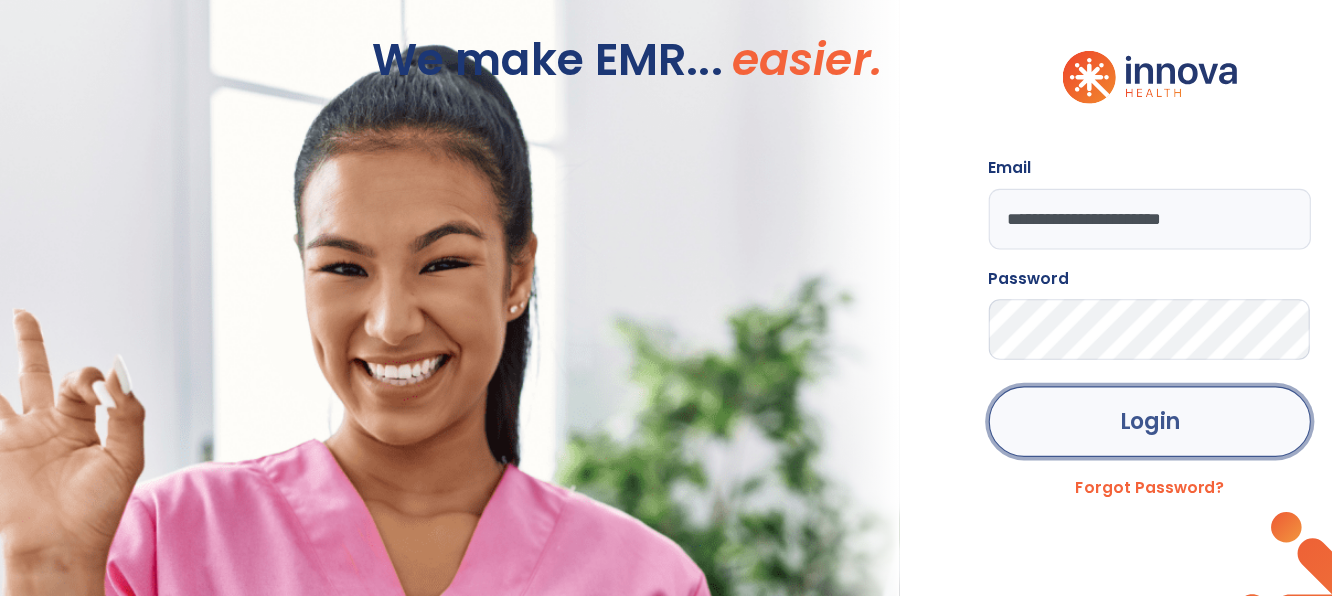 click on "Login" 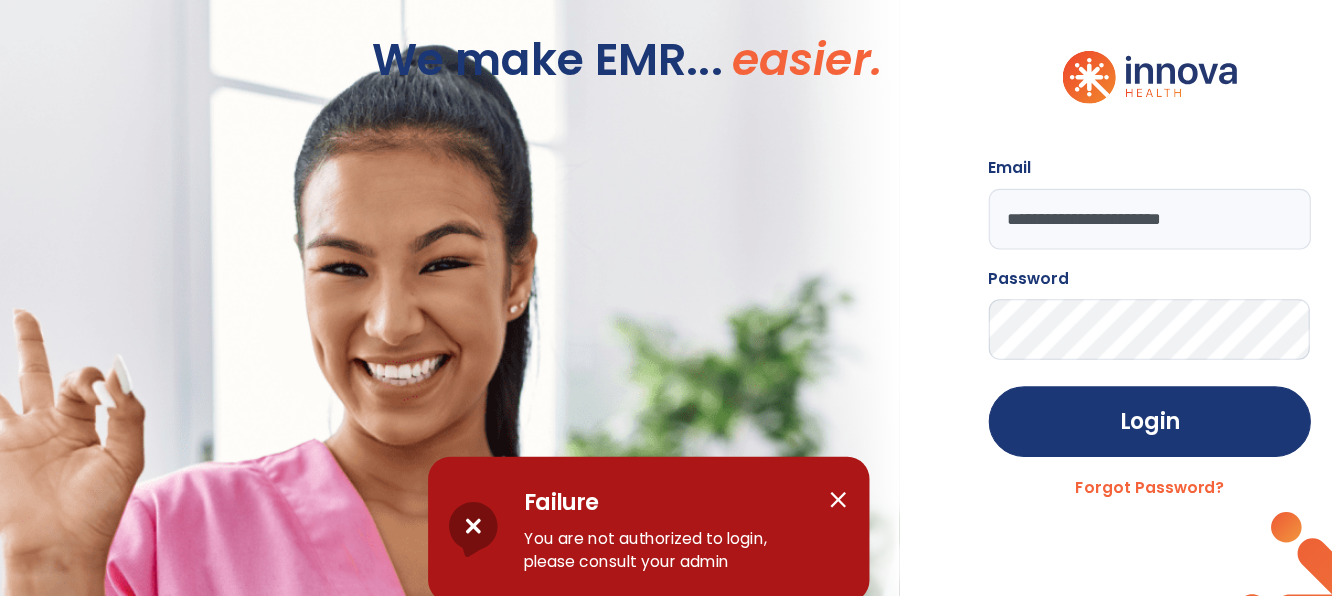 click on "close" at bounding box center (838, 483) 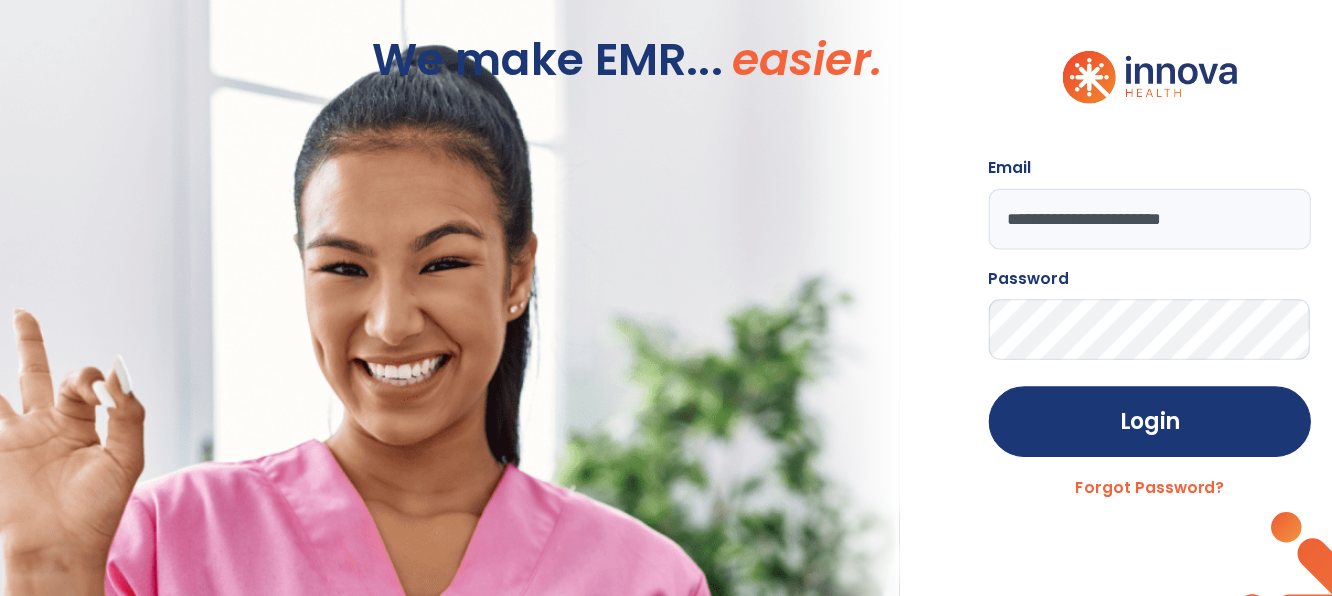 click on "**********" 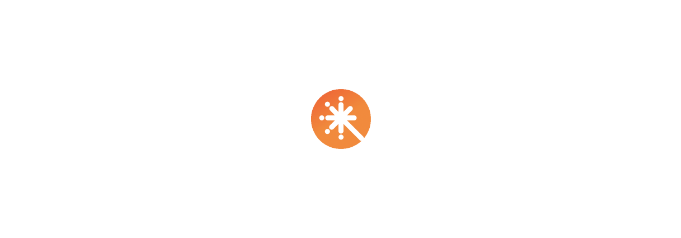 scroll, scrollTop: 0, scrollLeft: 0, axis: both 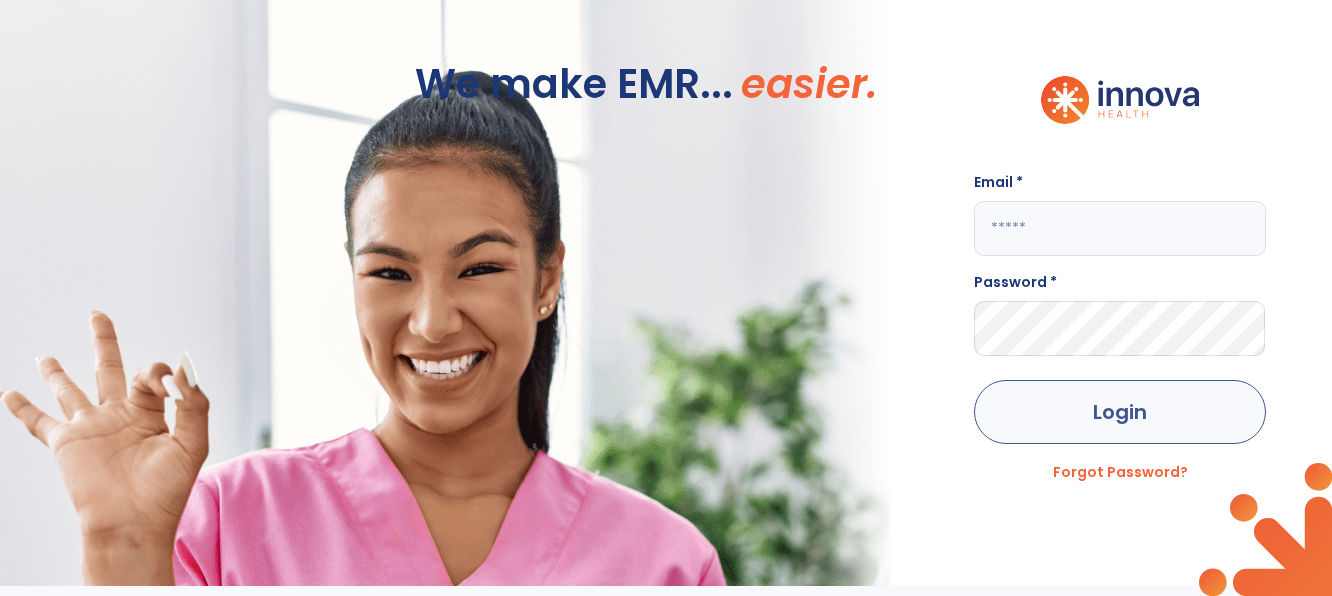 type on "**********" 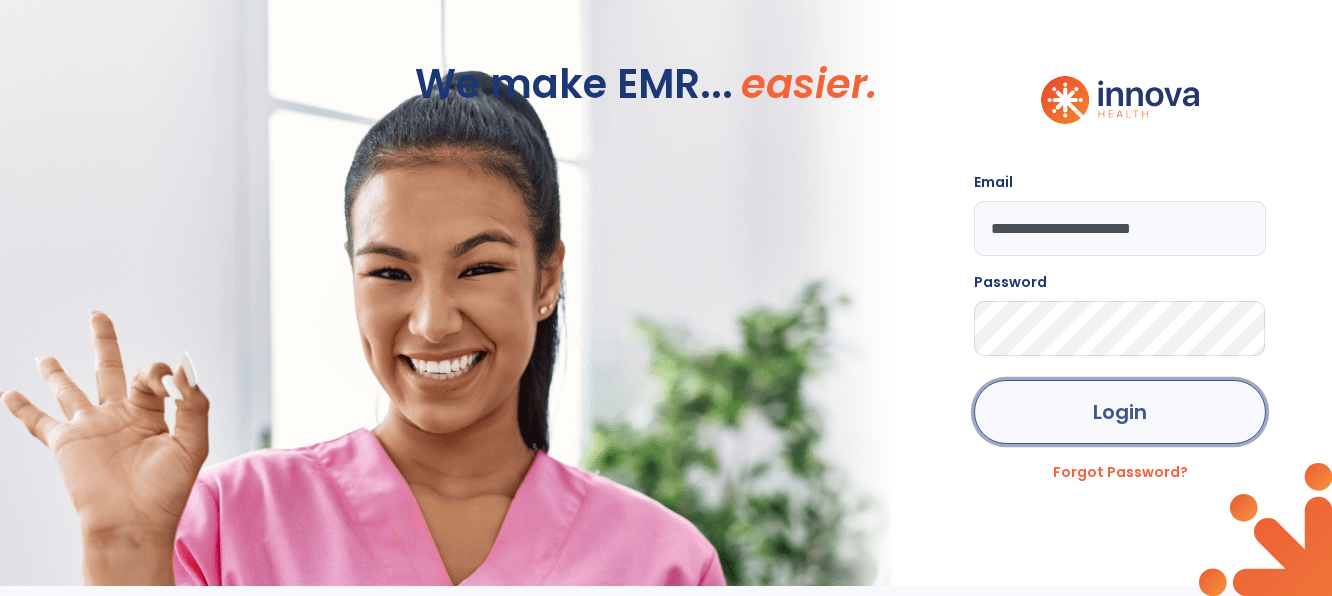 click on "Login" 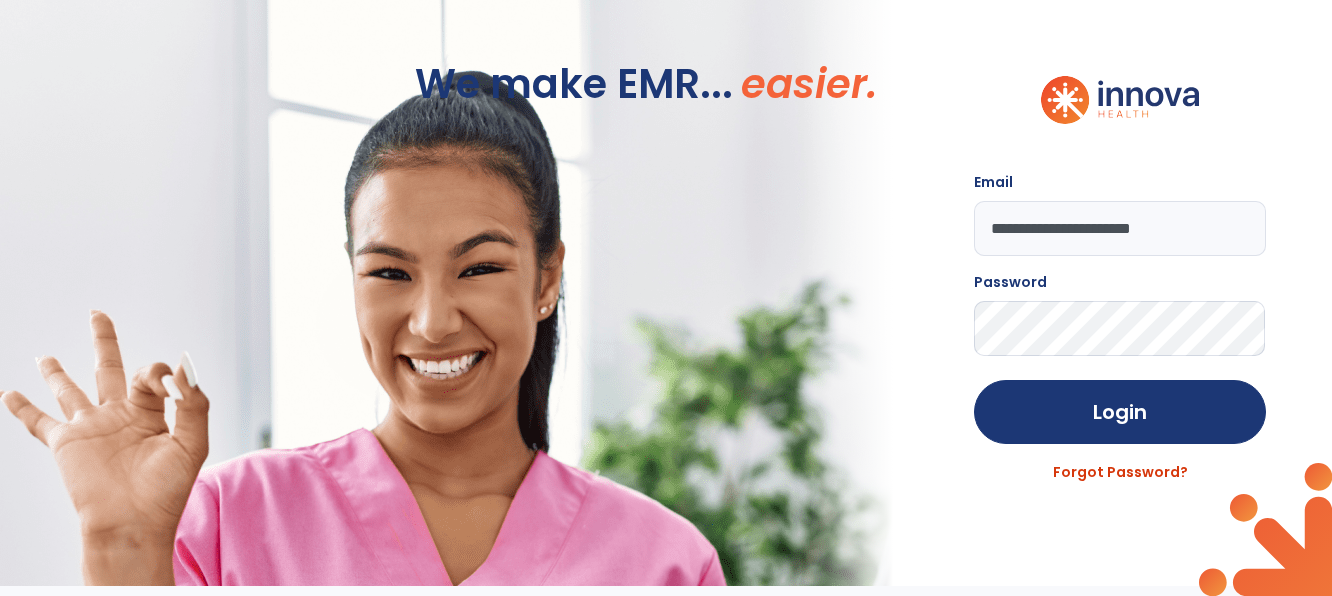 click on "Forgot Password?" 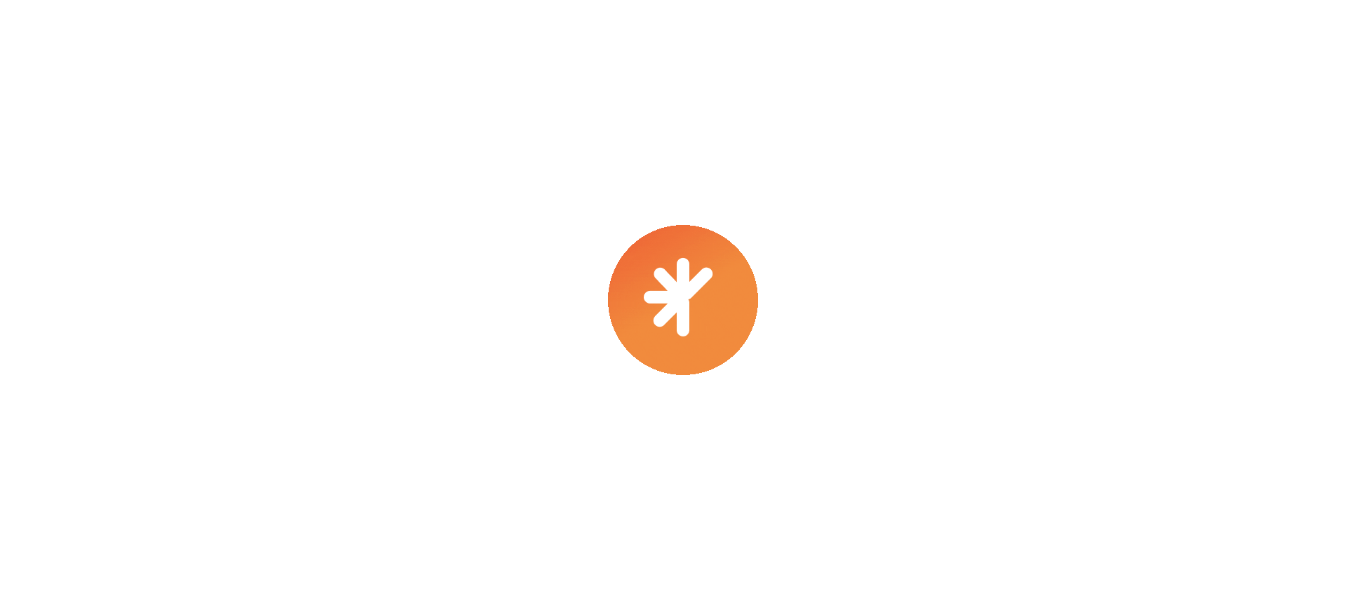 scroll, scrollTop: 0, scrollLeft: 0, axis: both 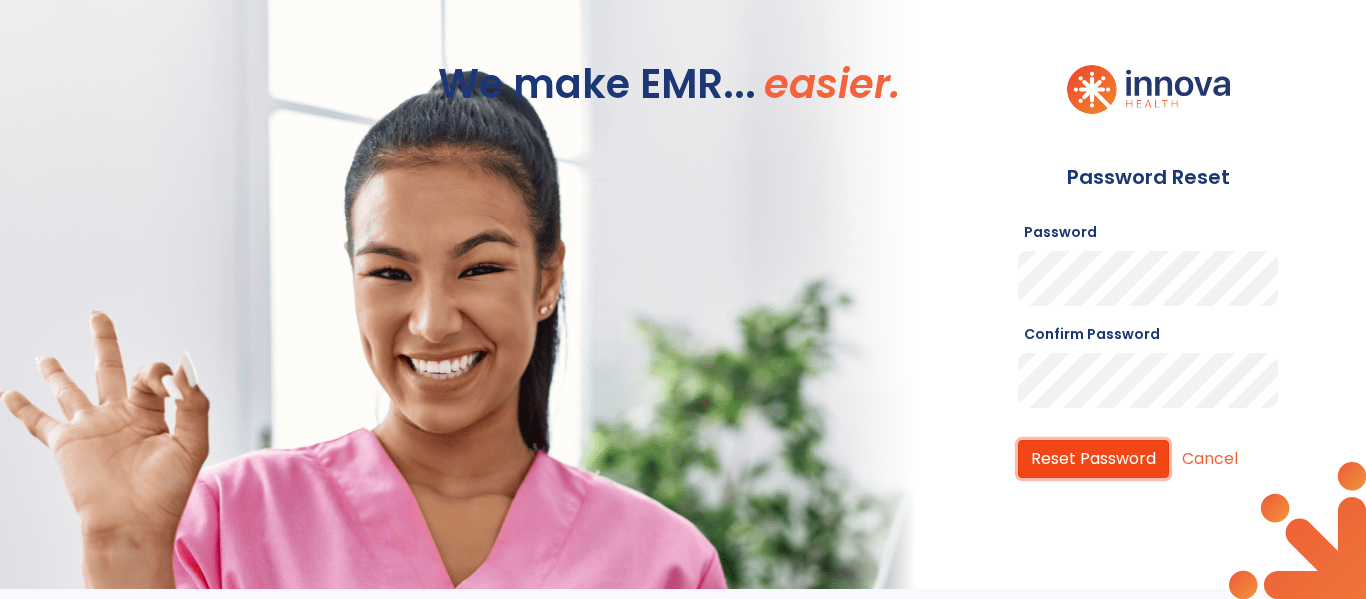 click on "Reset Password" 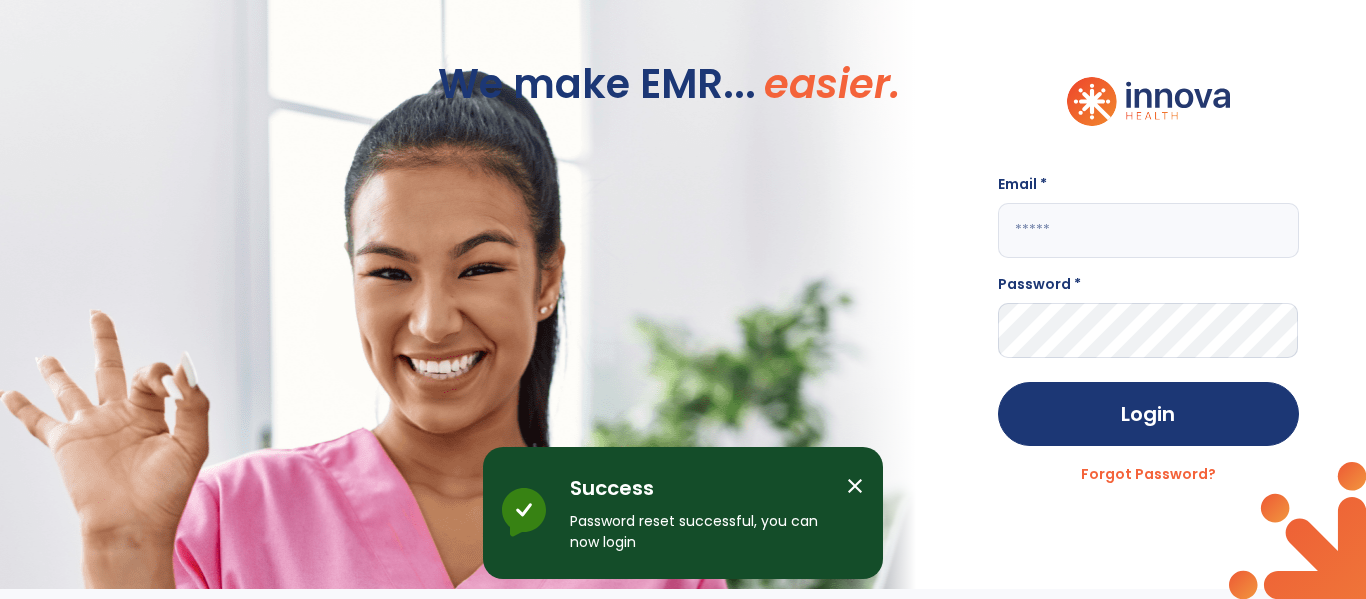 type on "**********" 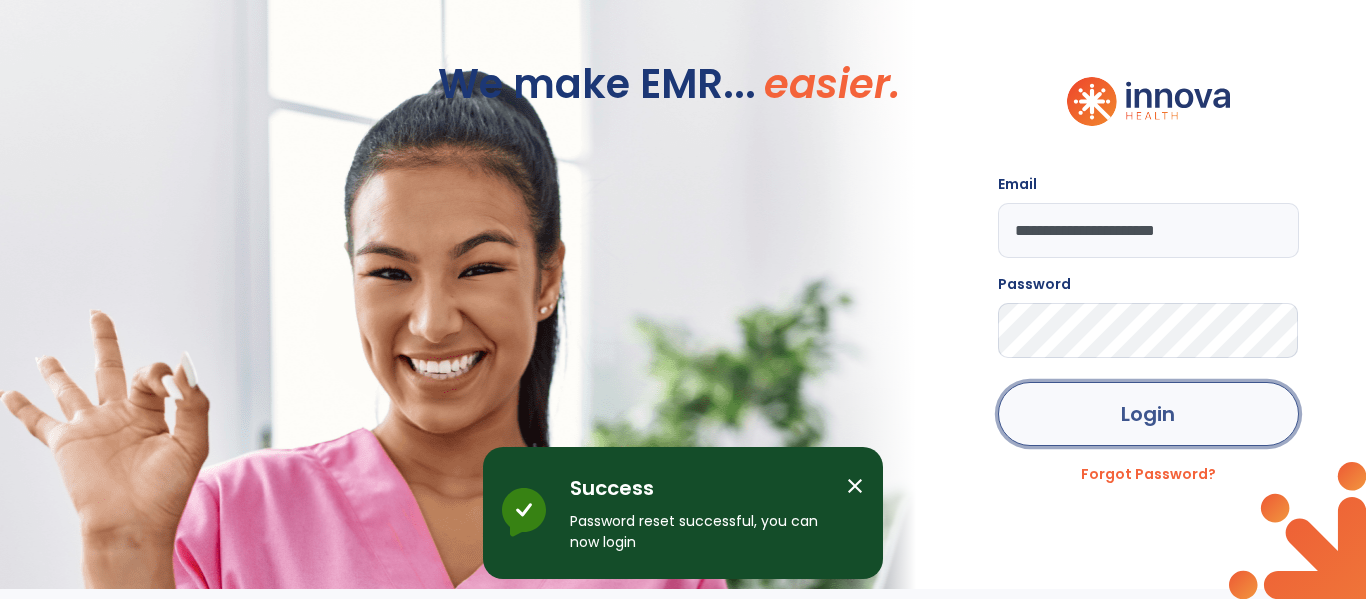 click on "Login" 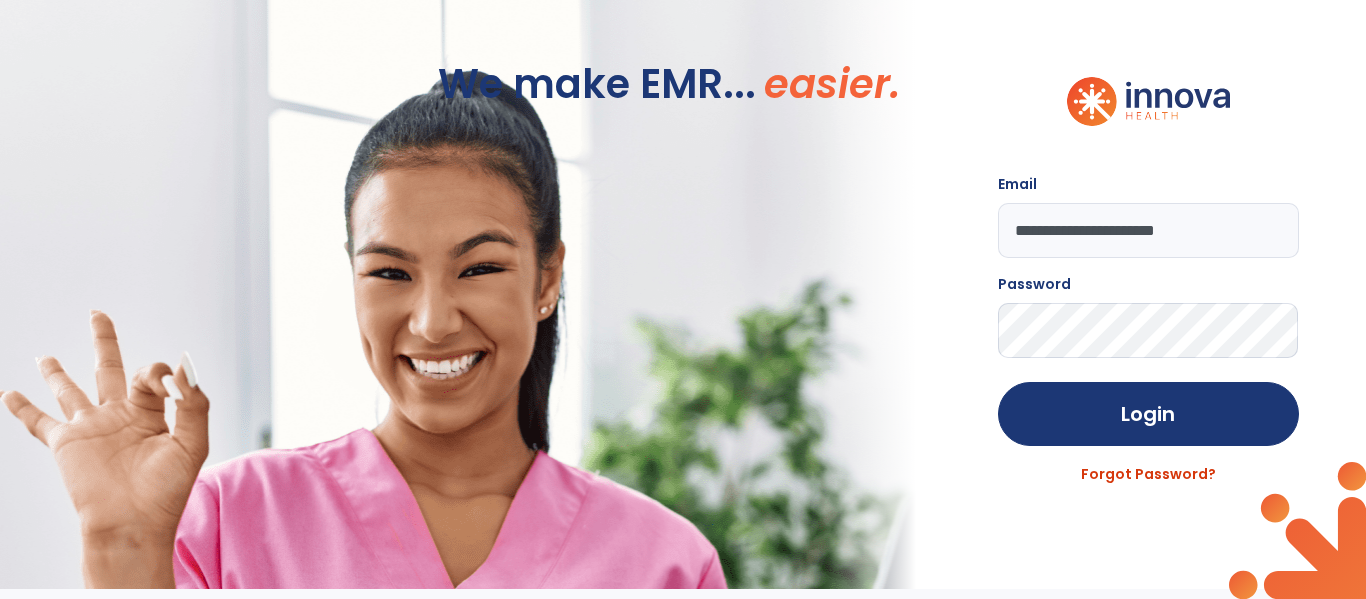 click on "Forgot Password?" 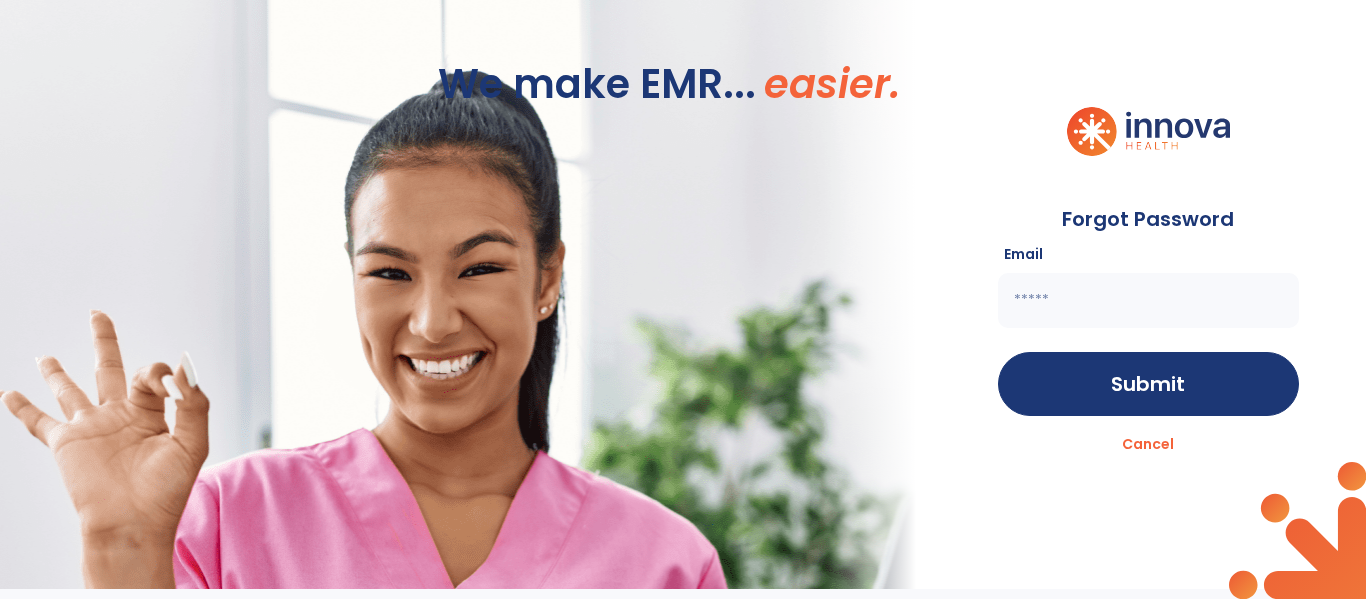 click 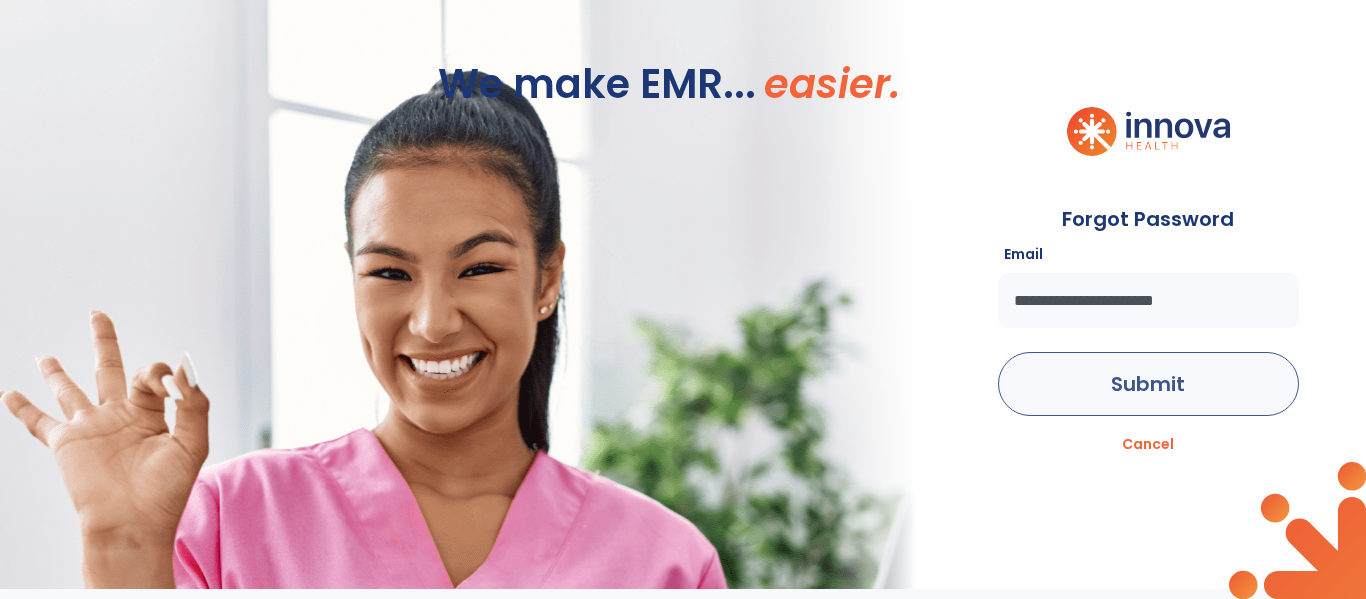 type on "**********" 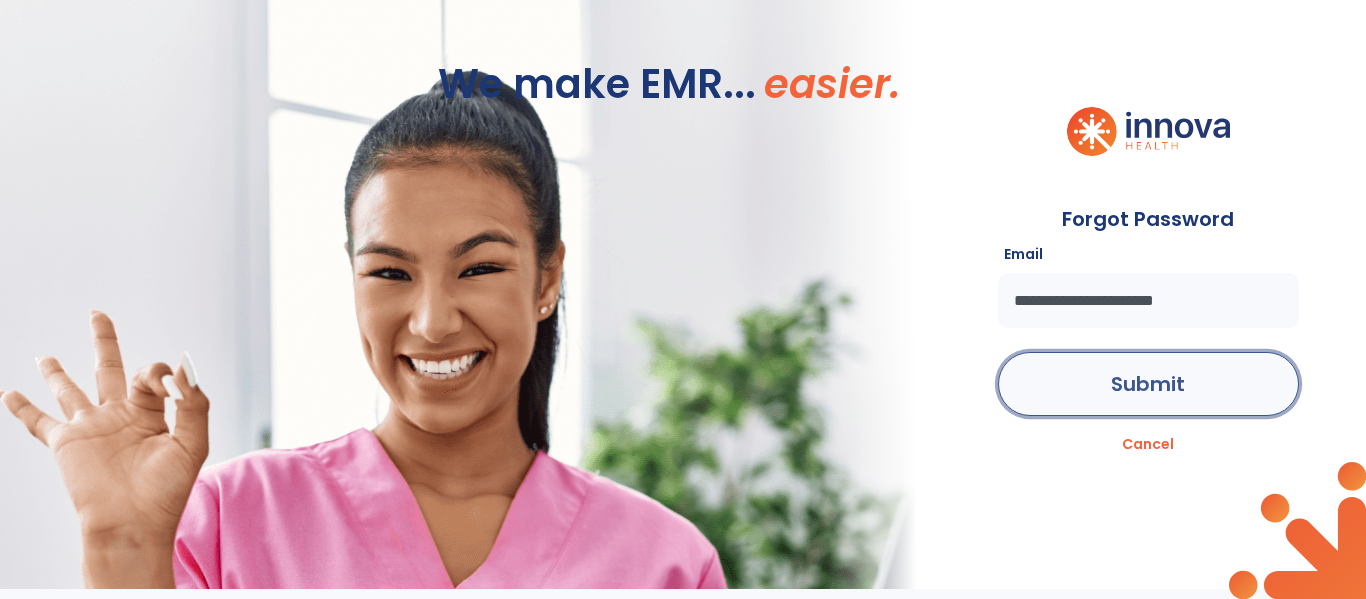 click on "Submit" 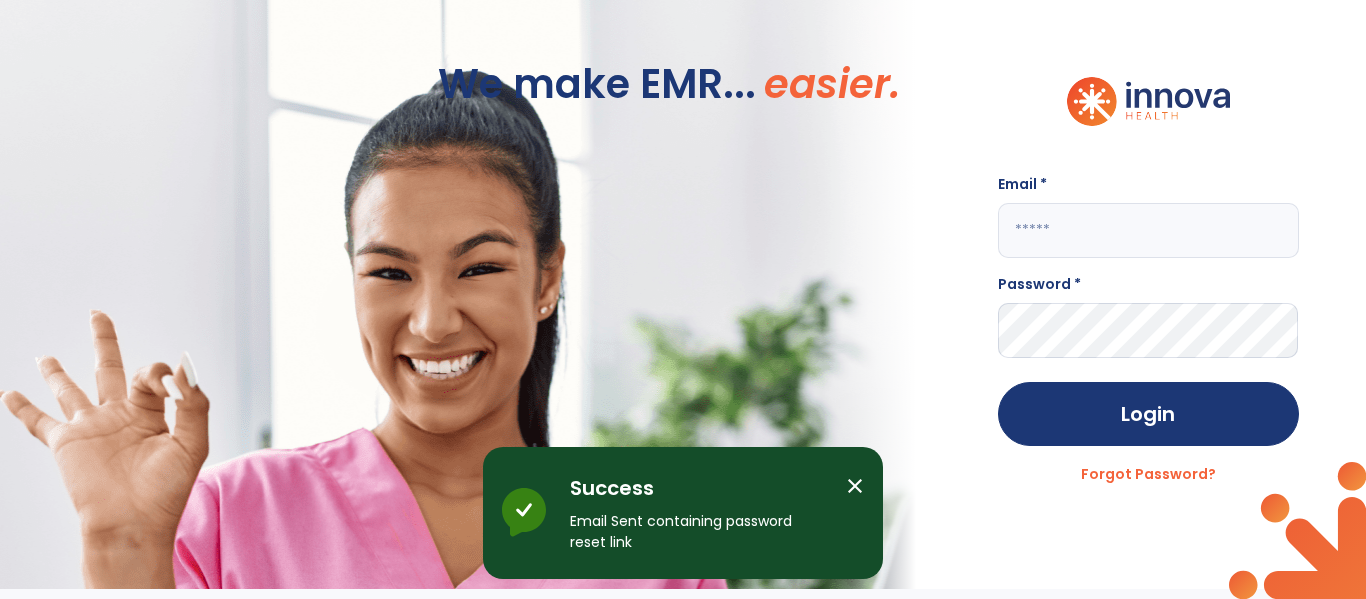 type on "**********" 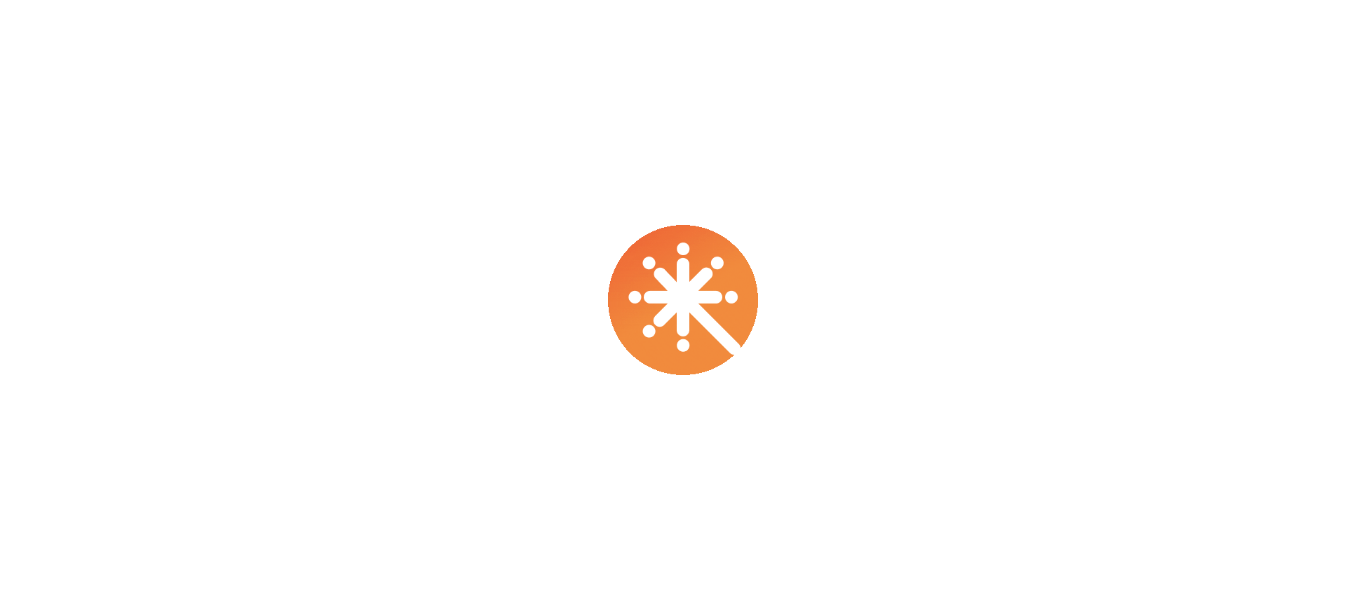 scroll, scrollTop: 0, scrollLeft: 0, axis: both 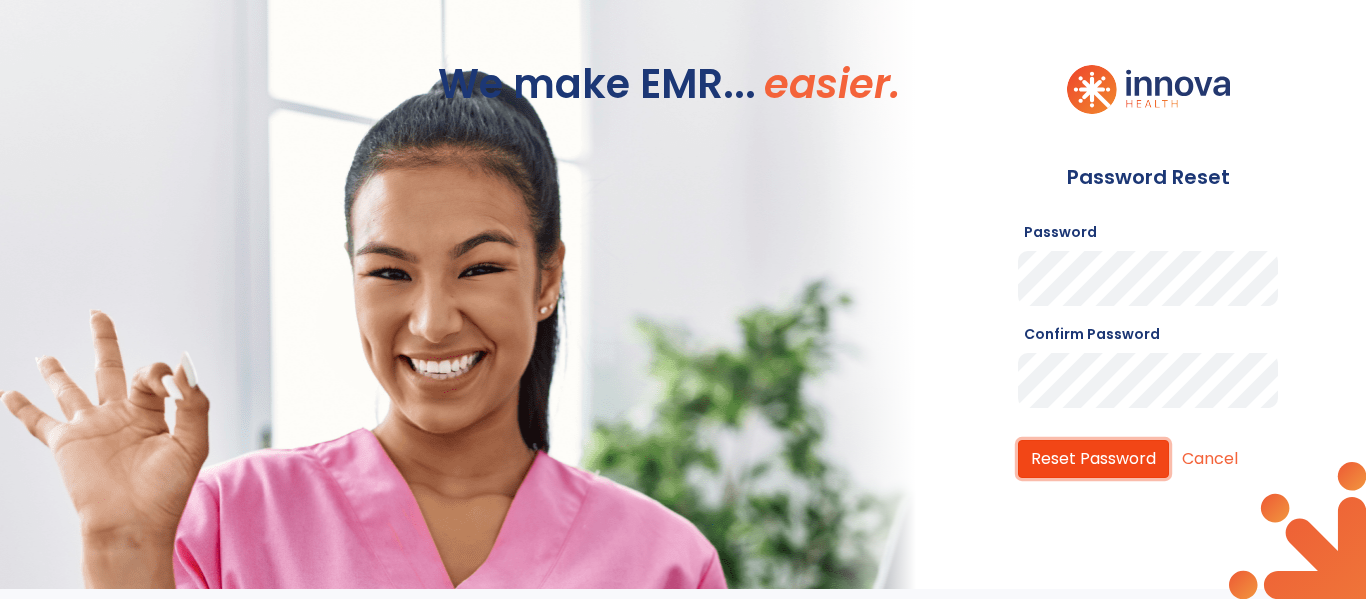 click on "Reset Password" 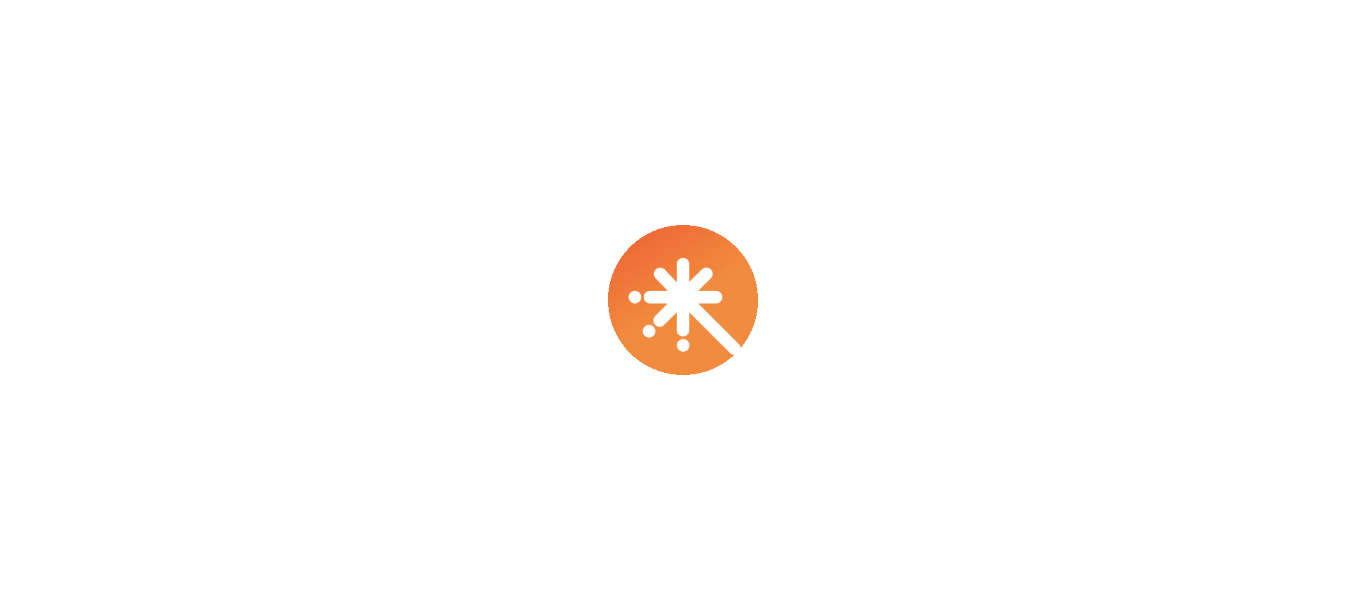 scroll, scrollTop: 0, scrollLeft: 0, axis: both 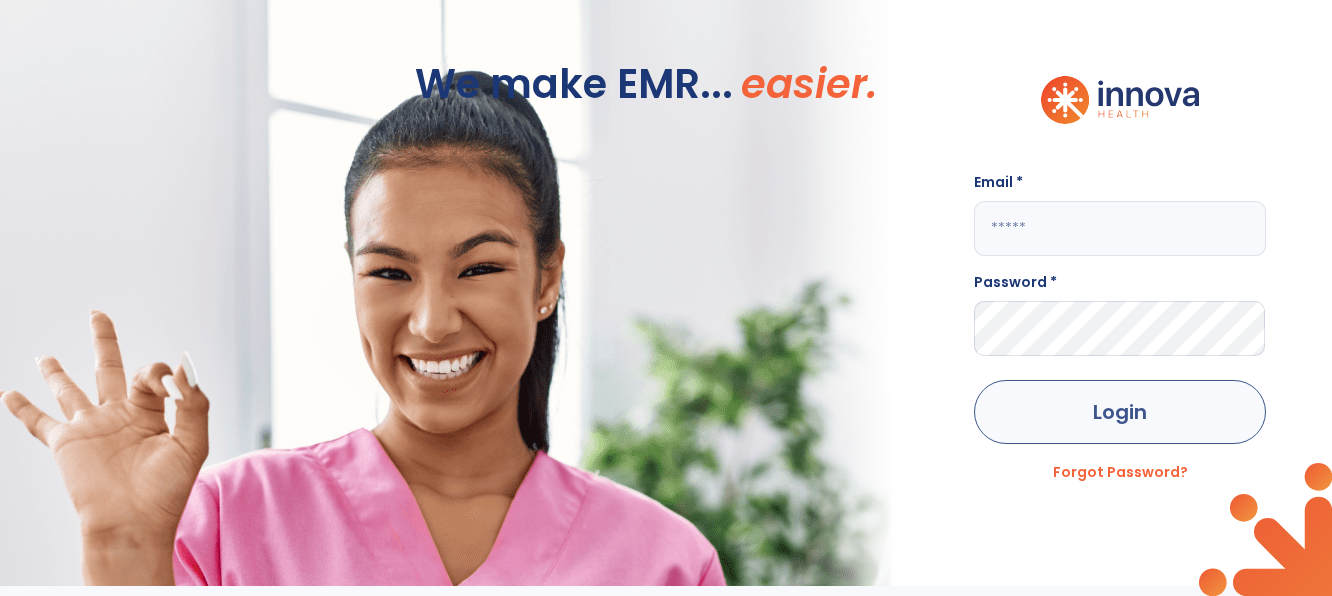type on "**********" 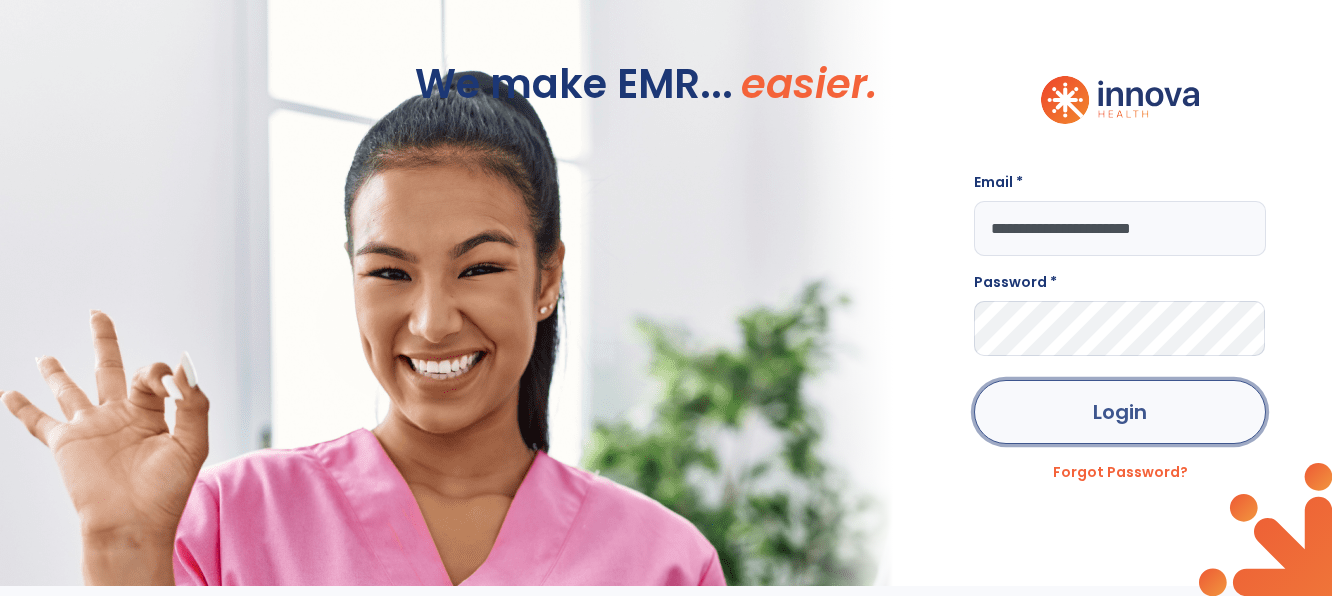 click on "Login" 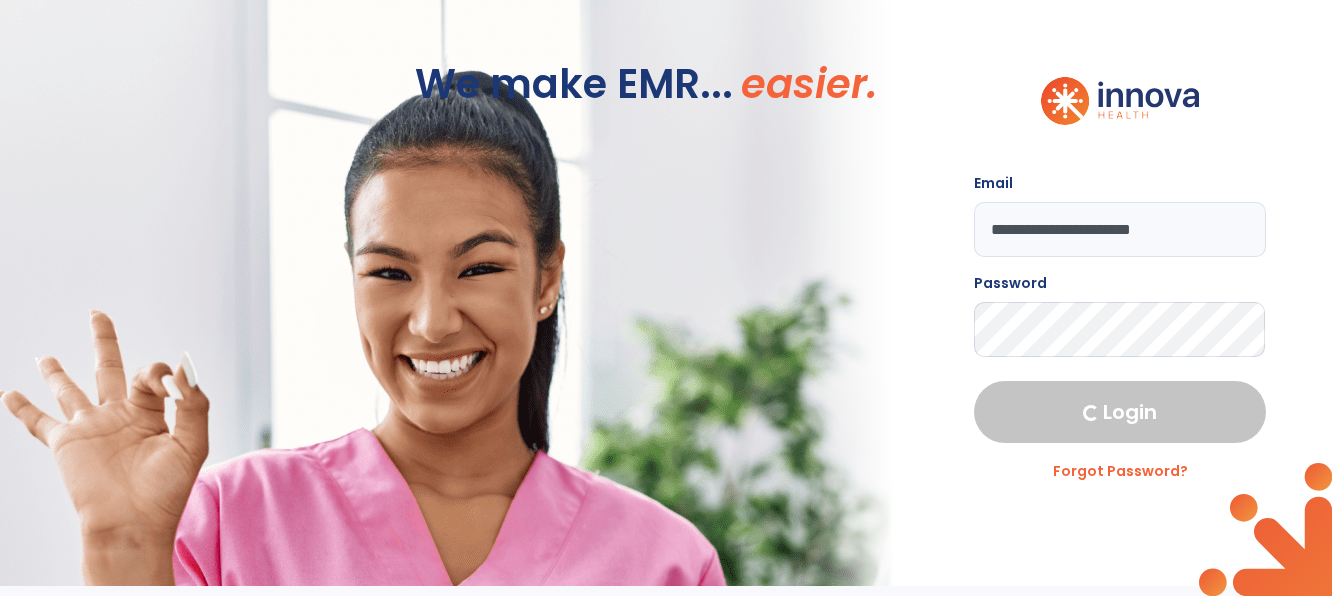 select on "****" 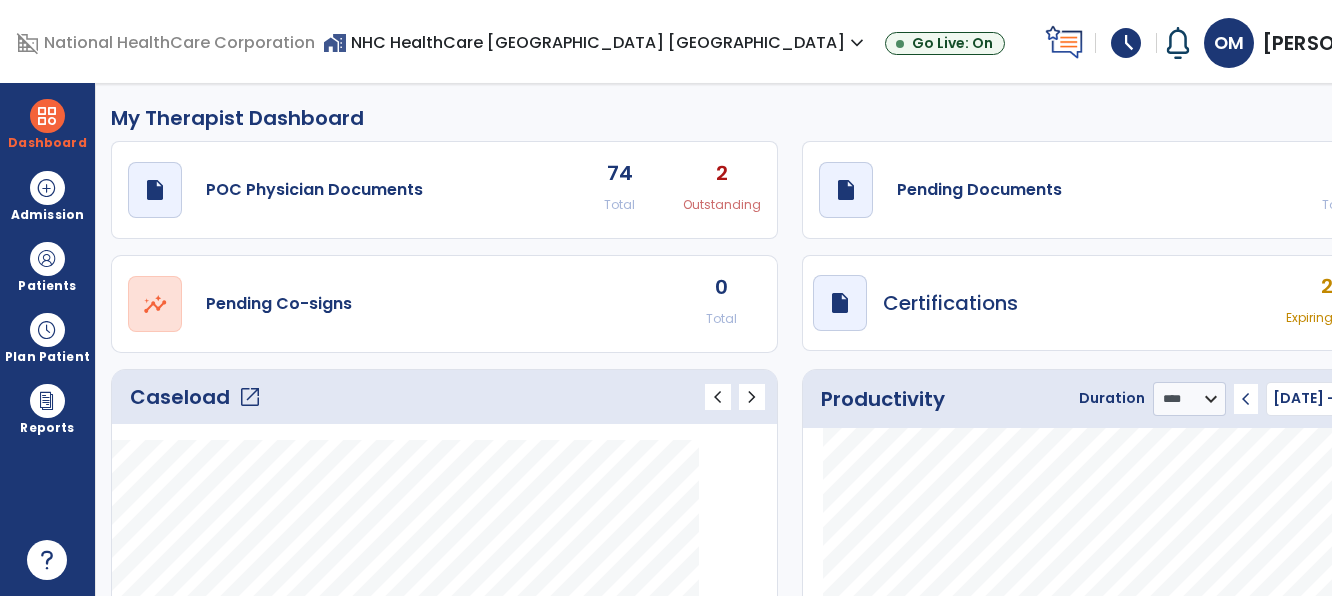 click on "open_in_new" 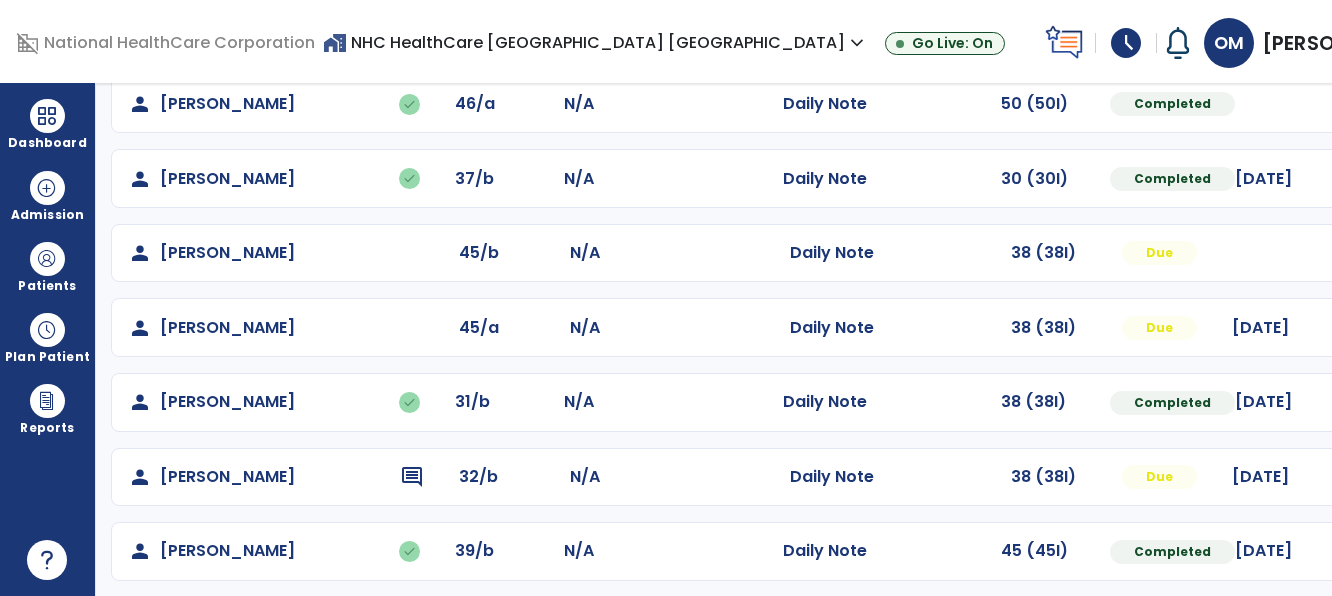 scroll, scrollTop: 193, scrollLeft: 0, axis: vertical 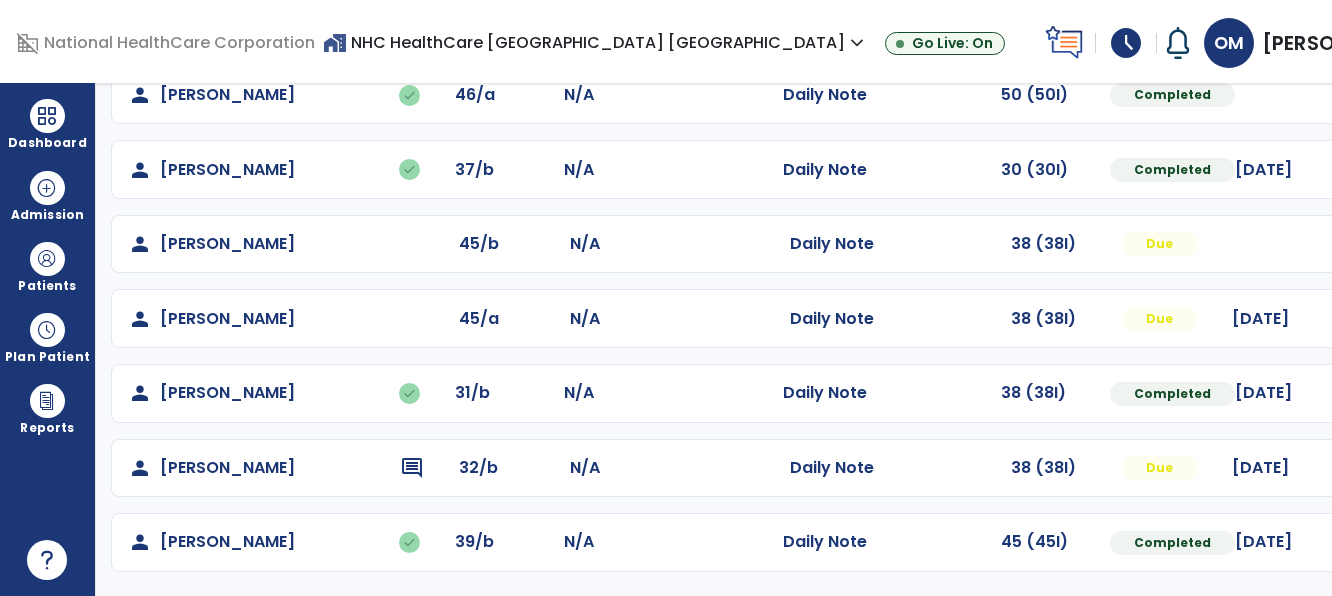 click at bounding box center [1406, 95] 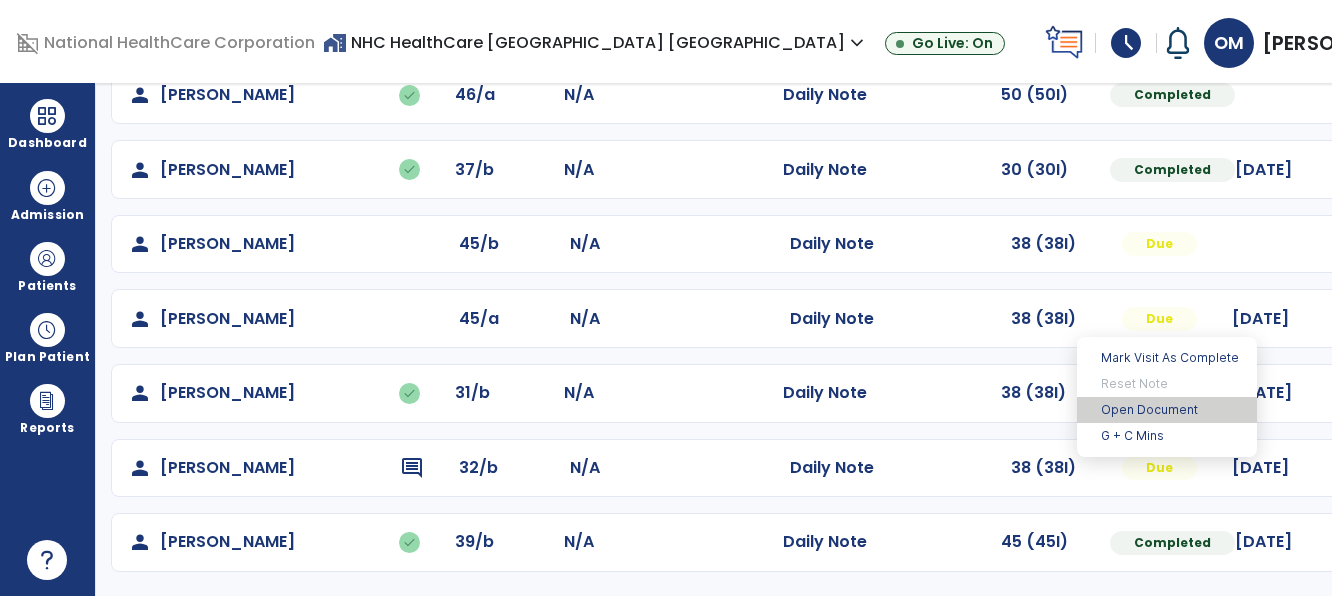 click on "Open Document" at bounding box center (1167, 410) 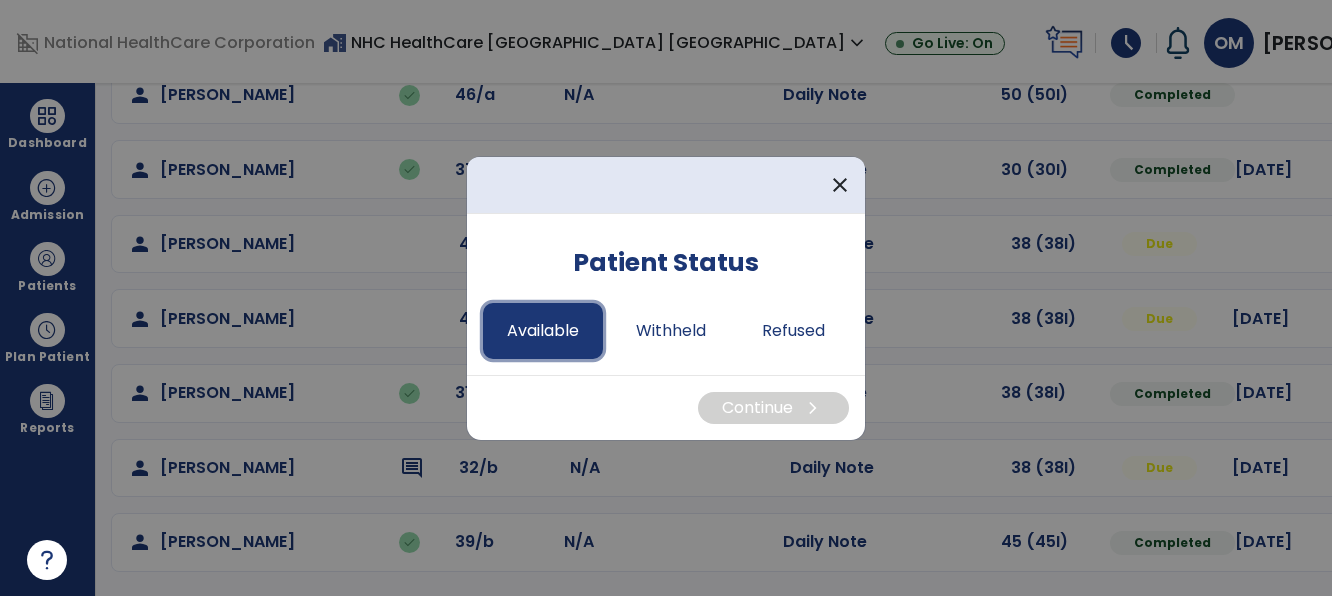click on "Available" at bounding box center [543, 331] 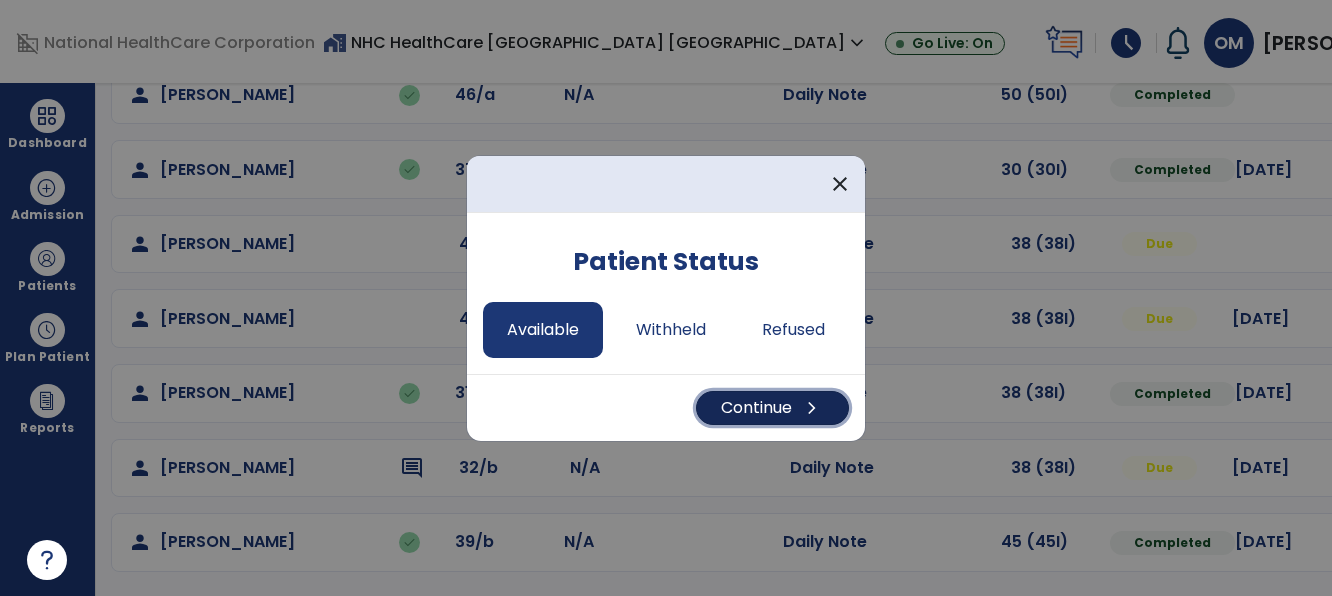 click on "Continue   chevron_right" at bounding box center (772, 408) 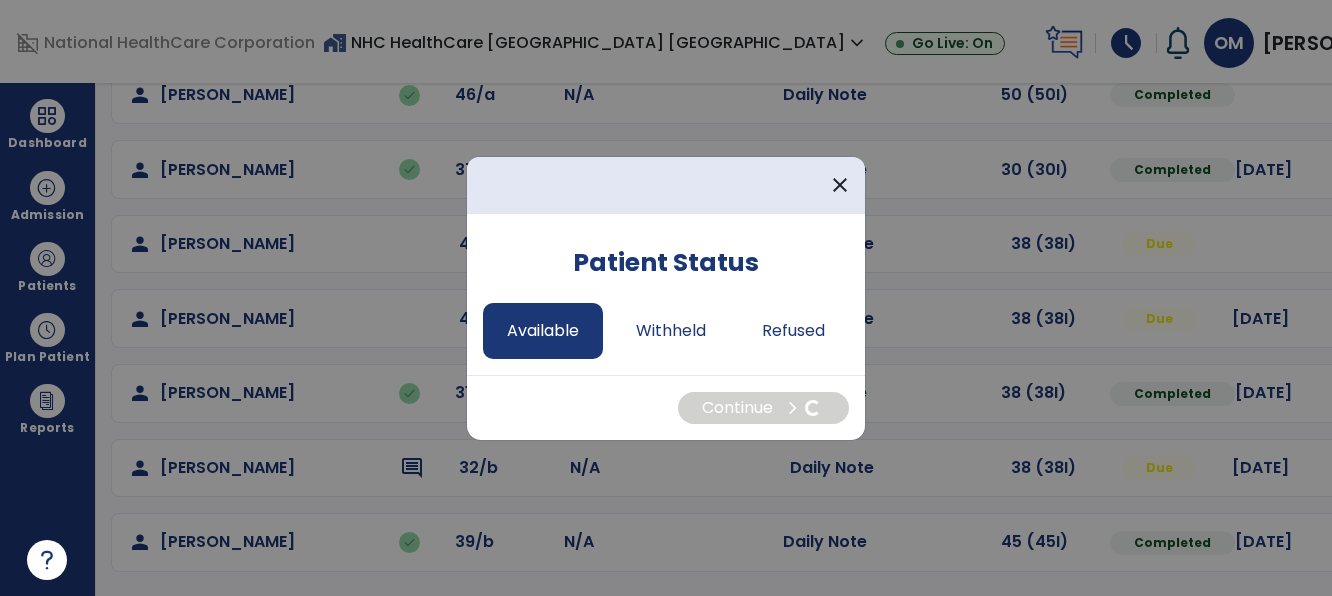 select on "*" 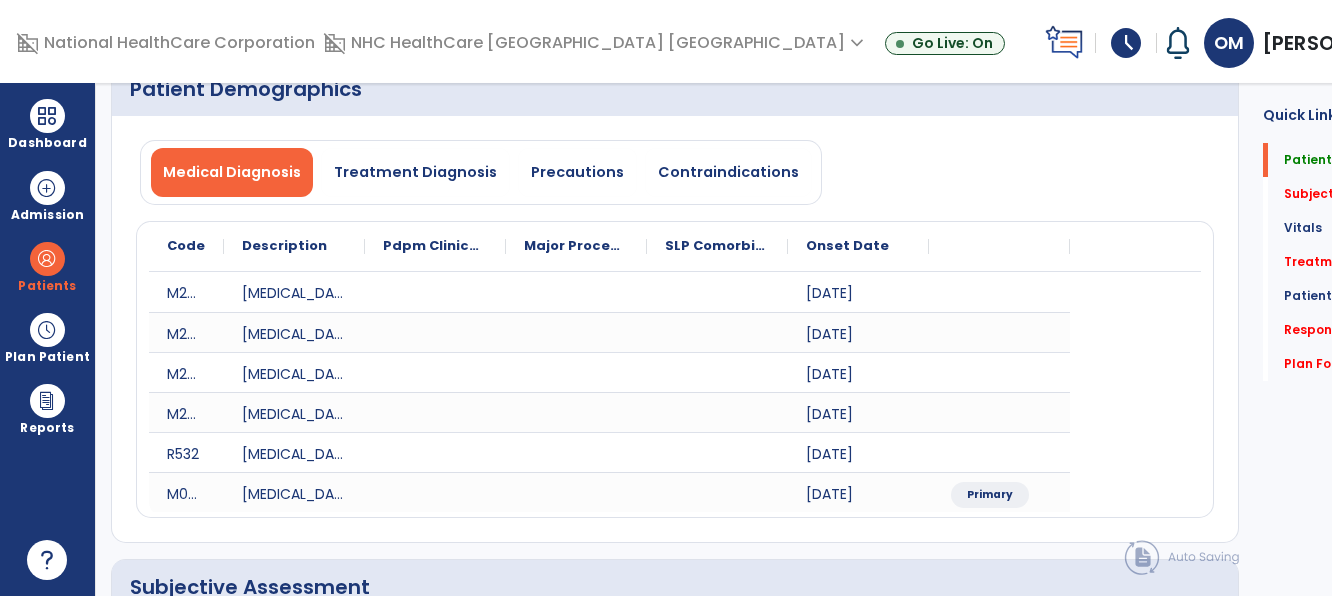 scroll, scrollTop: 0, scrollLeft: 0, axis: both 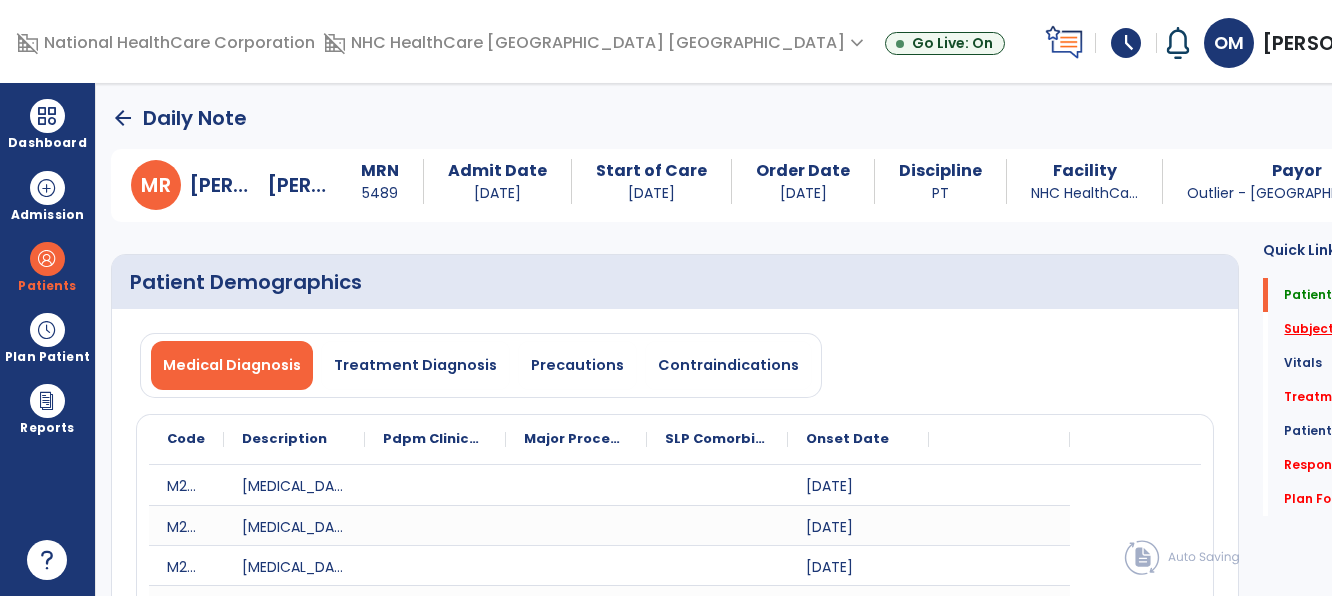 drag, startPoint x: 731, startPoint y: 404, endPoint x: 1220, endPoint y: 336, distance: 493.70538 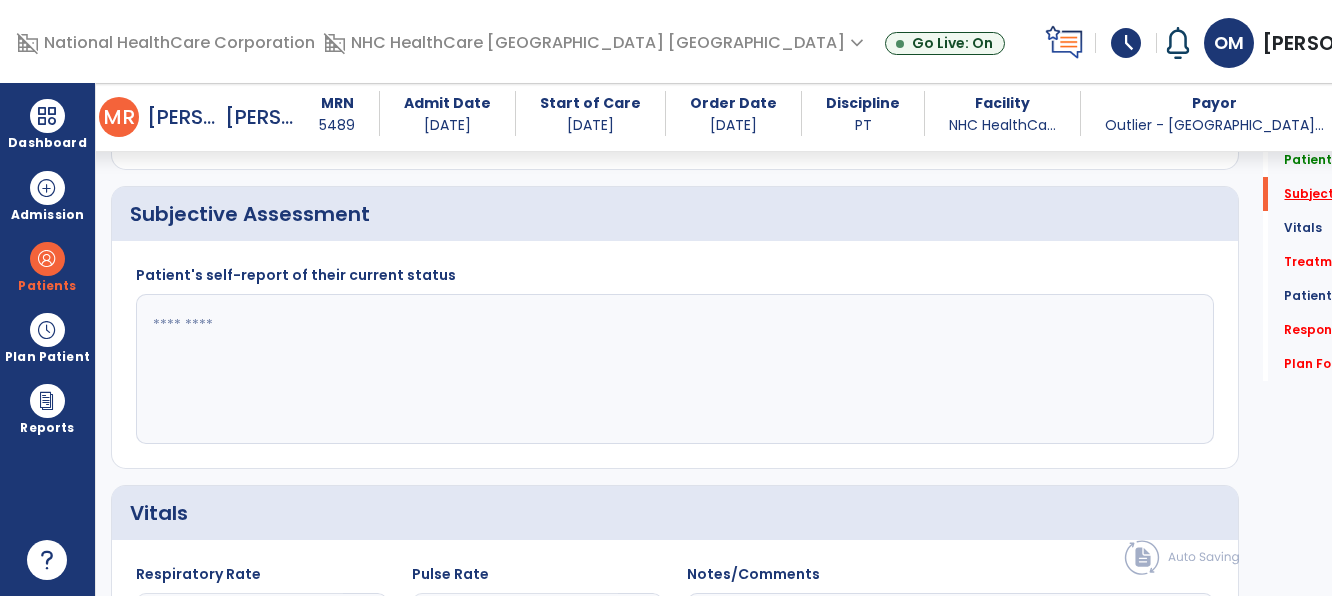 scroll, scrollTop: 549, scrollLeft: 0, axis: vertical 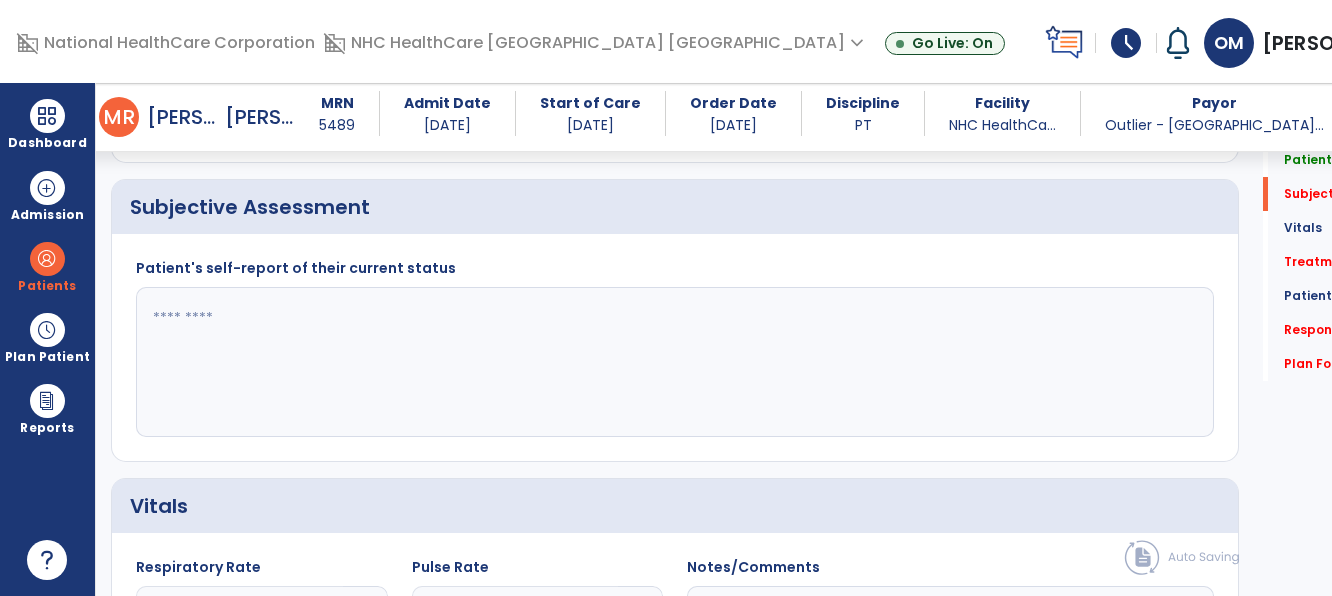 drag, startPoint x: 328, startPoint y: 377, endPoint x: 335, endPoint y: 385, distance: 10.630146 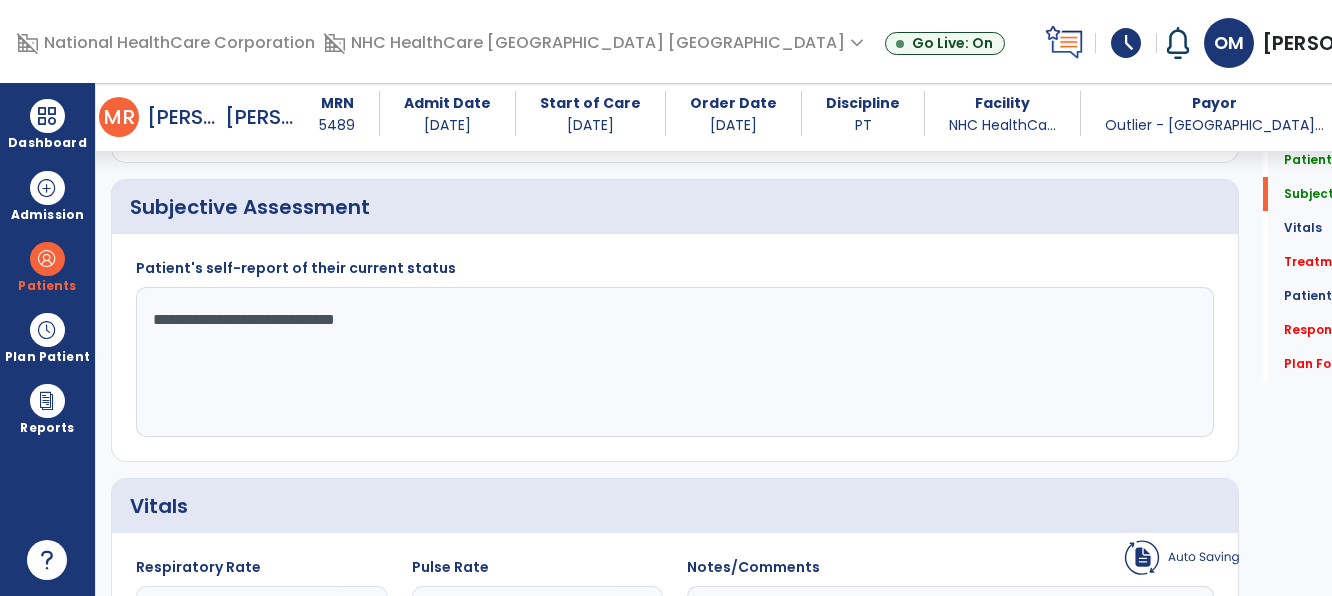 type on "**********" 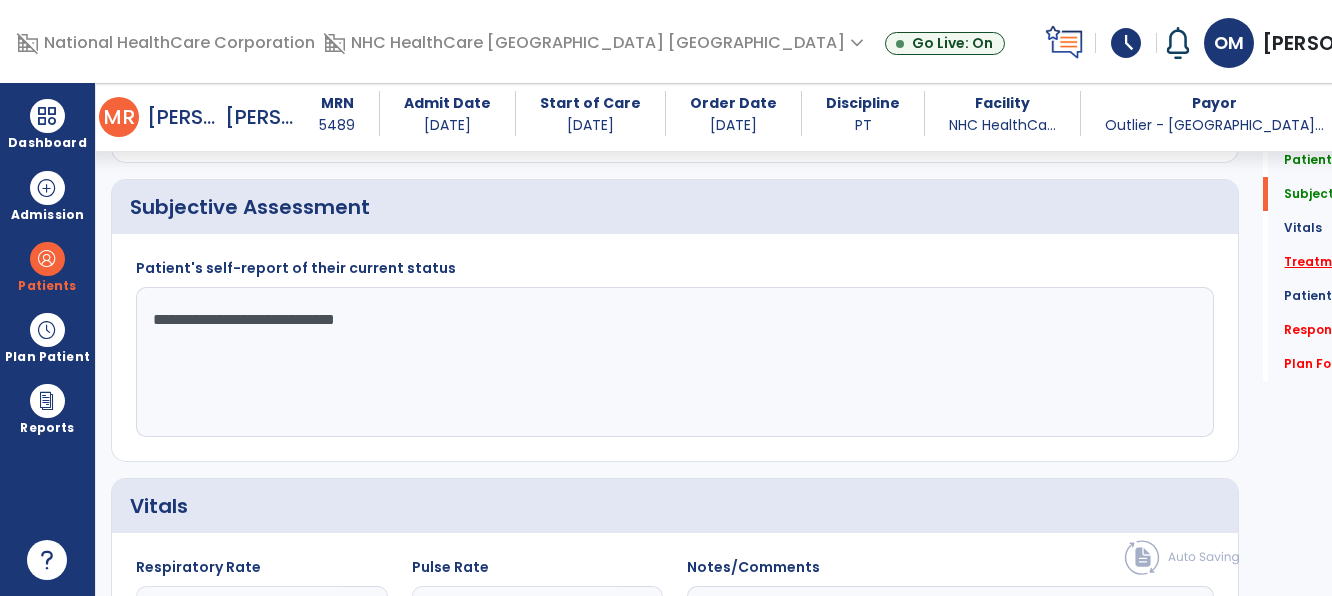 click on "Treatment   *" 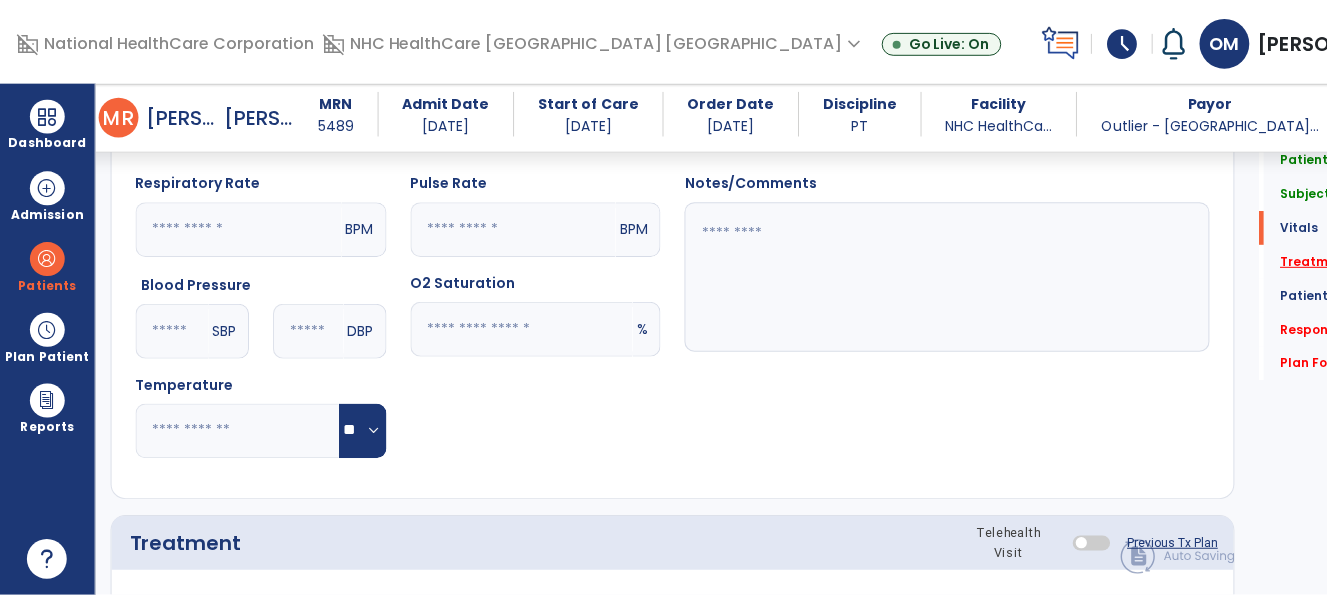 scroll, scrollTop: 1238, scrollLeft: 0, axis: vertical 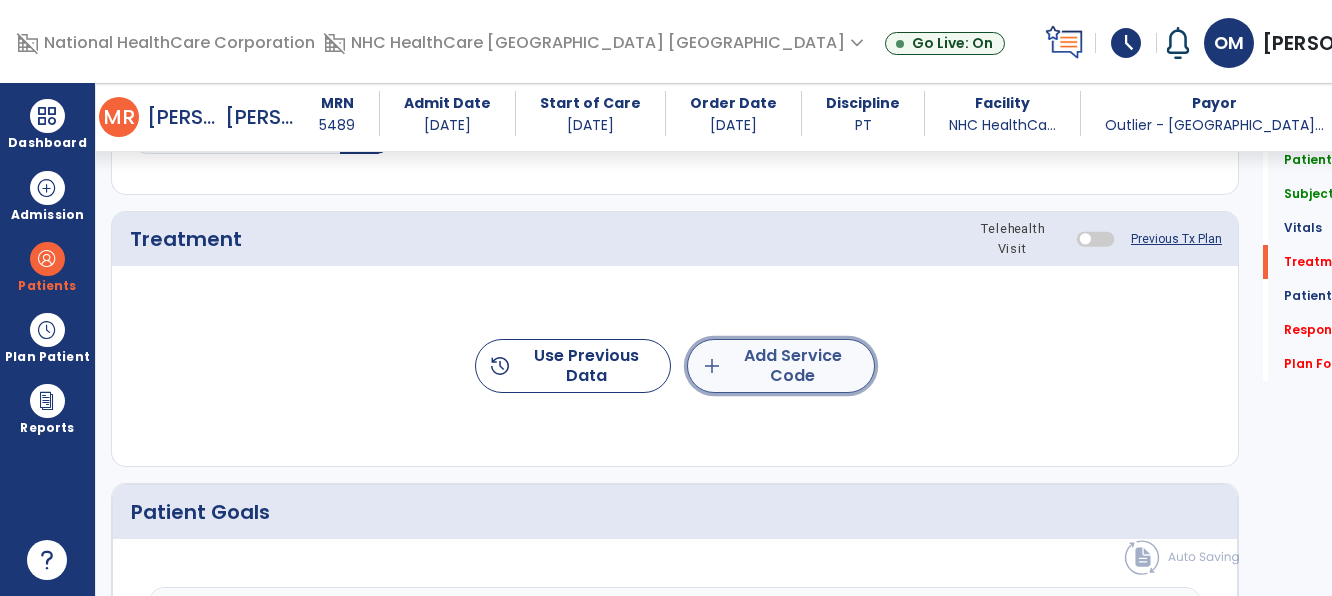 click on "add  Add Service Code" 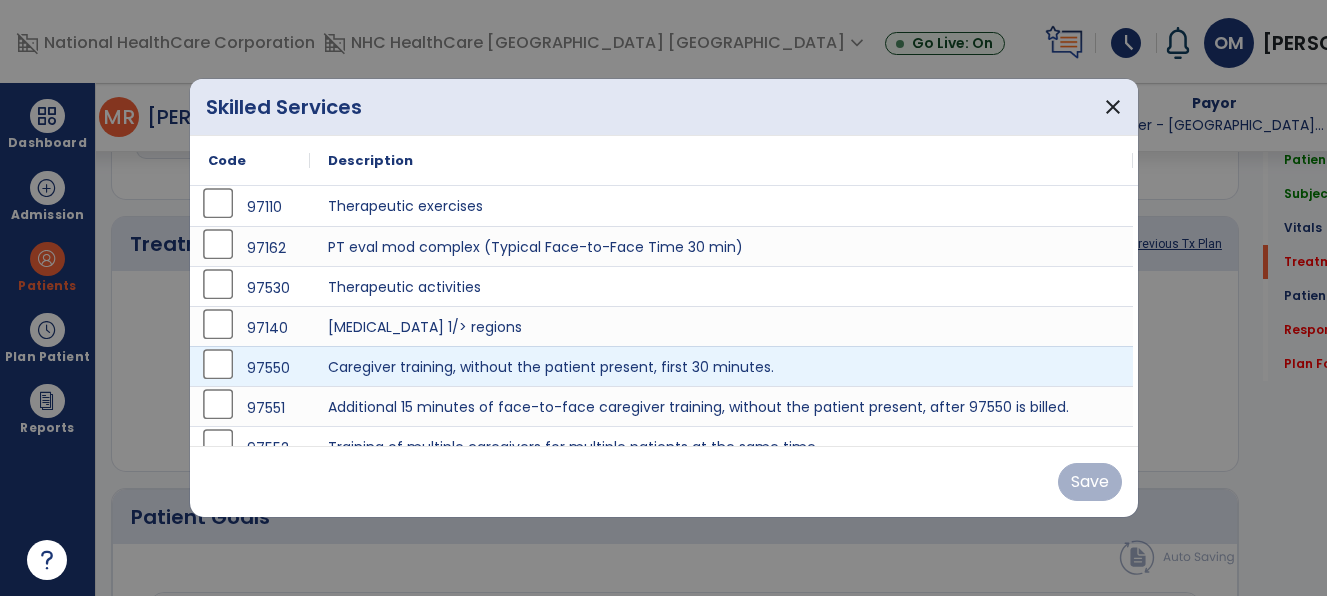 scroll, scrollTop: 1238, scrollLeft: 0, axis: vertical 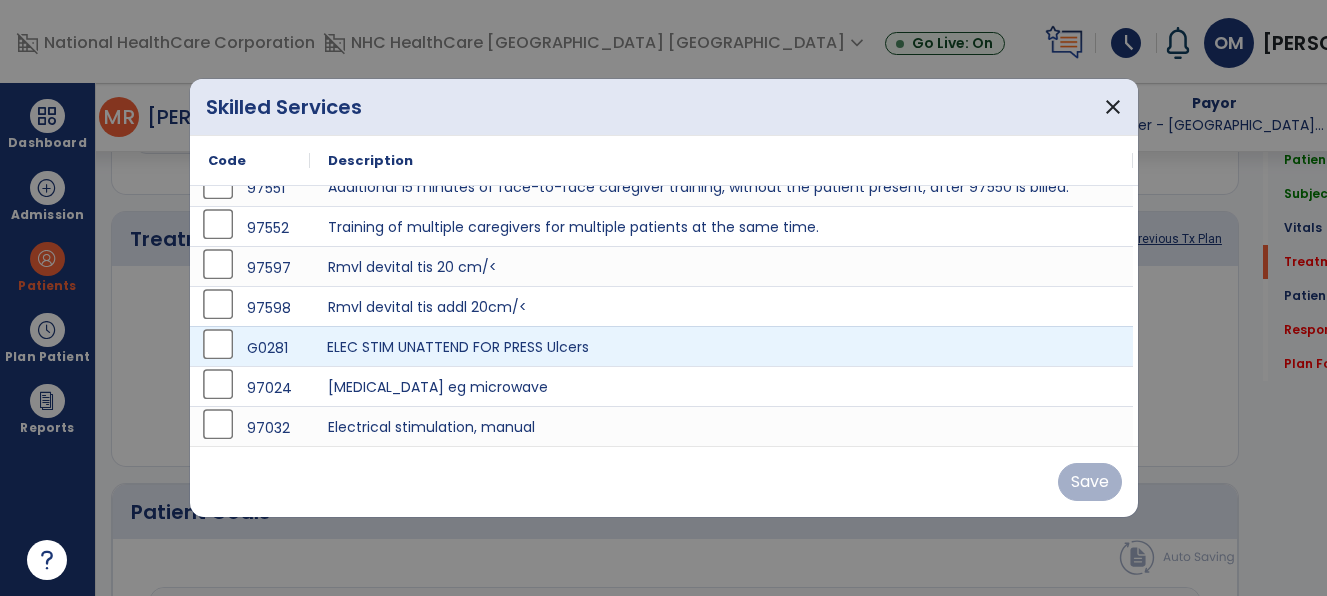 click on "ELEC STIM UNATTEND FOR PRESS Ulcers" at bounding box center [721, 346] 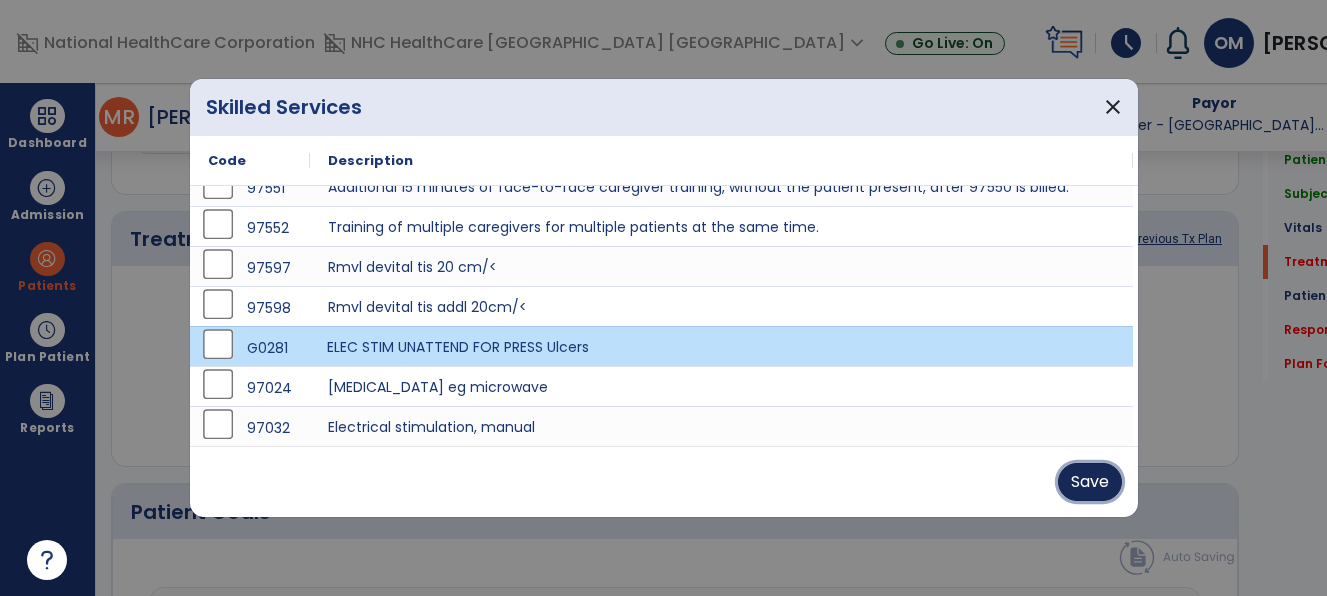 click on "Save" at bounding box center [1090, 482] 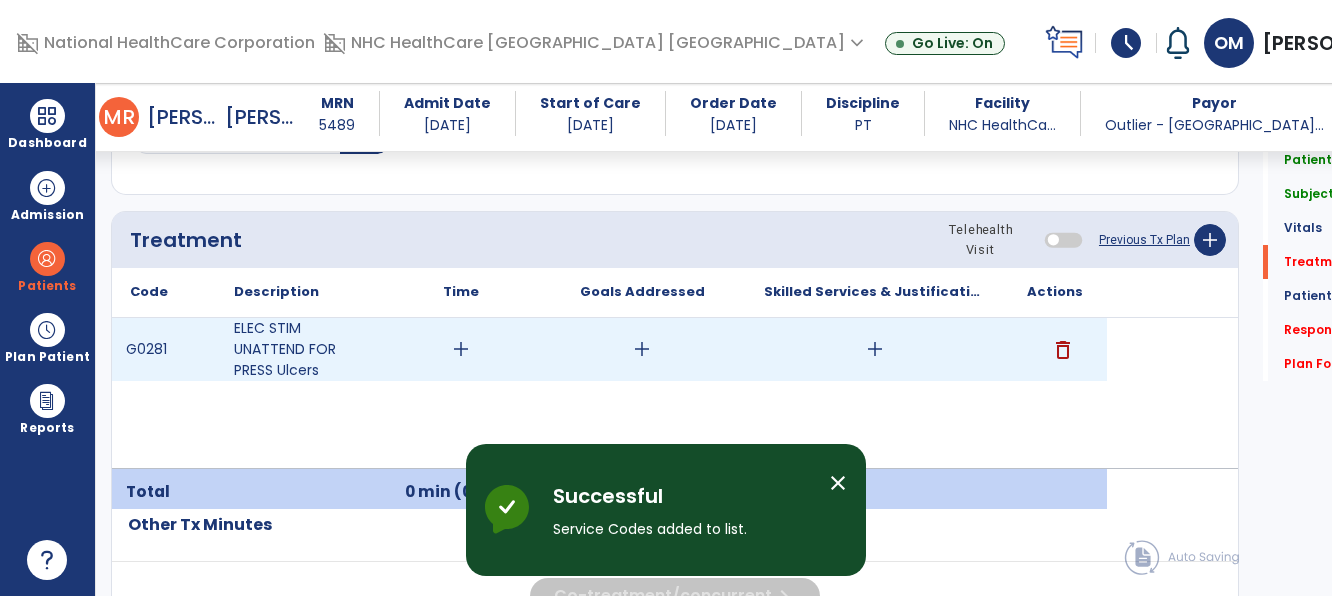 click on "add" at bounding box center (461, 349) 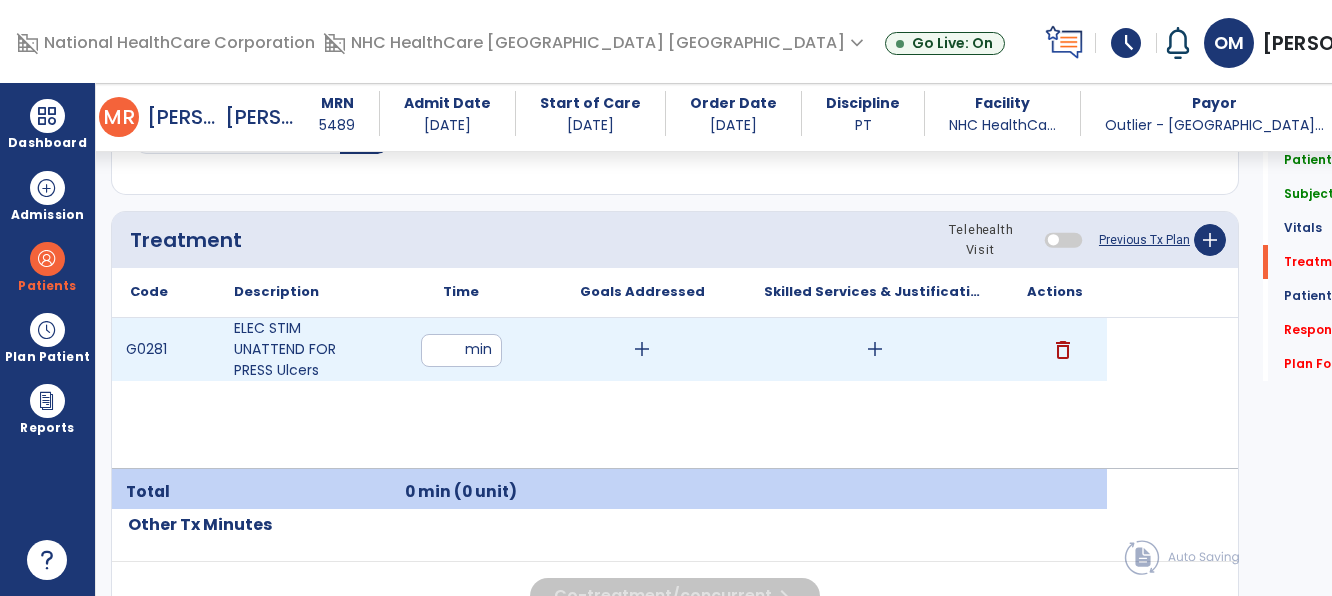 type on "**" 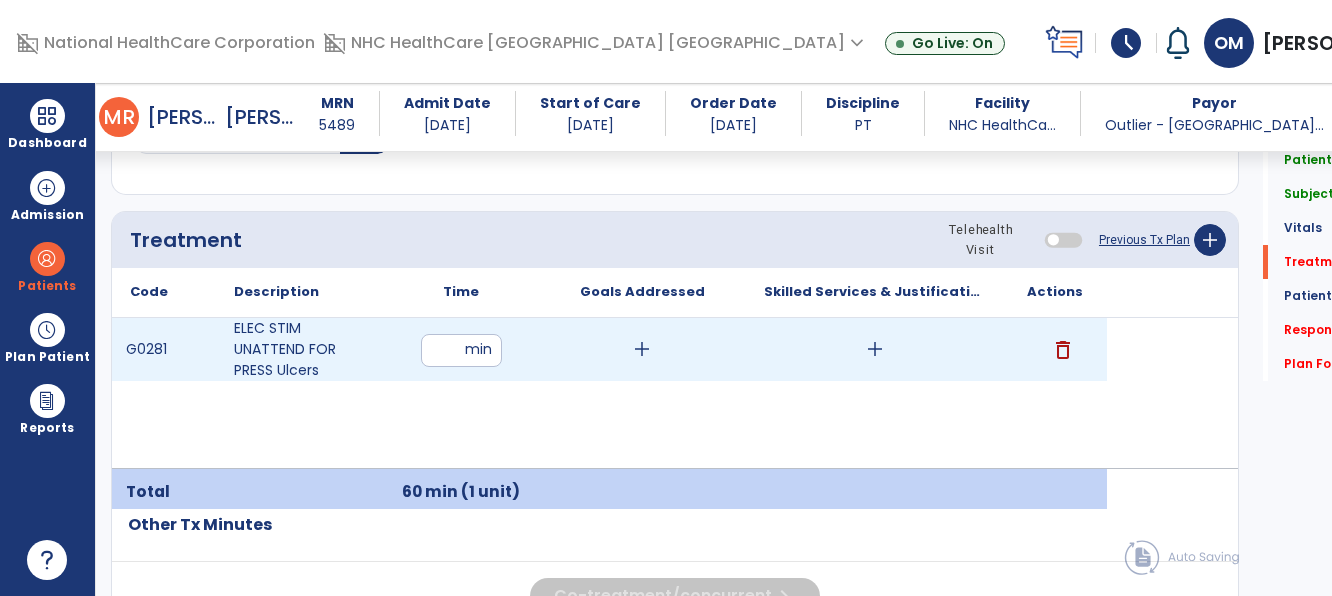 click on "add" at bounding box center [875, 349] 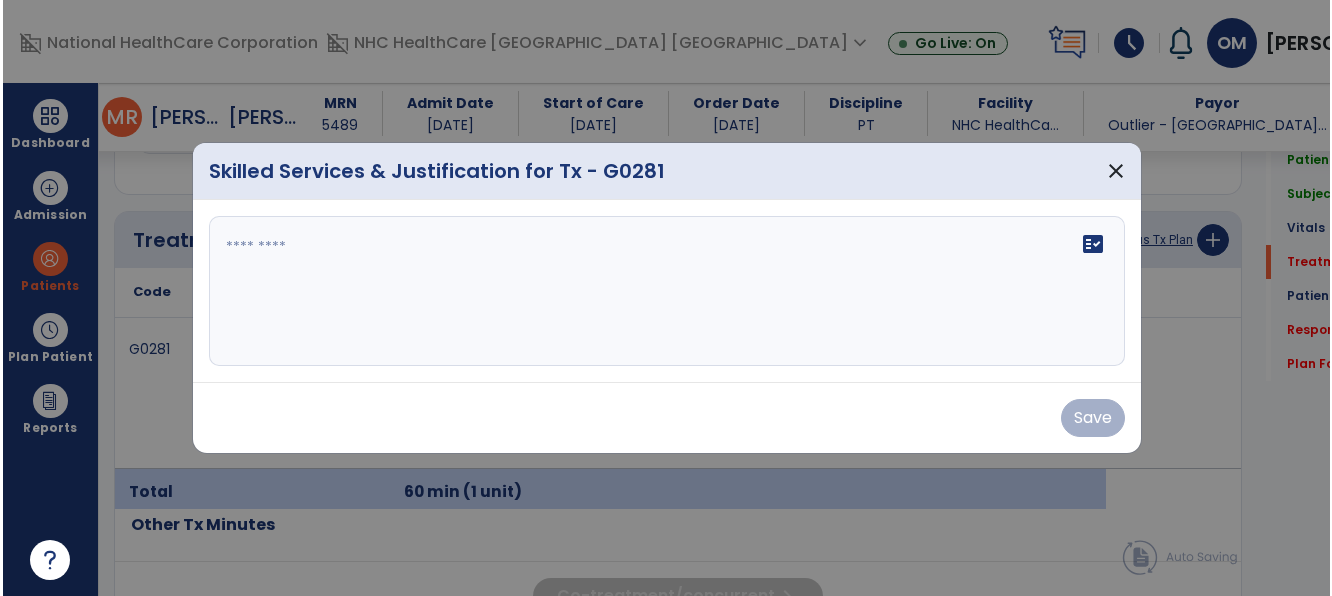 scroll, scrollTop: 1238, scrollLeft: 0, axis: vertical 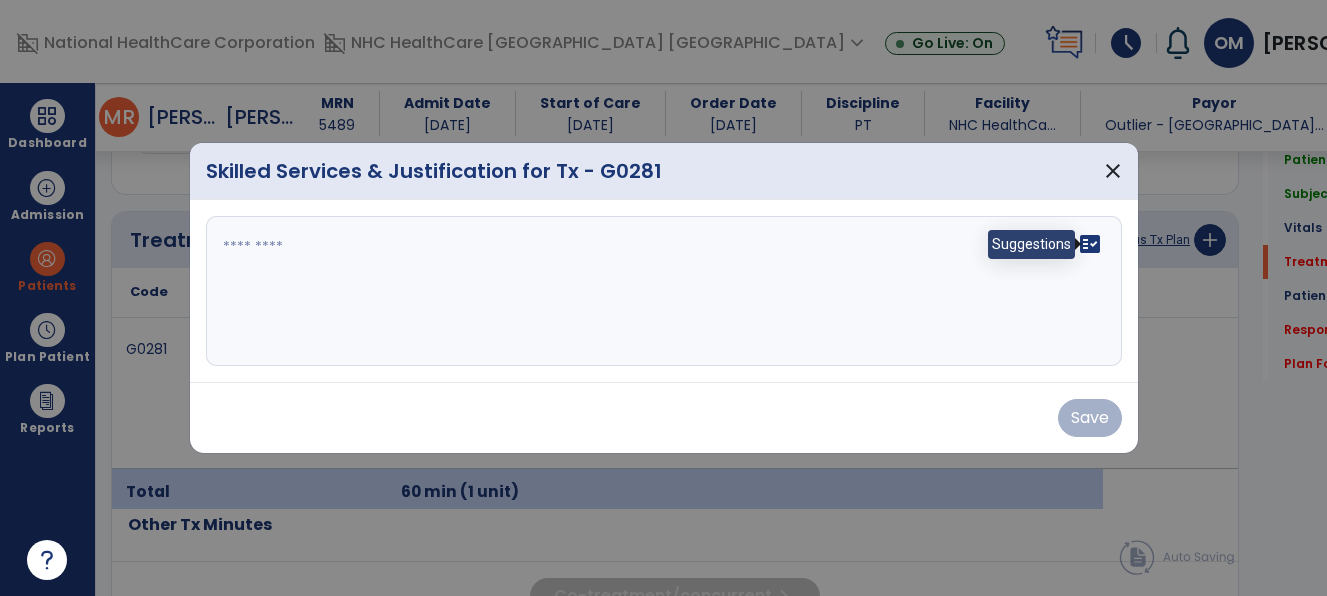 click on "fact_check" at bounding box center (1090, 244) 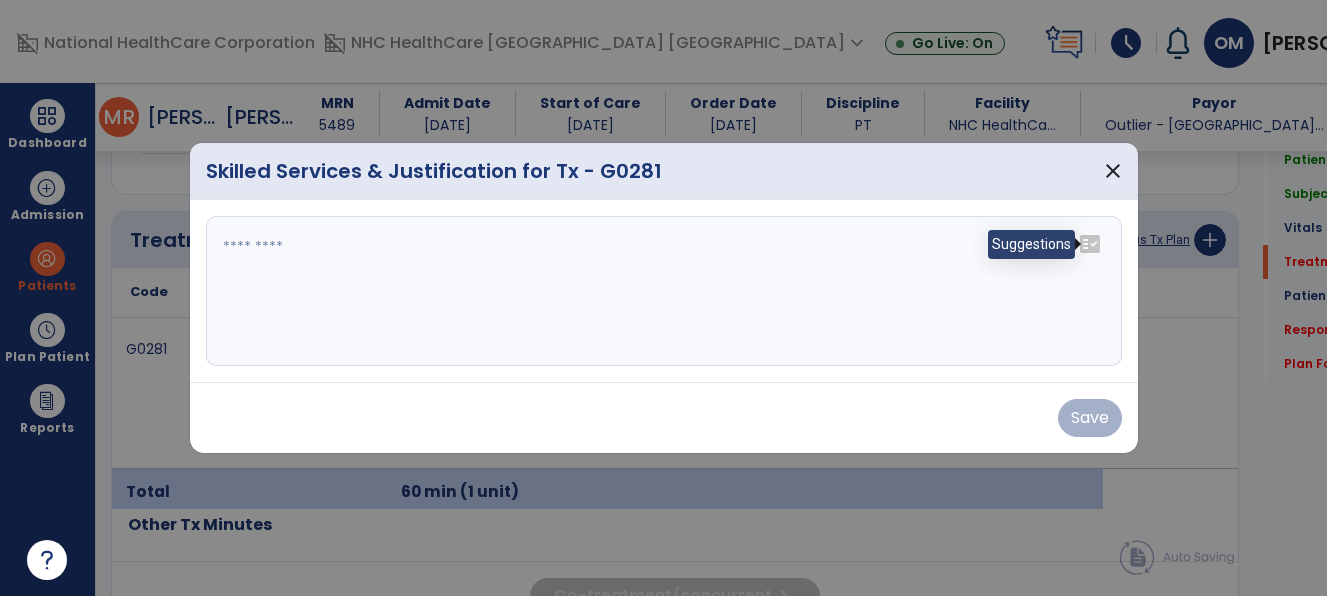 click on "fact_check" at bounding box center [1090, 244] 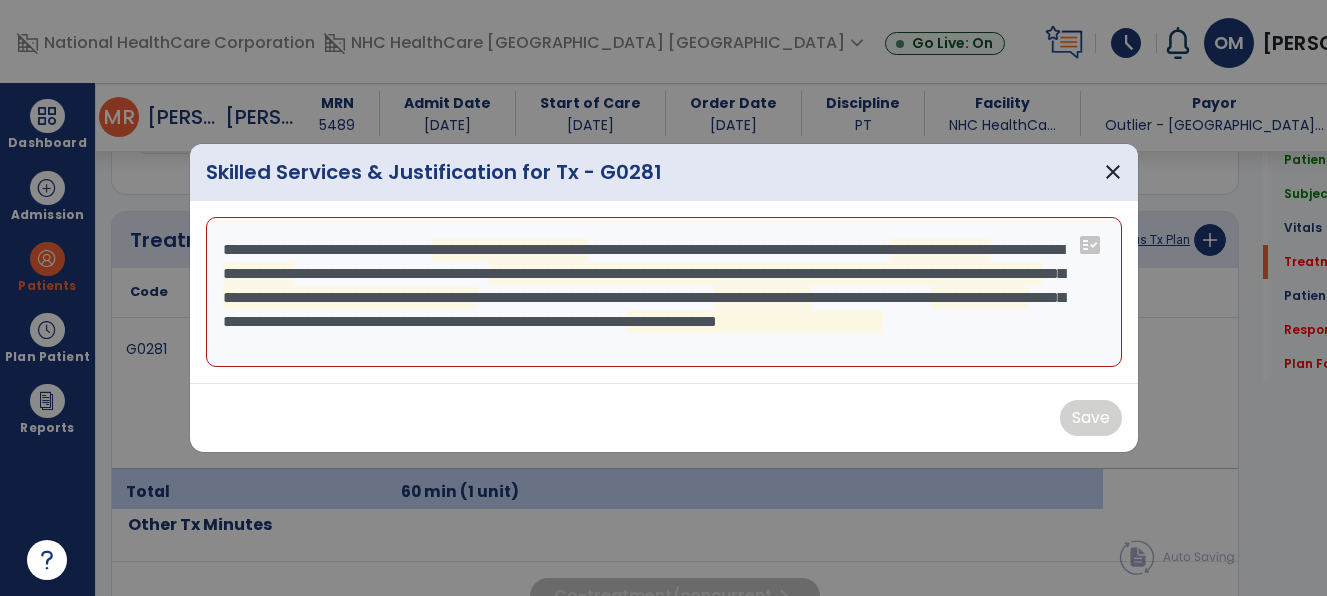click on "**********" at bounding box center [664, 292] 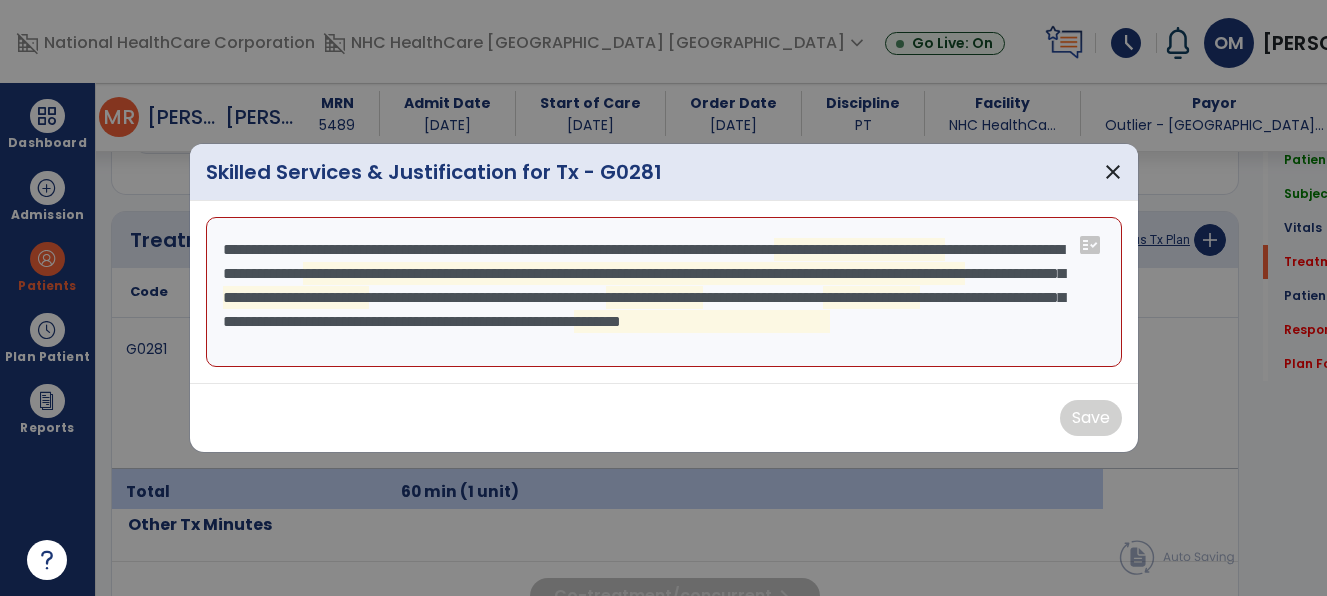 click on "**********" at bounding box center (664, 292) 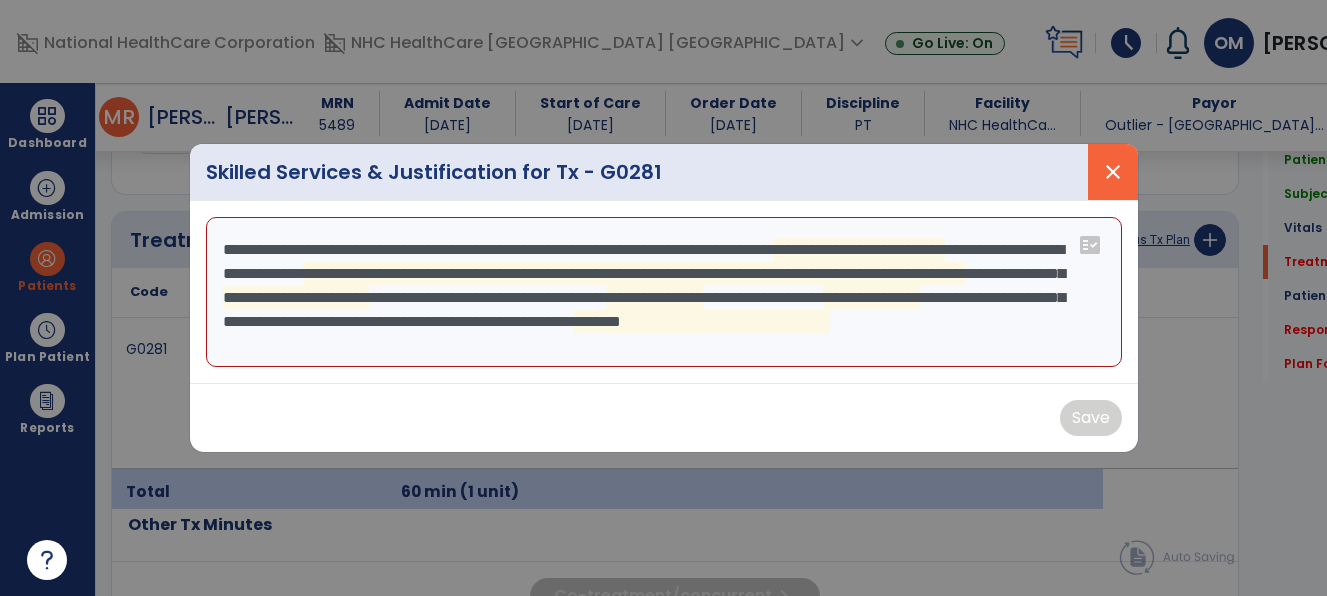 type on "**********" 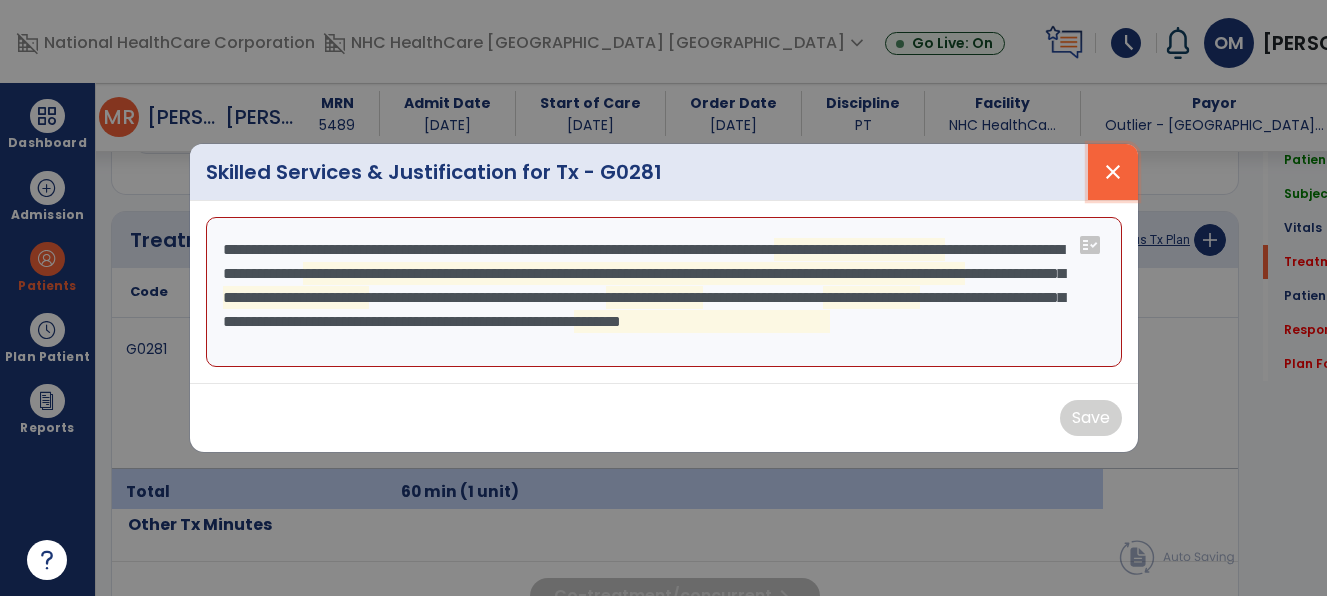 click on "close" at bounding box center (1113, 172) 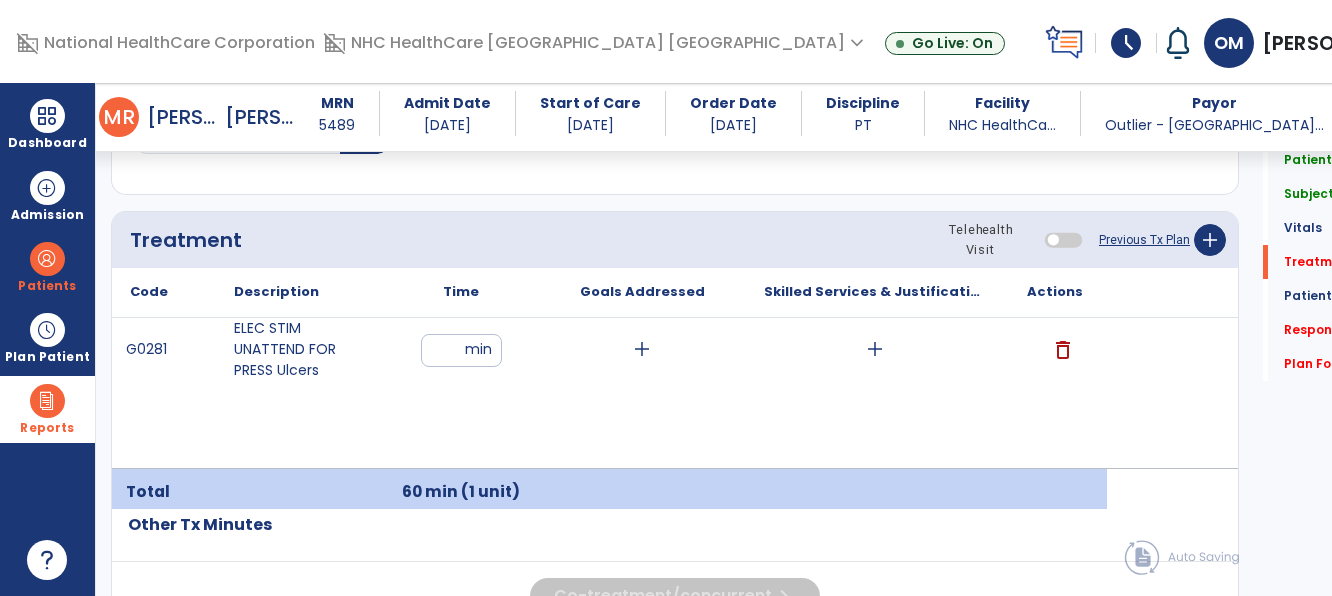click at bounding box center [47, 401] 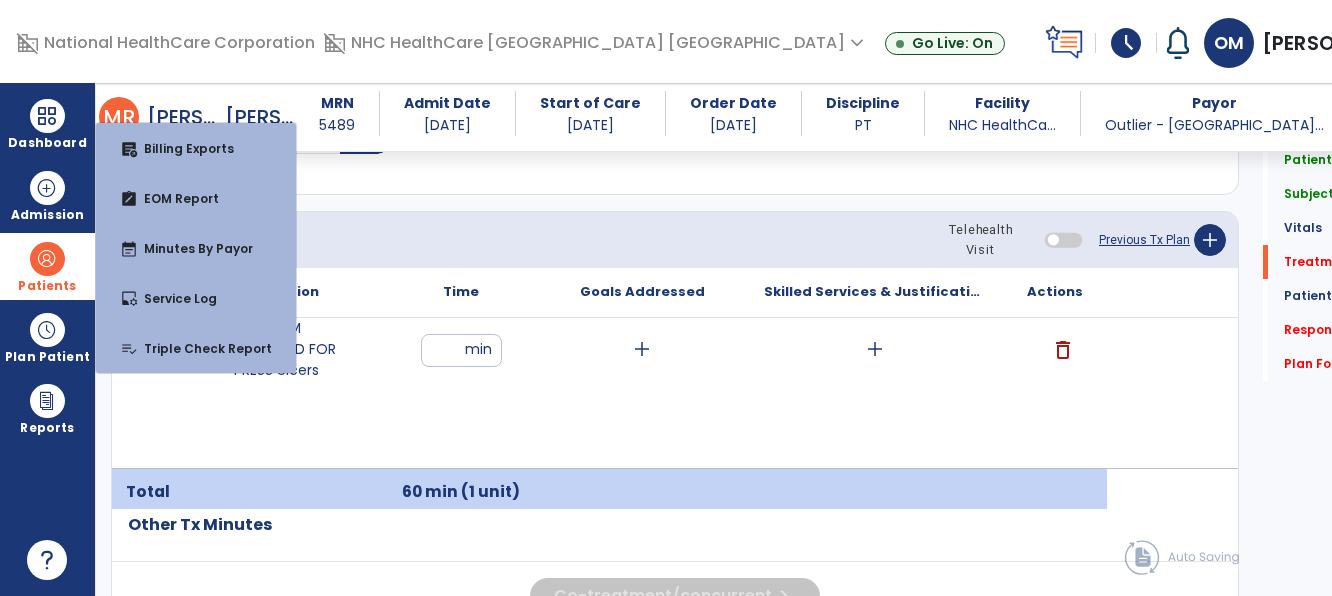 click at bounding box center (47, 259) 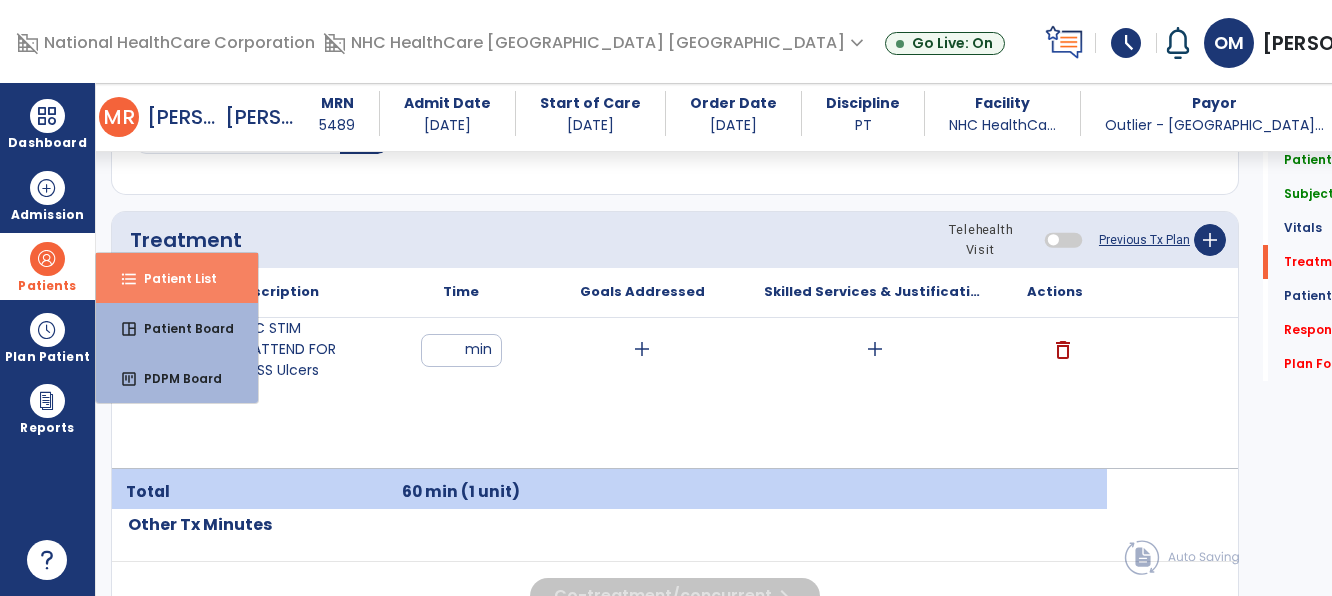 click on "format_list_bulleted" at bounding box center [129, 279] 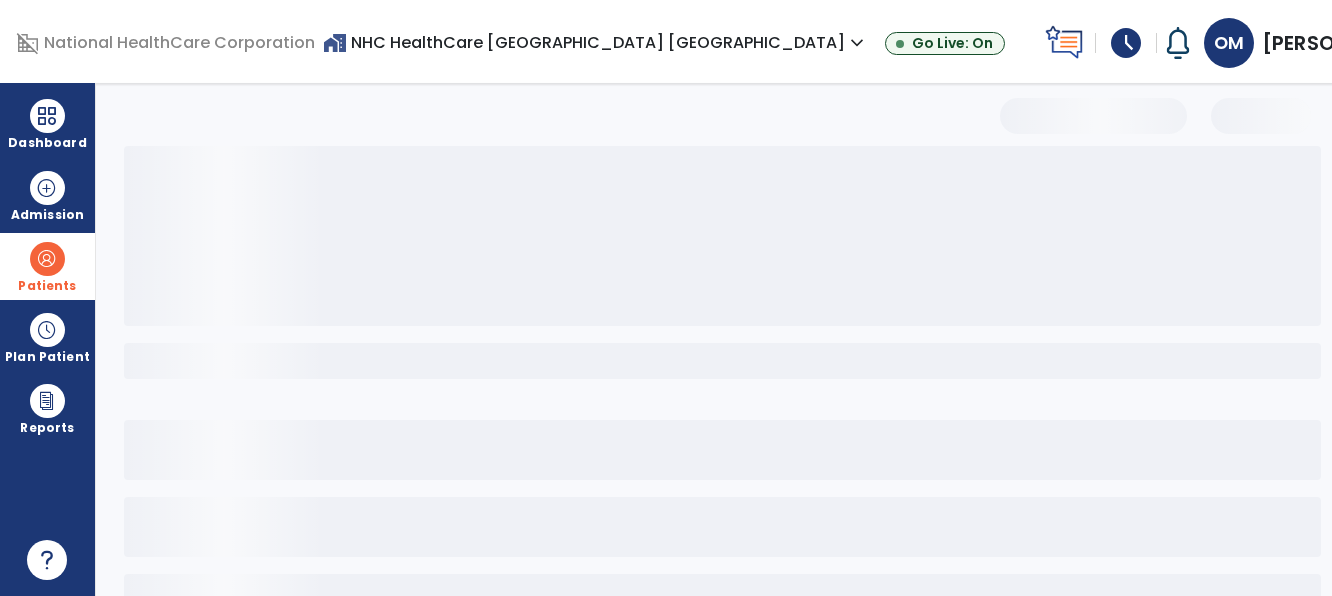scroll, scrollTop: 147, scrollLeft: 0, axis: vertical 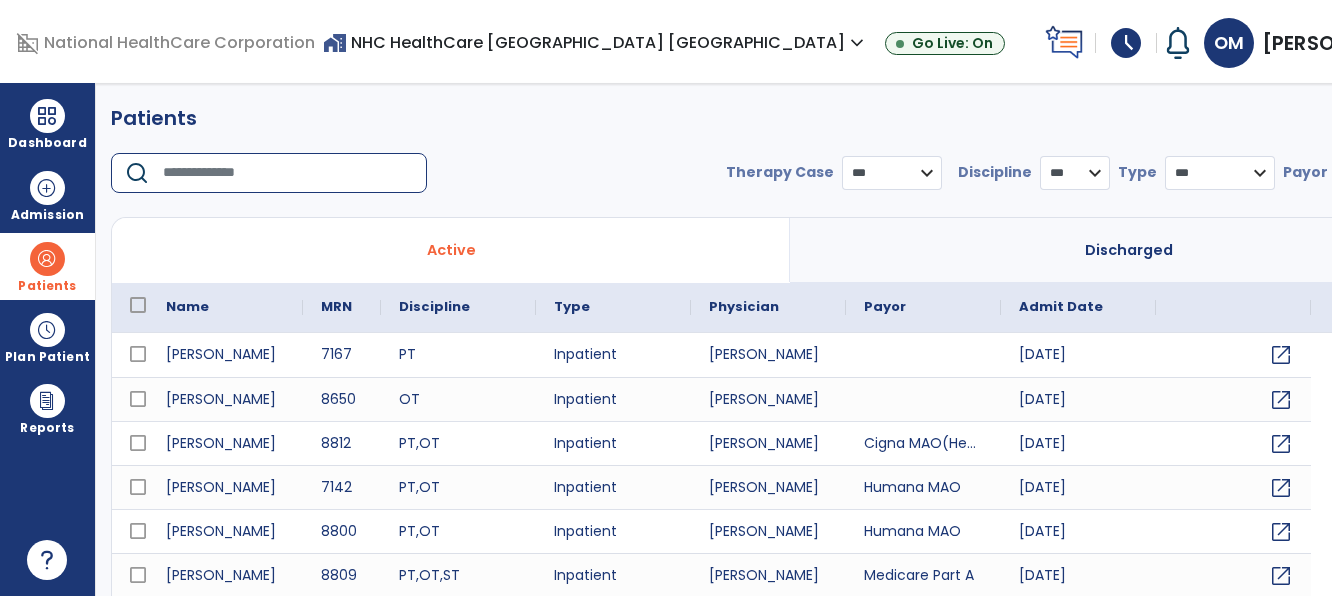 click at bounding box center (288, 173) 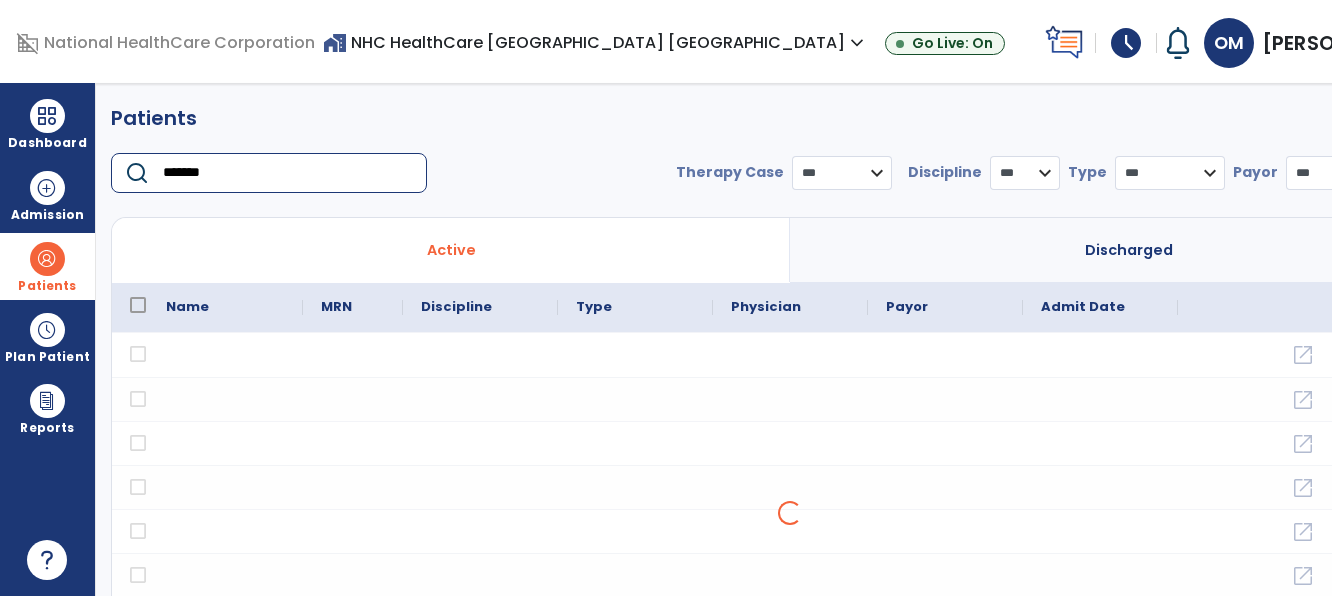 click on "*******" at bounding box center (288, 173) 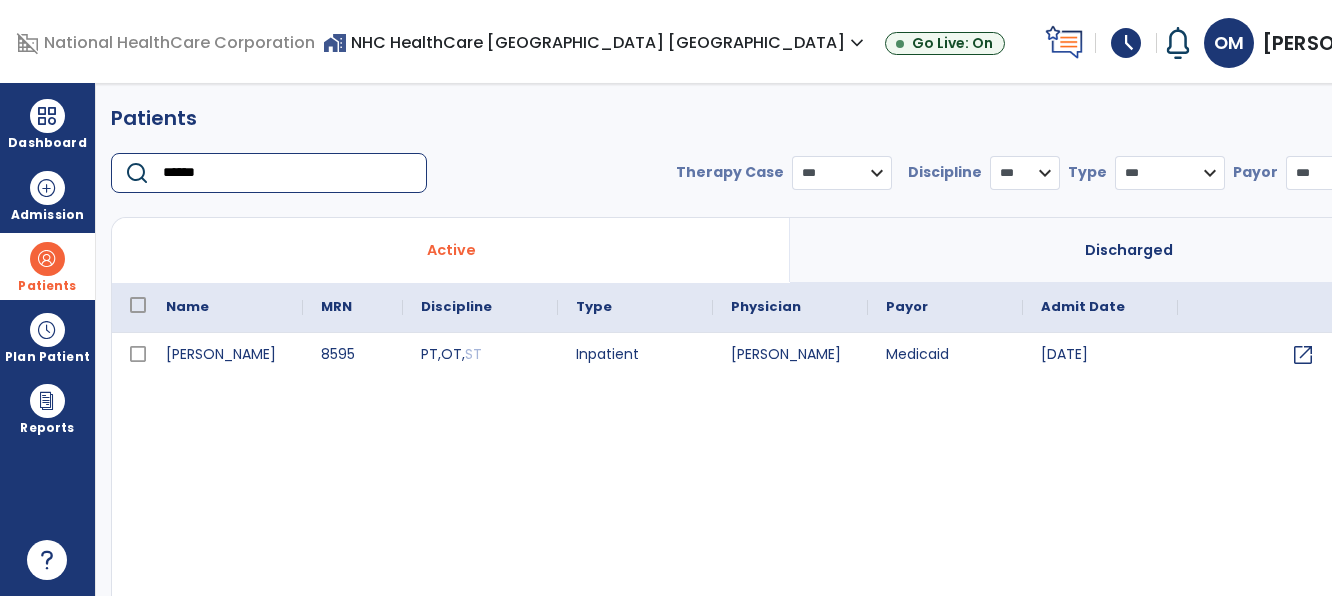 type on "******" 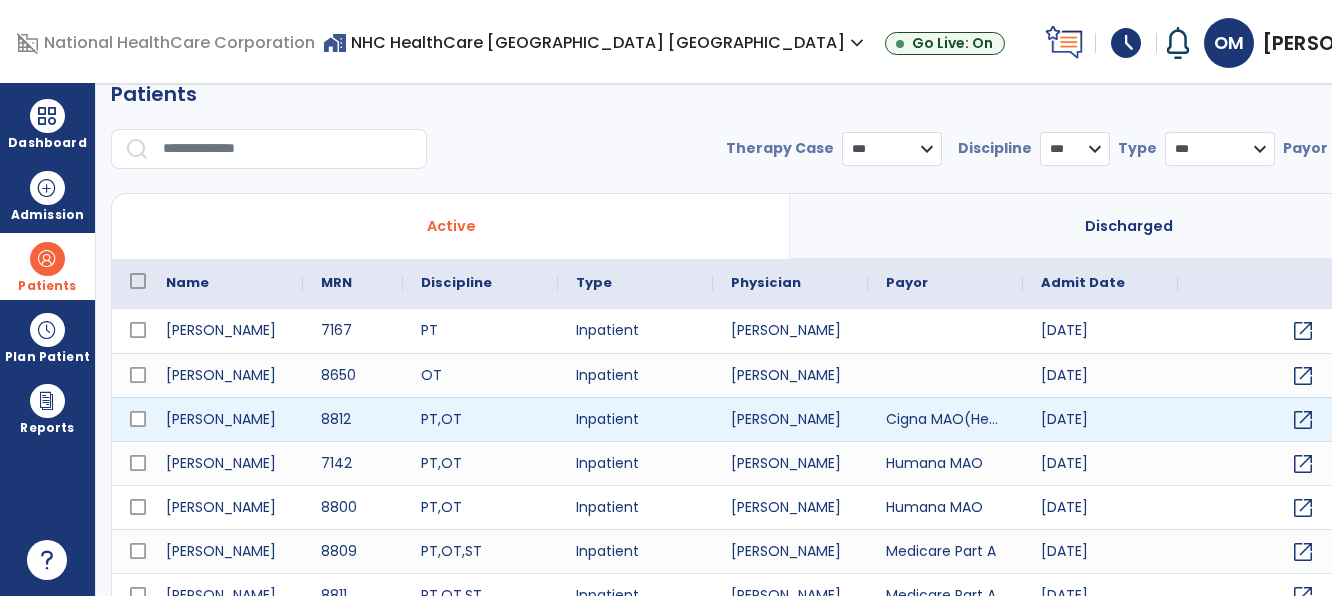 scroll, scrollTop: 0, scrollLeft: 0, axis: both 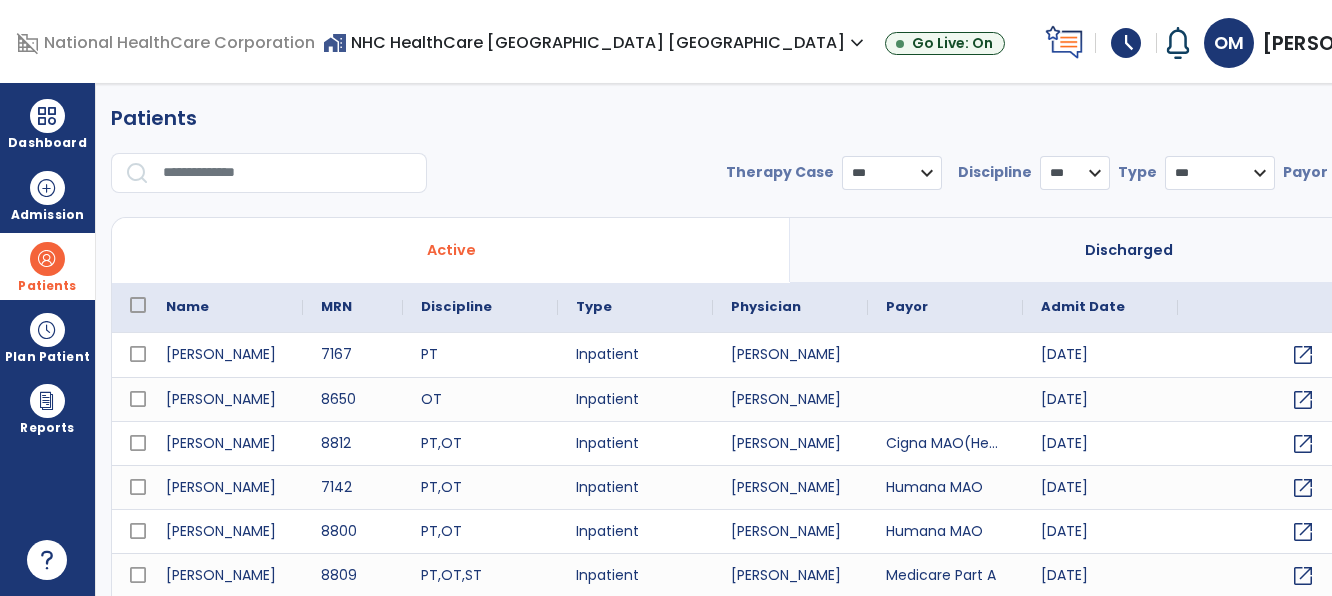 click at bounding box center (288, 173) 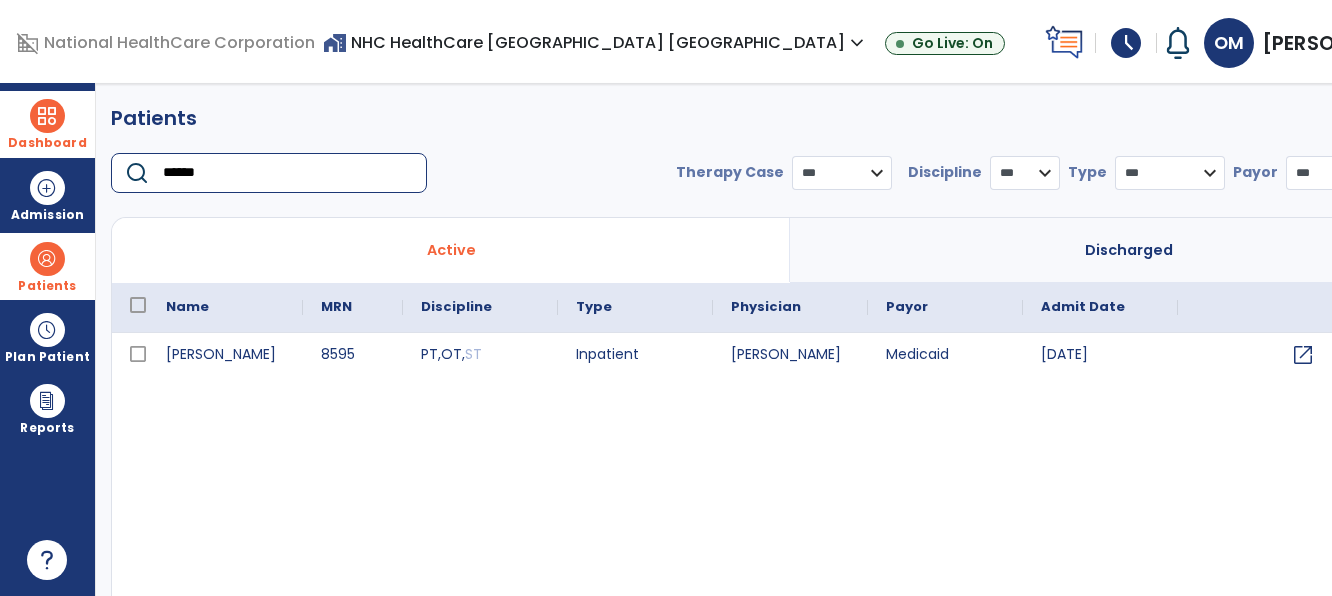 type on "******" 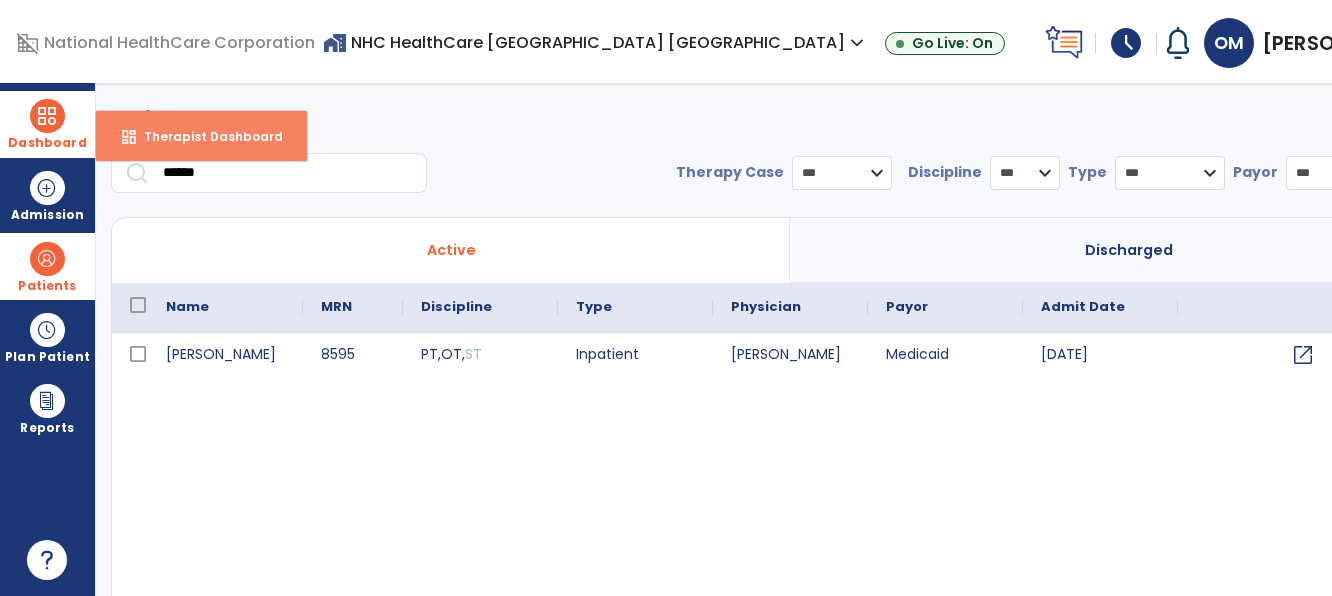 click on "dashboard" at bounding box center [129, 137] 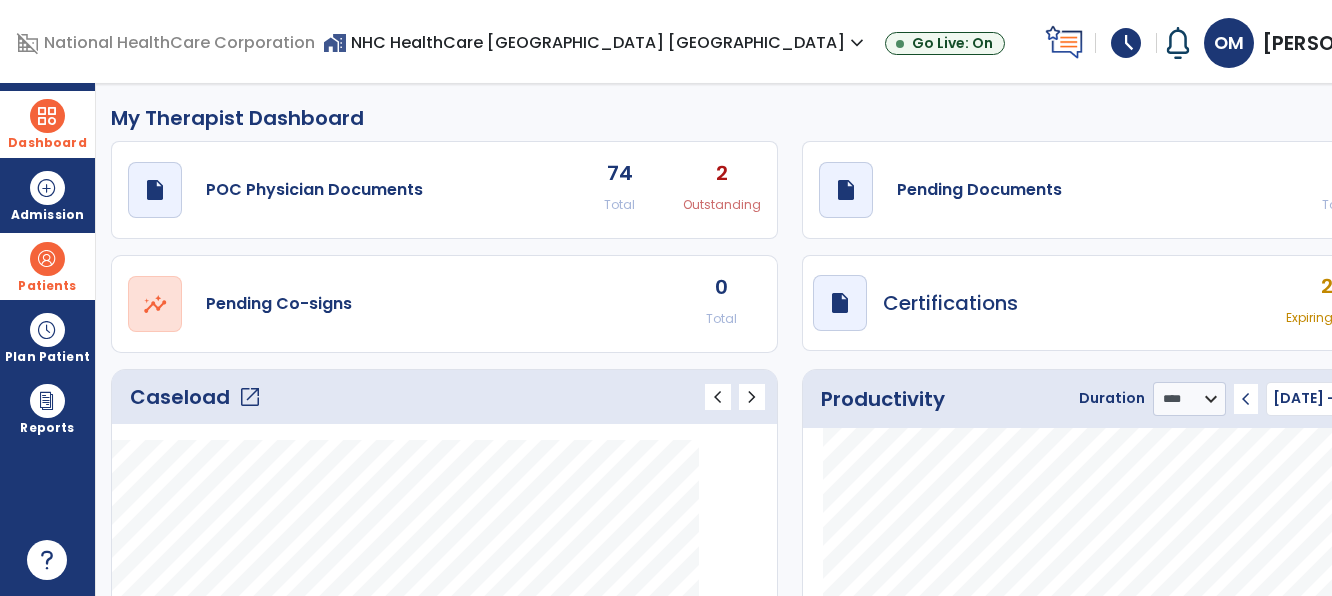 click on "open_in_new" 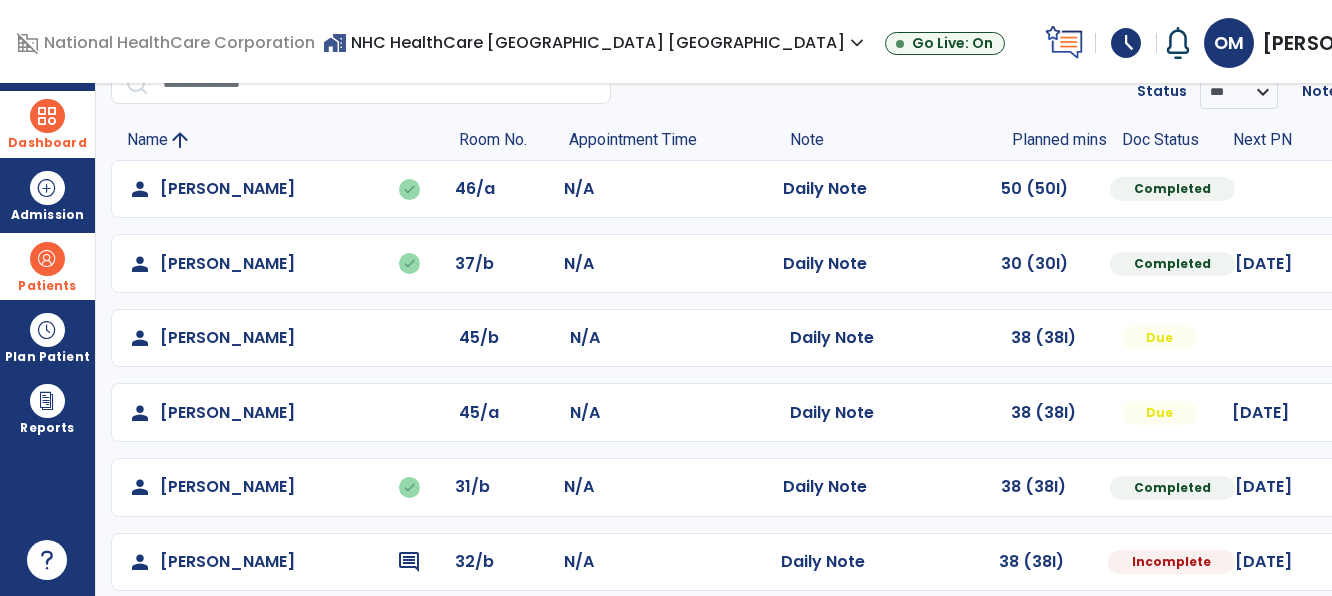 scroll, scrollTop: 193, scrollLeft: 0, axis: vertical 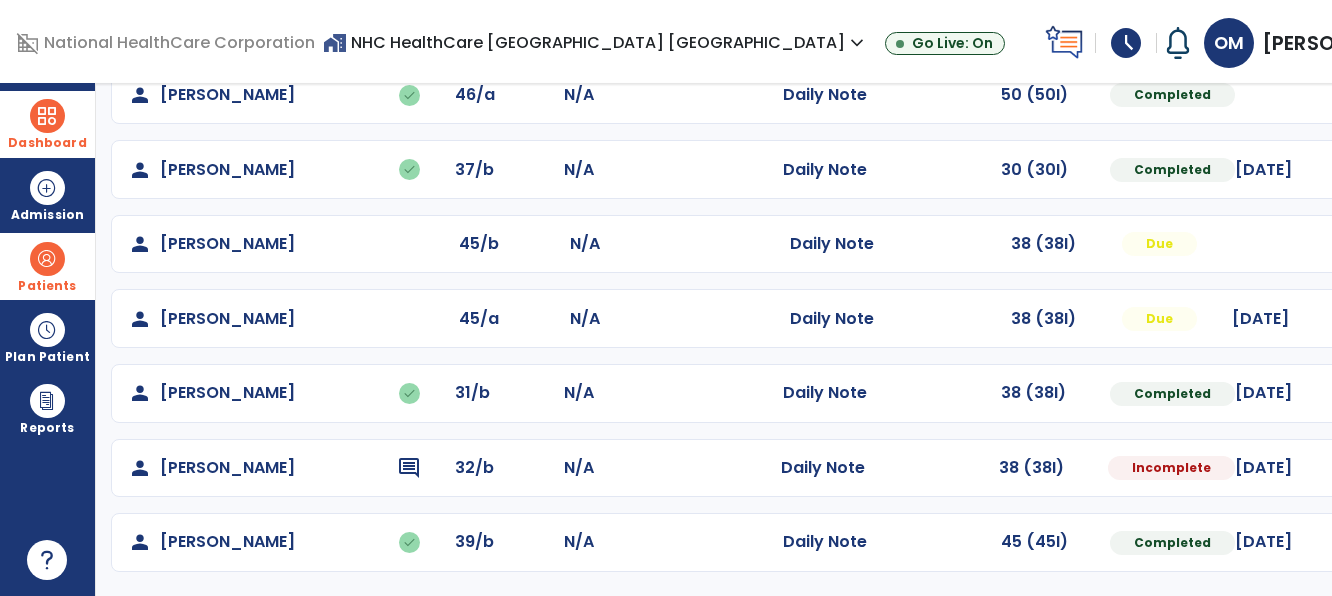 click at bounding box center (47, 259) 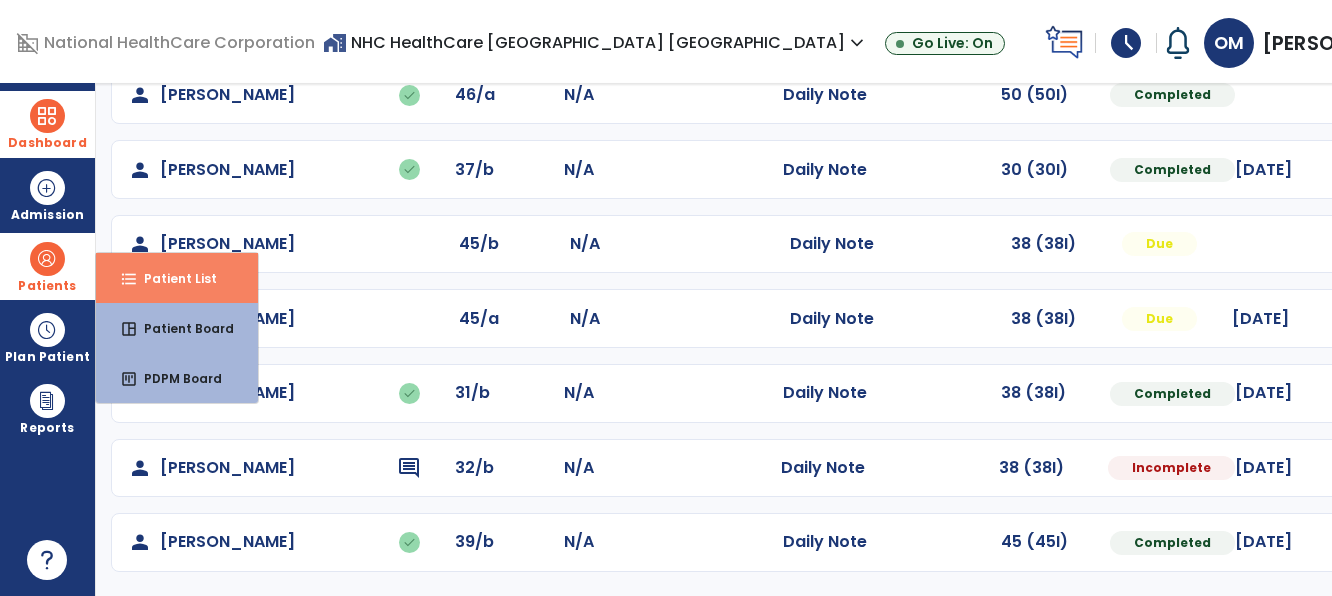 click on "Patient List" at bounding box center (172, 278) 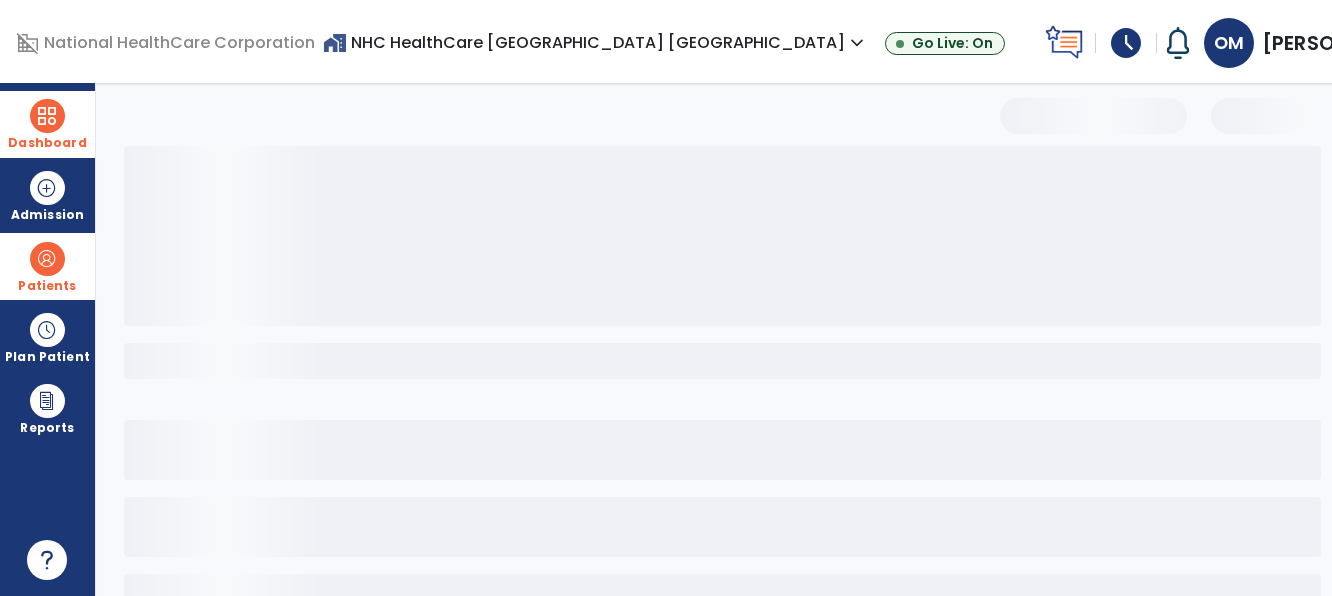 scroll, scrollTop: 0, scrollLeft: 0, axis: both 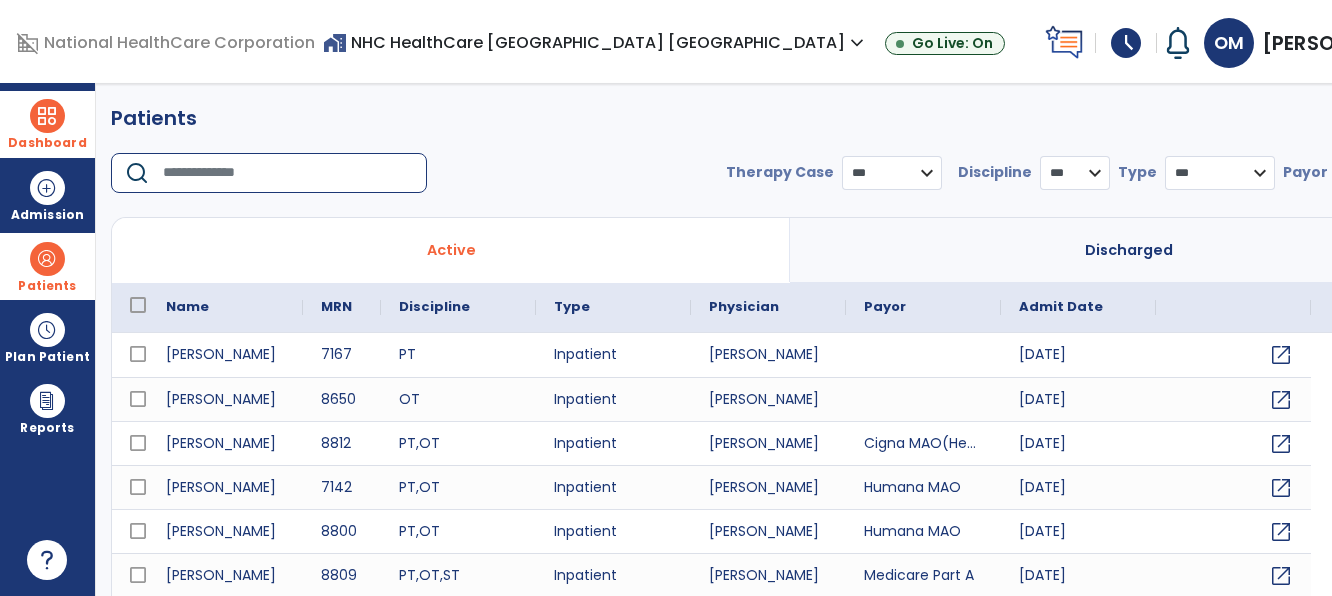 click at bounding box center [288, 173] 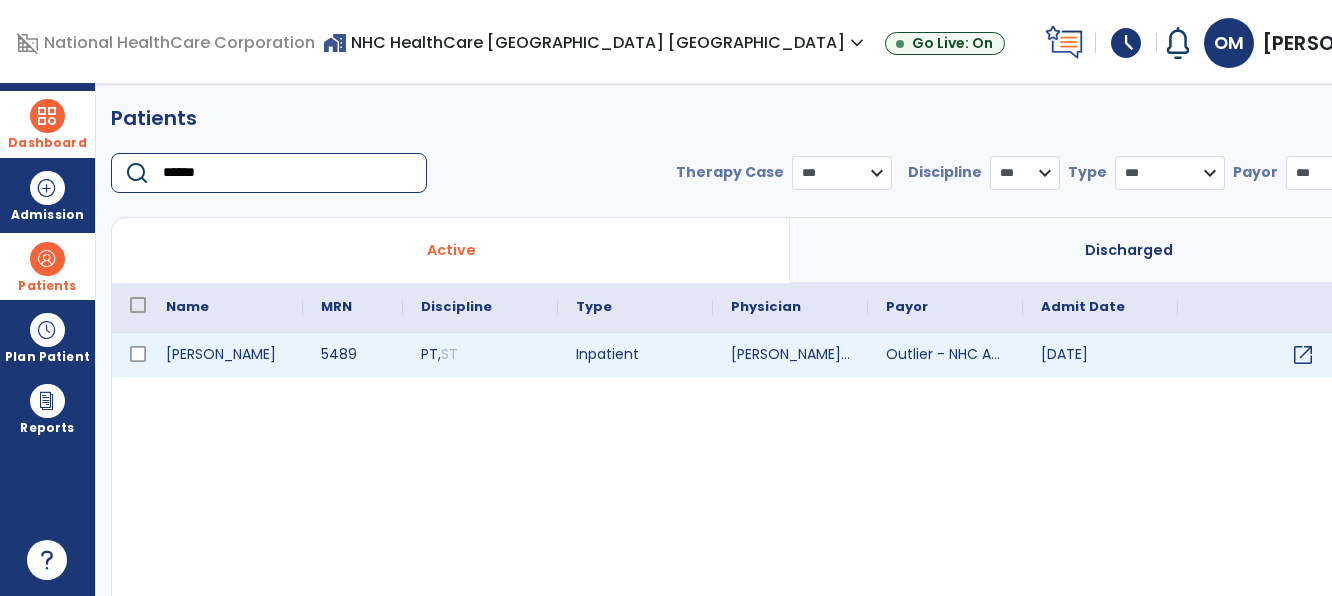 type on "******" 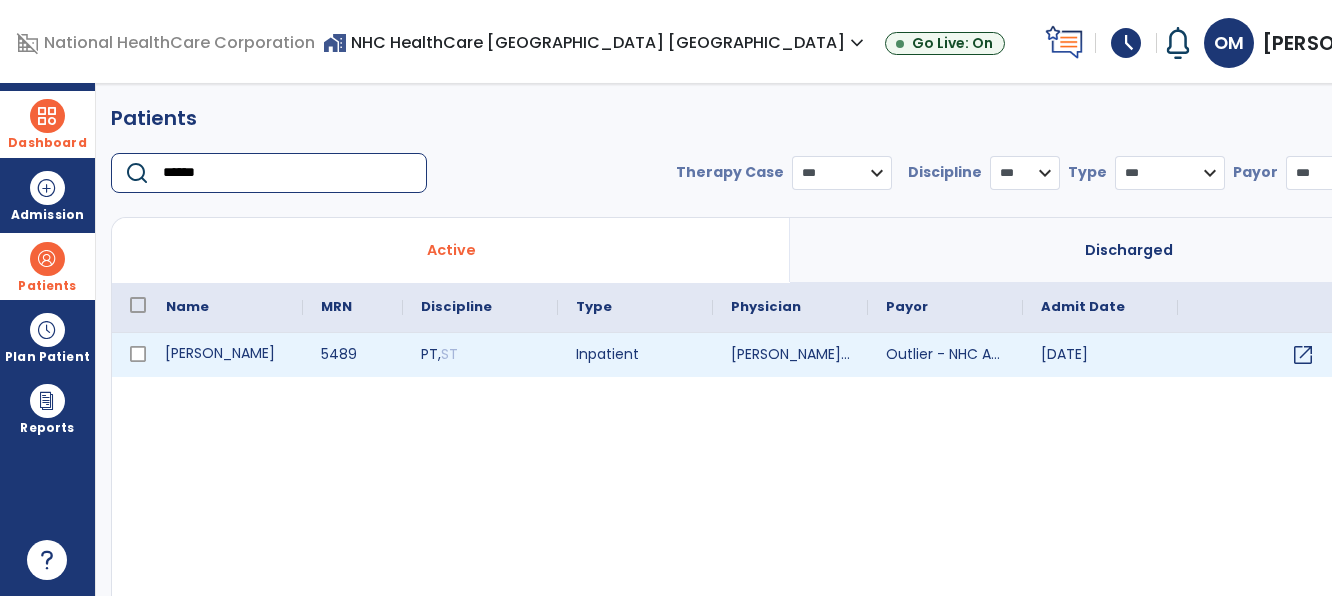 click on "[PERSON_NAME]" at bounding box center [225, 355] 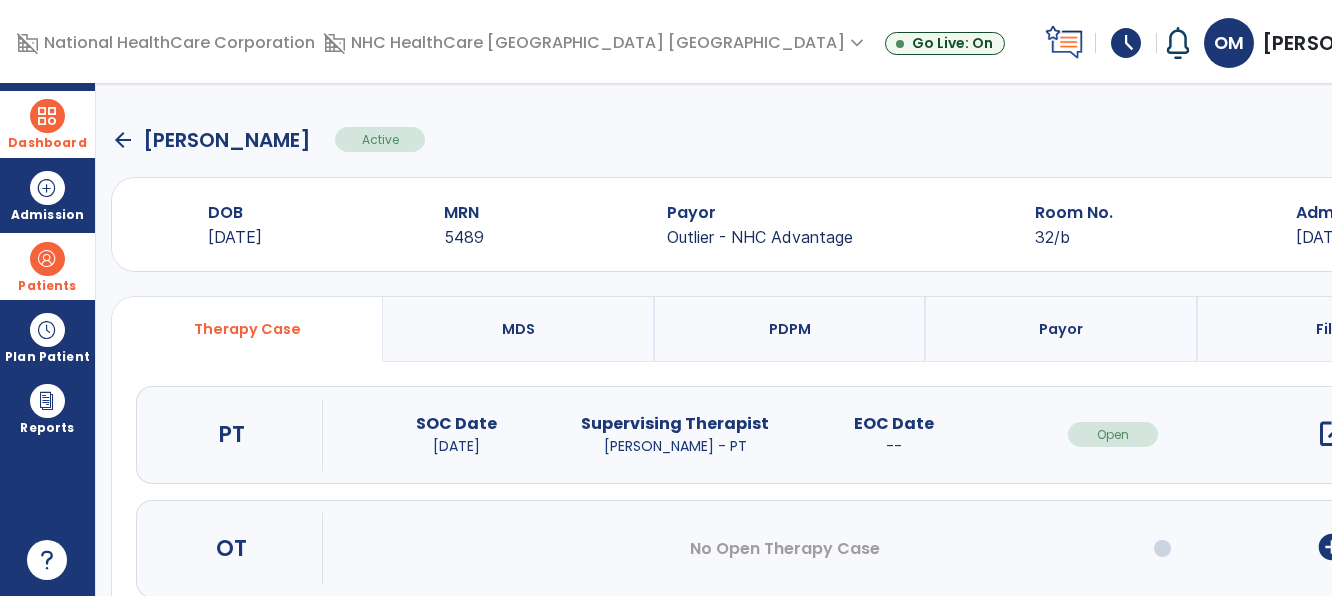 click on "open_in_new" at bounding box center (1332, 434) 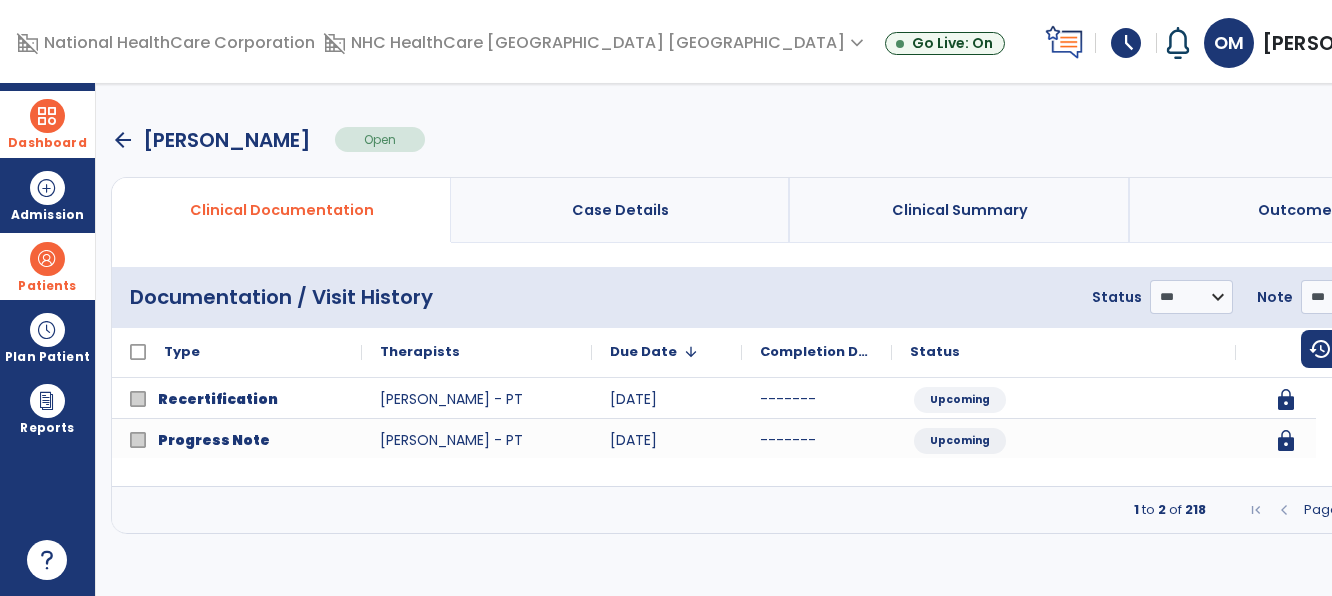 click 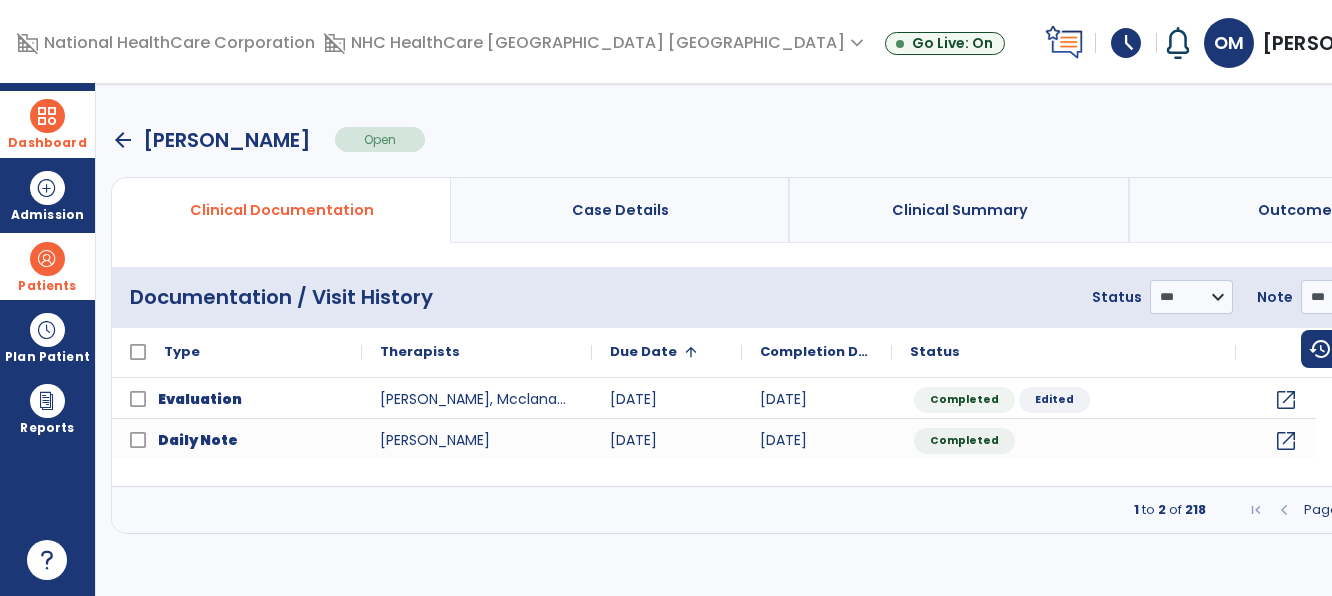 click 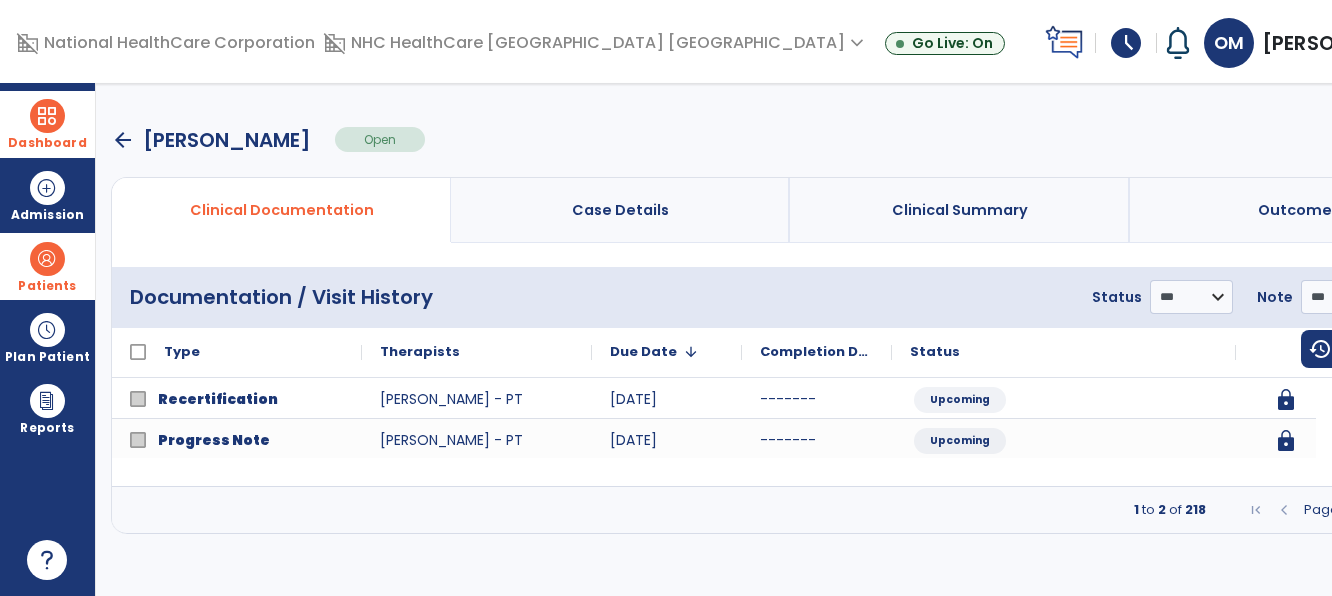 click 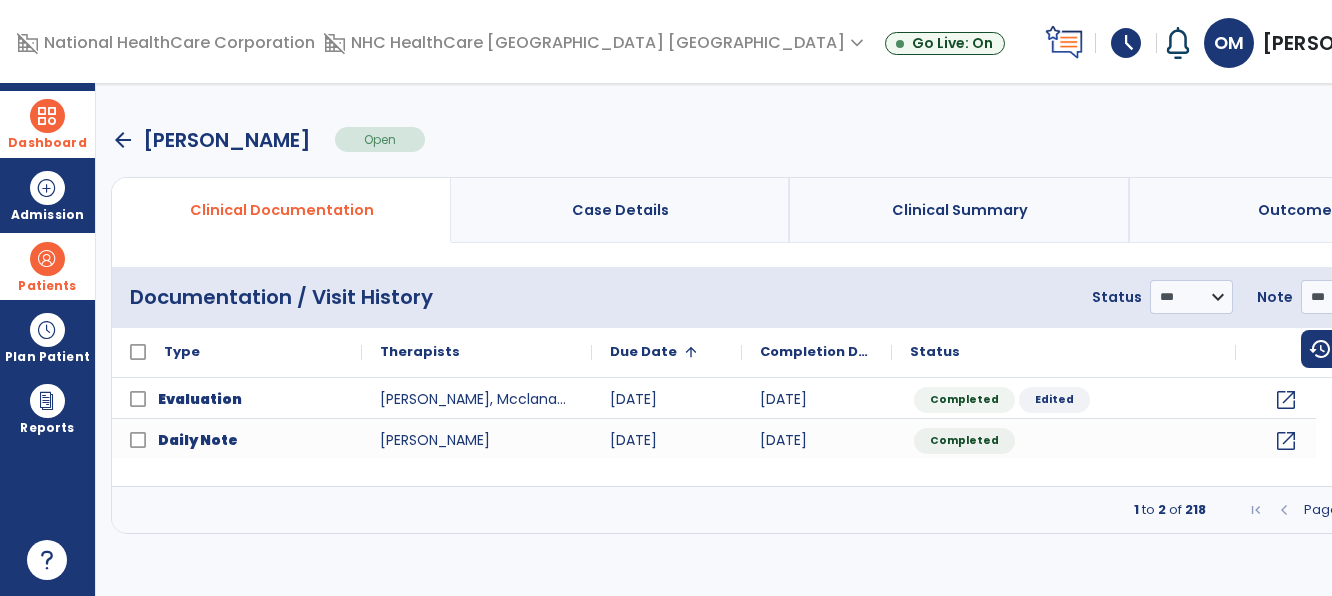 click 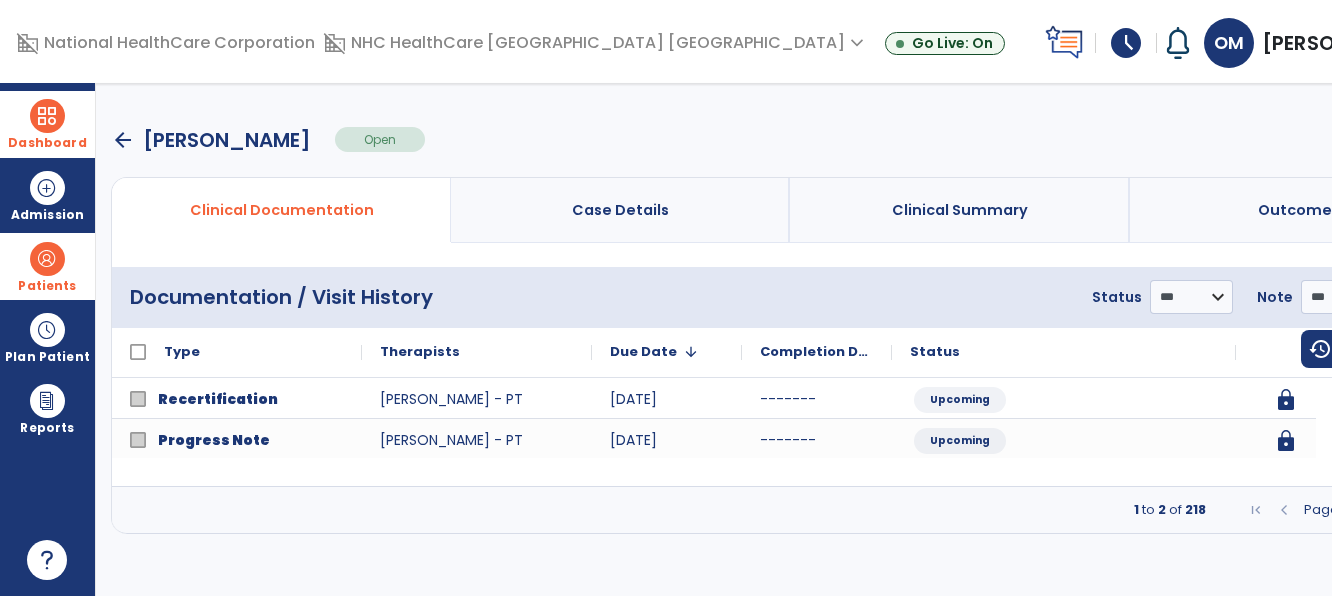 click at bounding box center (1409, 510) 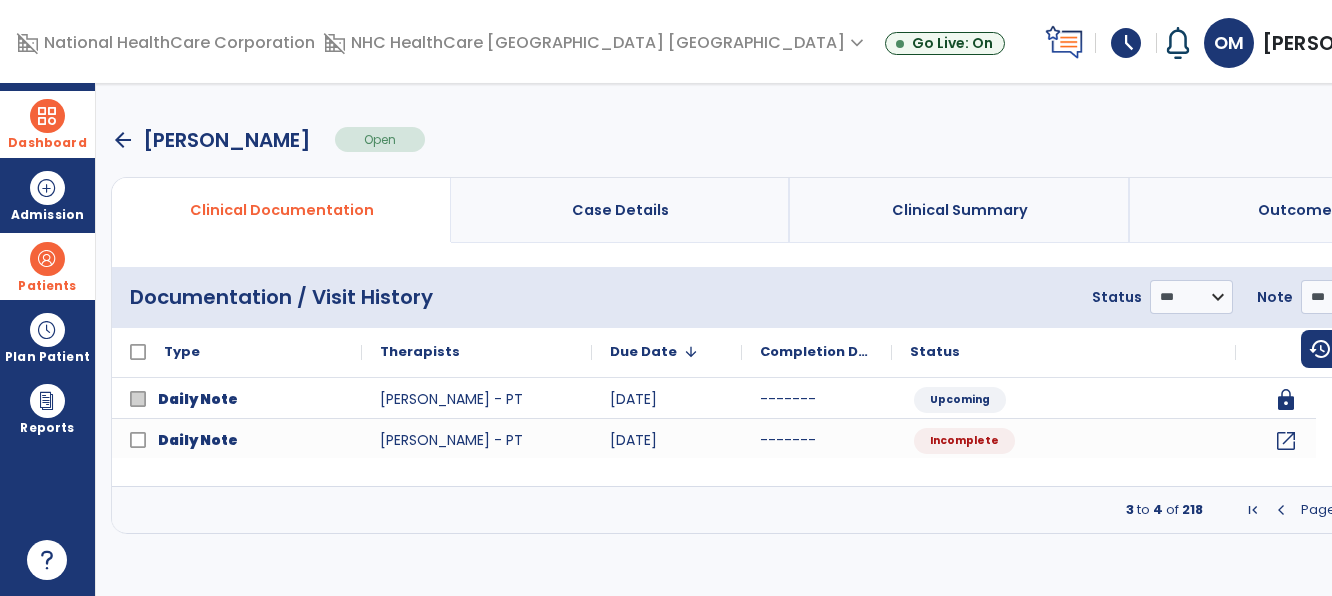 click at bounding box center (1409, 510) 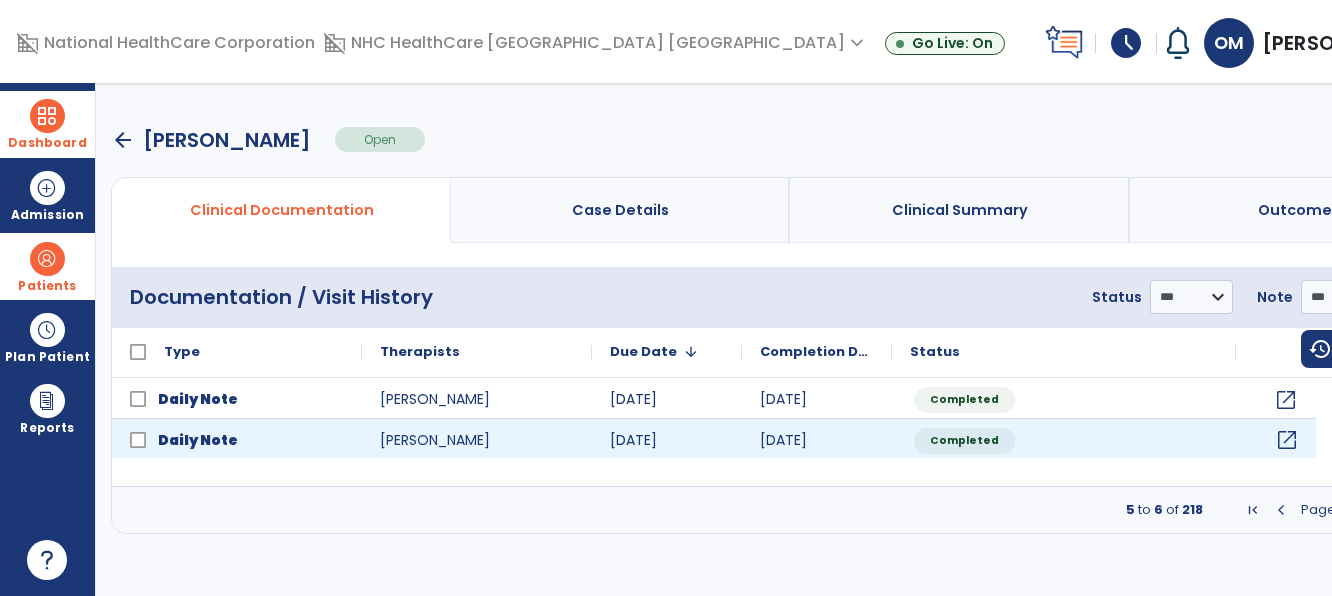 click on "open_in_new" 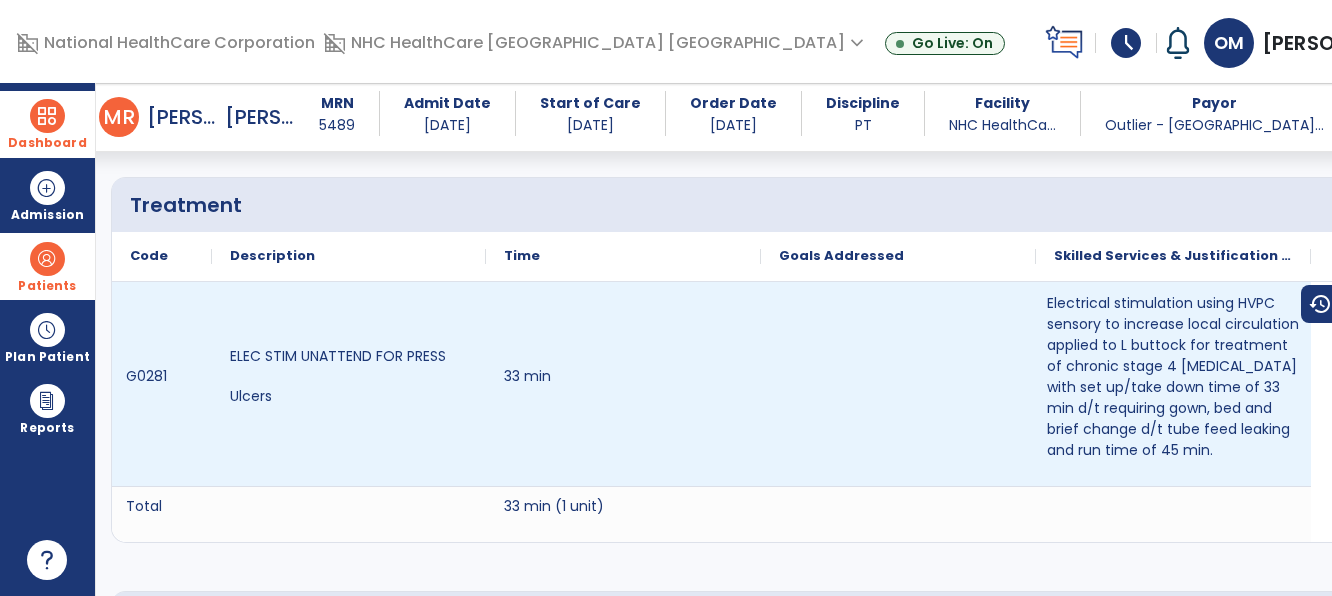 scroll, scrollTop: 1300, scrollLeft: 0, axis: vertical 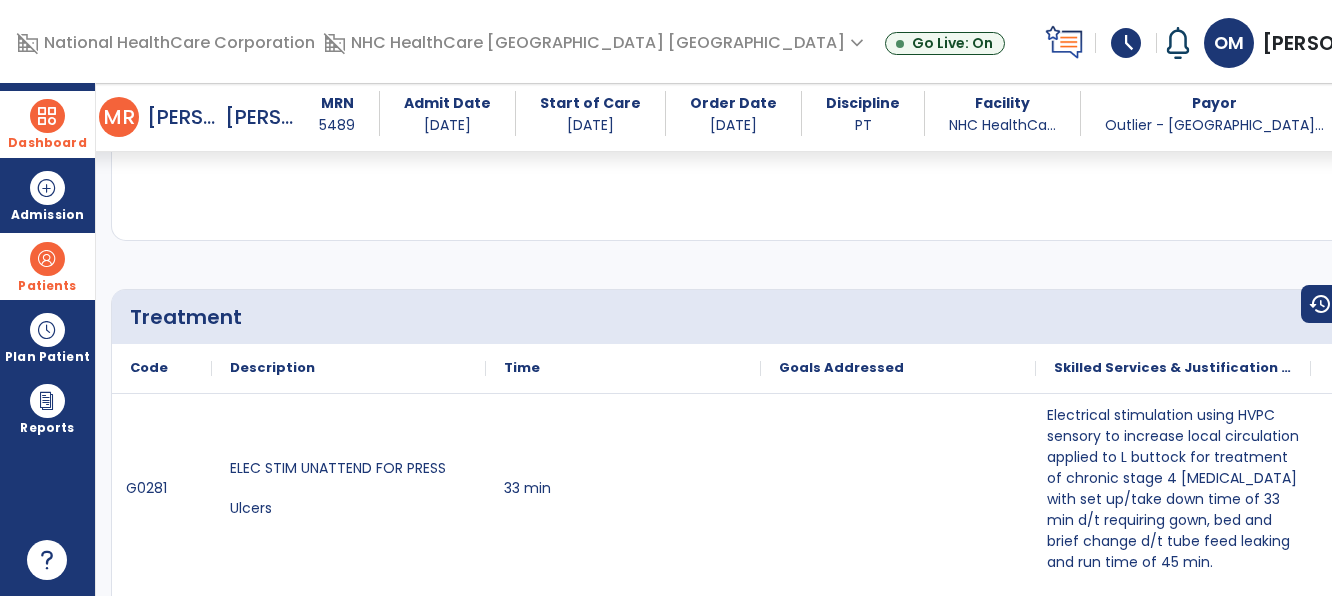 click at bounding box center (47, 116) 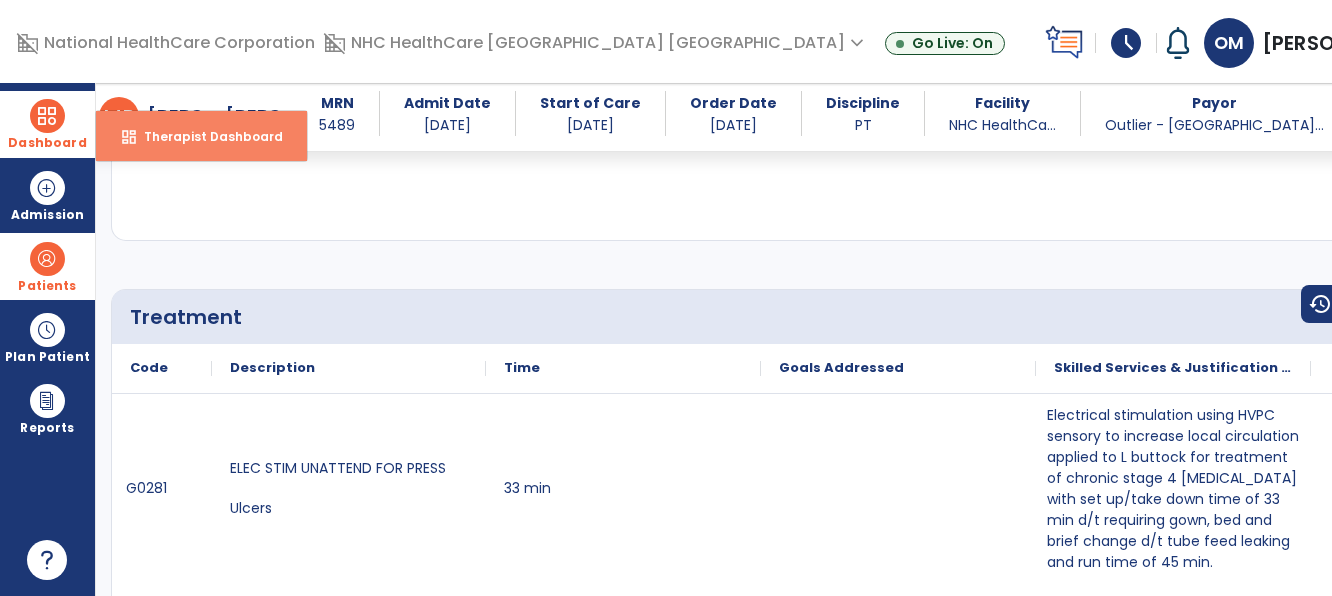 click on "dashboard" at bounding box center [129, 137] 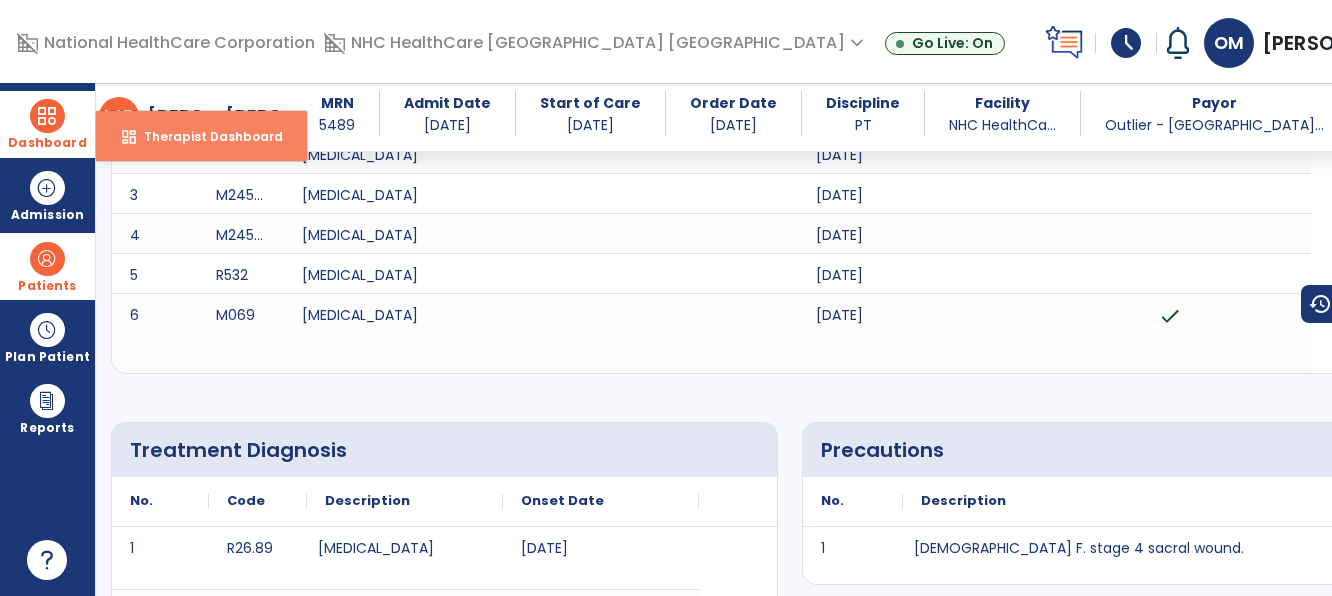 select on "****" 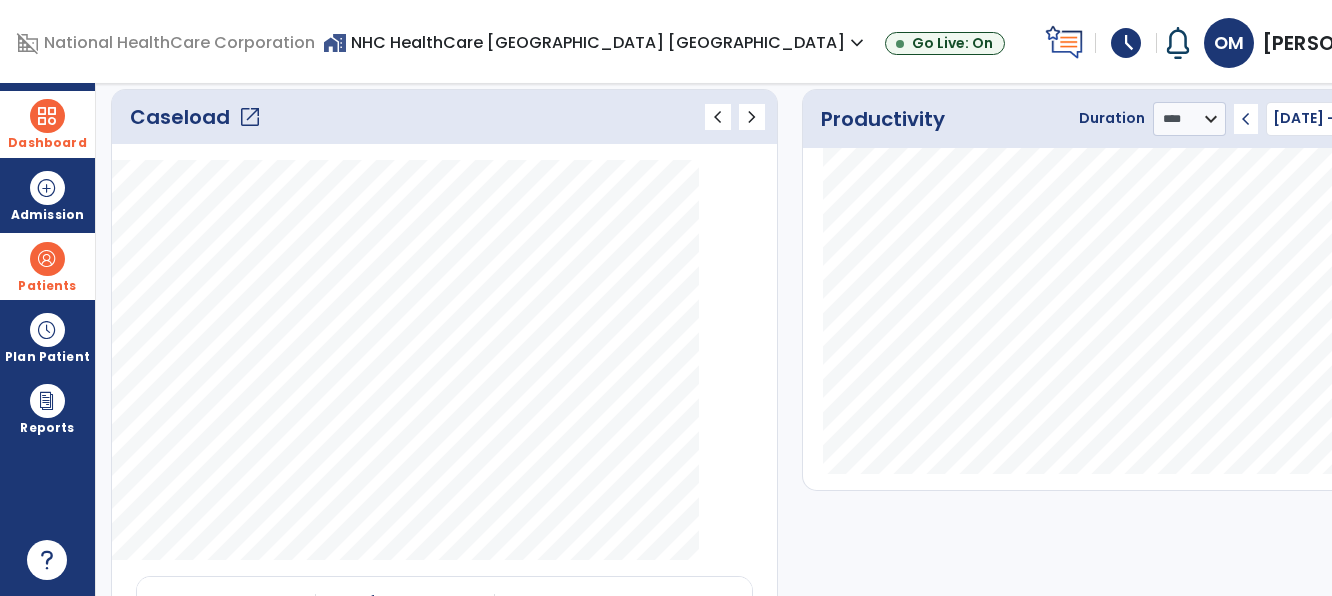 click on "open_in_new" 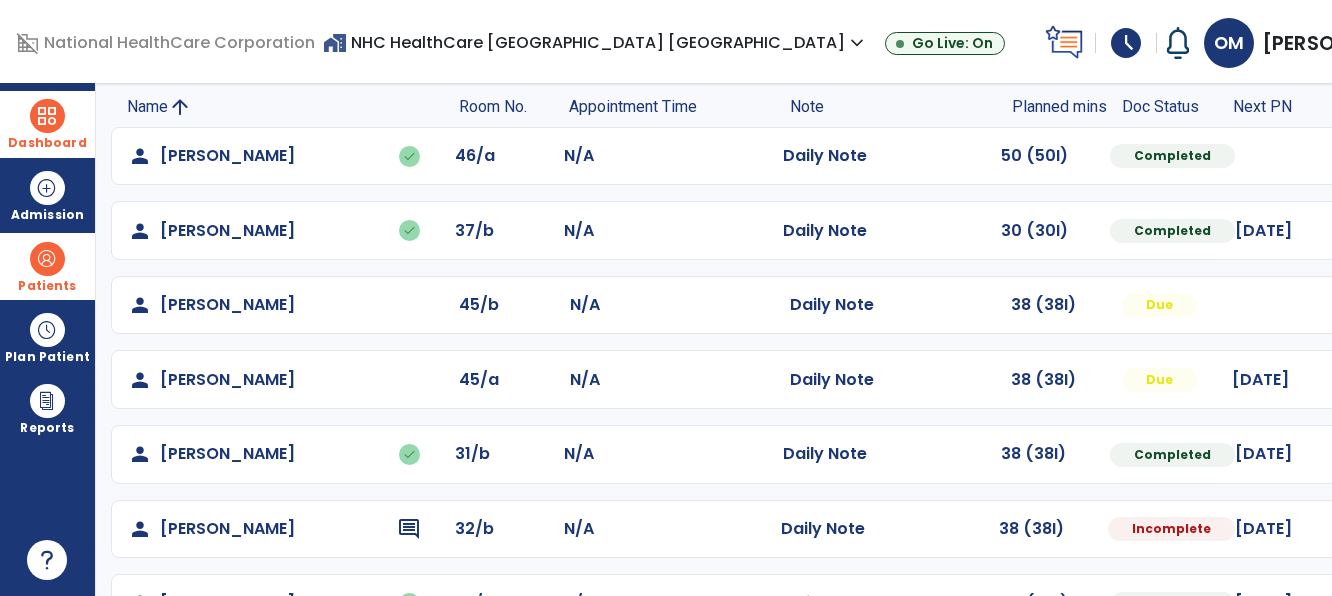 scroll, scrollTop: 193, scrollLeft: 0, axis: vertical 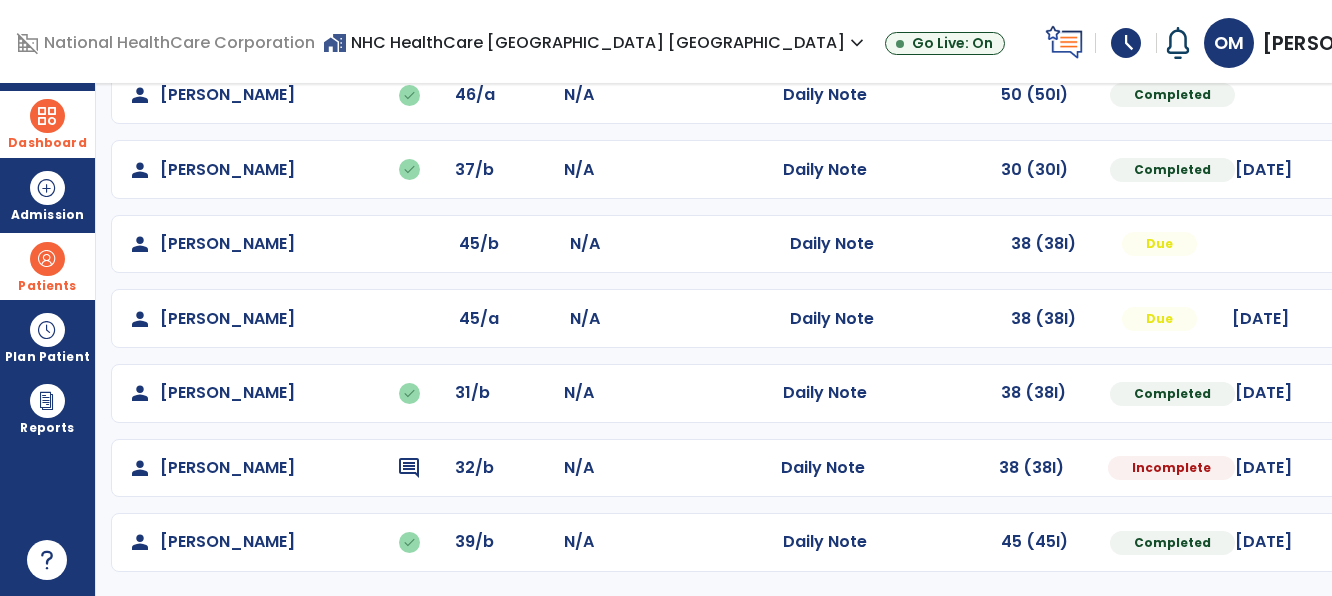 click at bounding box center (1406, 95) 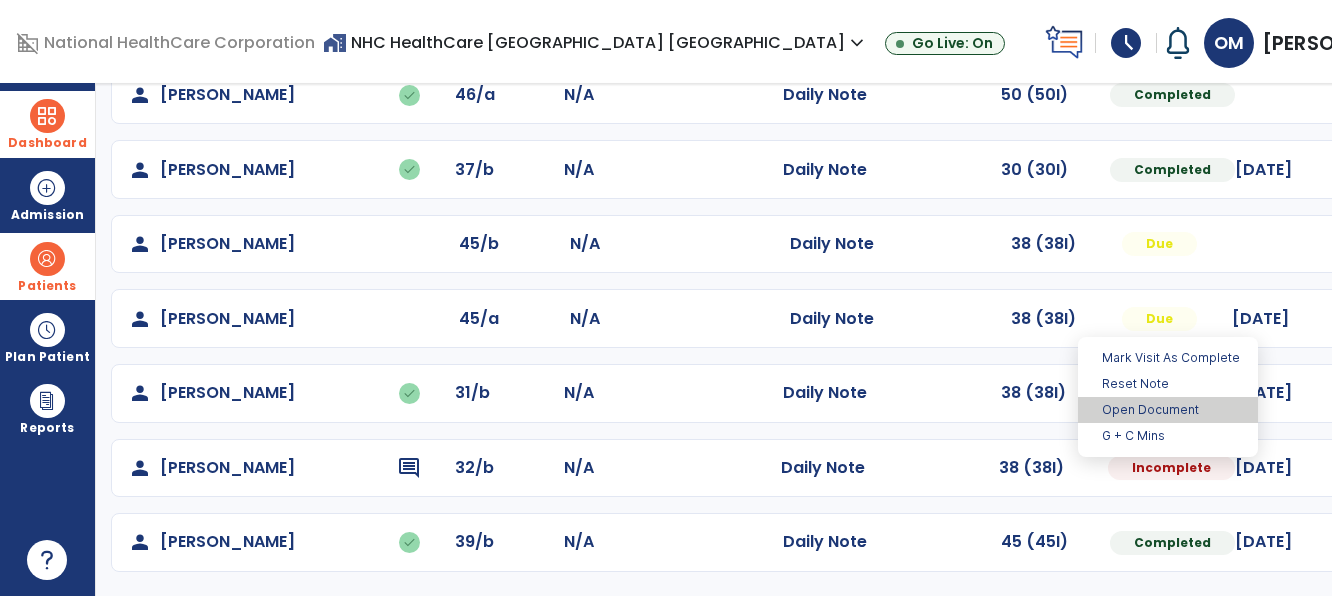 click on "Open Document" at bounding box center (1168, 410) 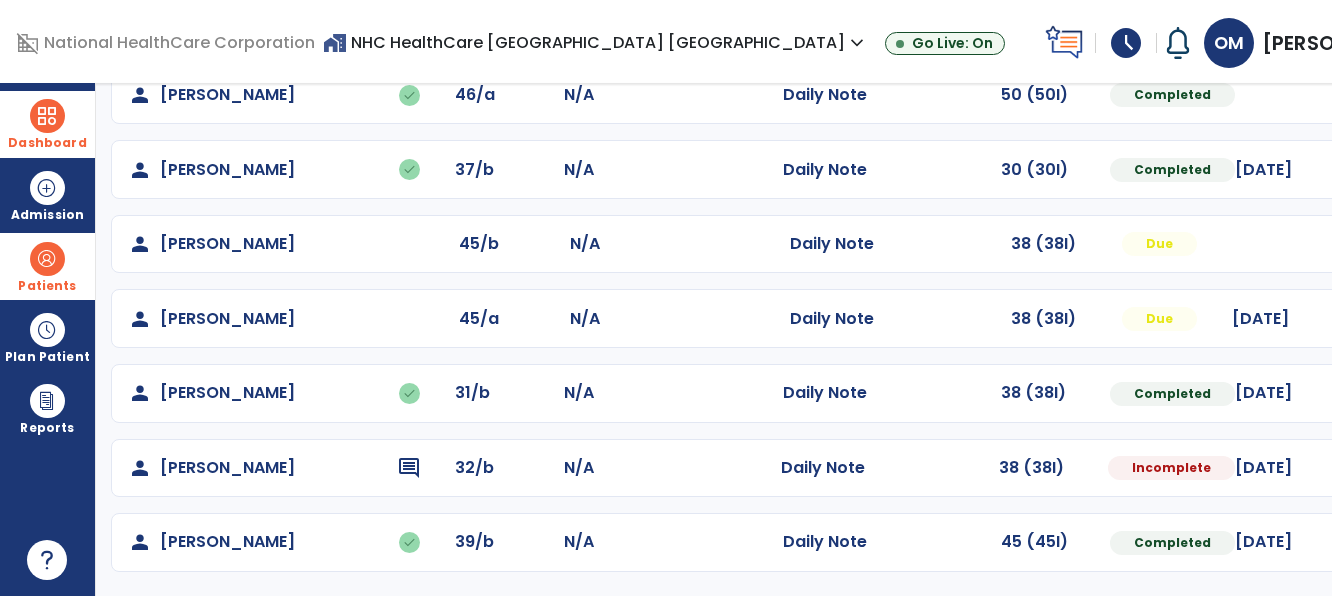 select on "*" 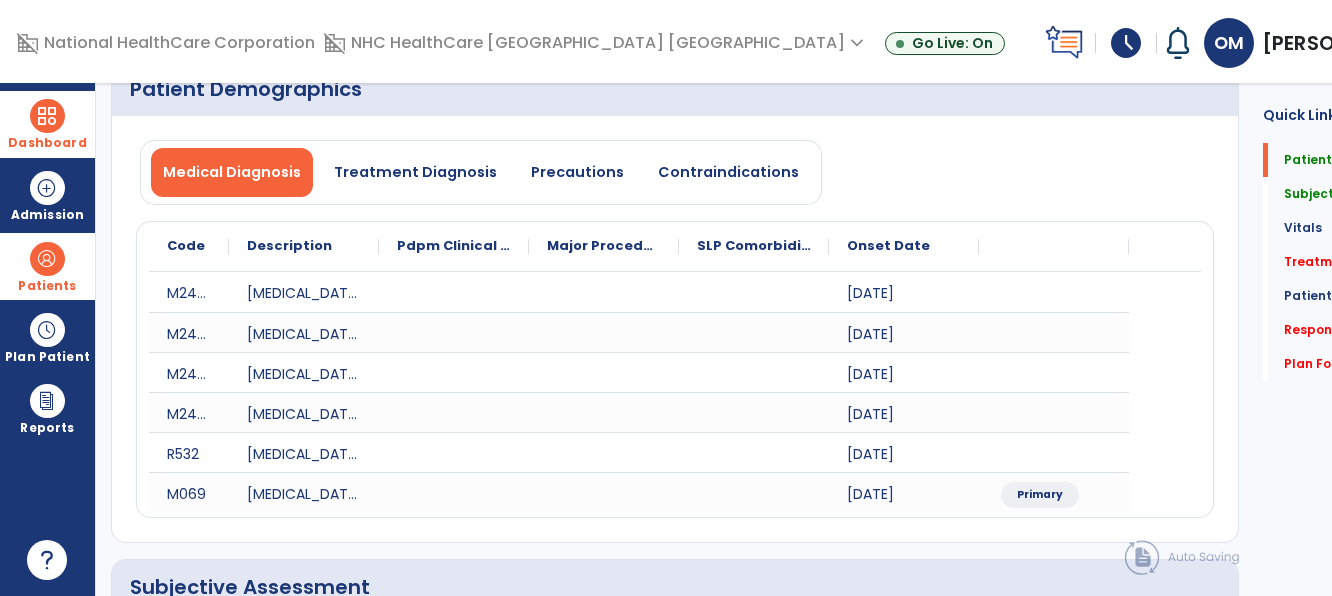 scroll, scrollTop: 0, scrollLeft: 0, axis: both 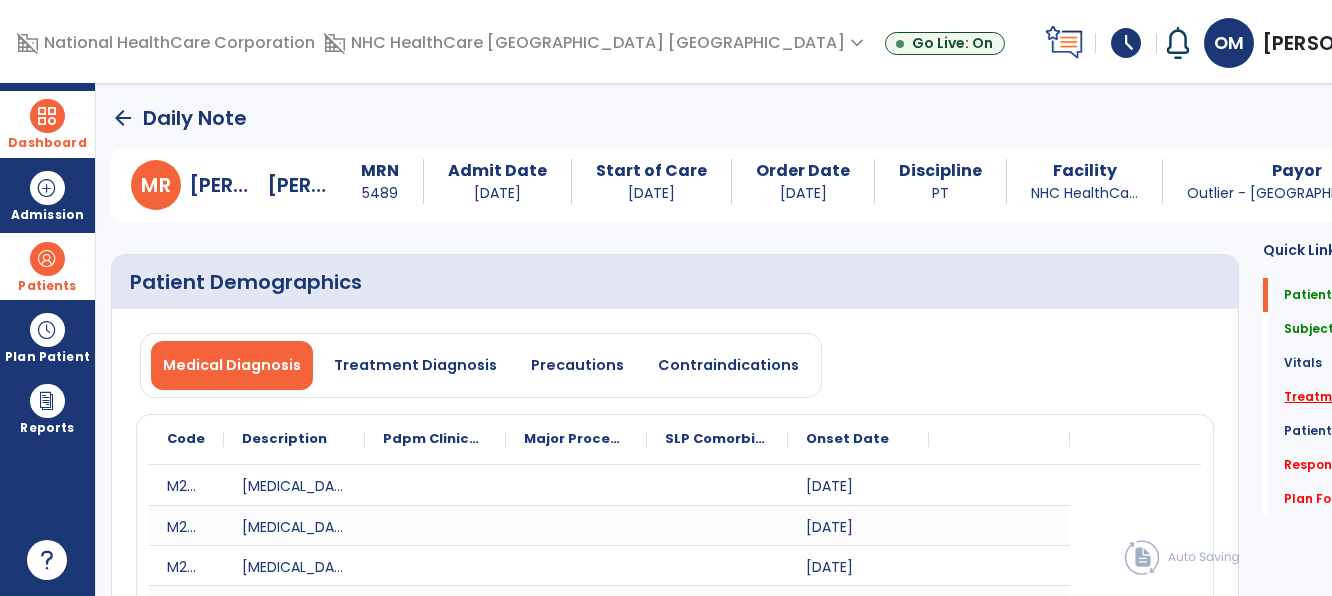 click on "Treatment   *" 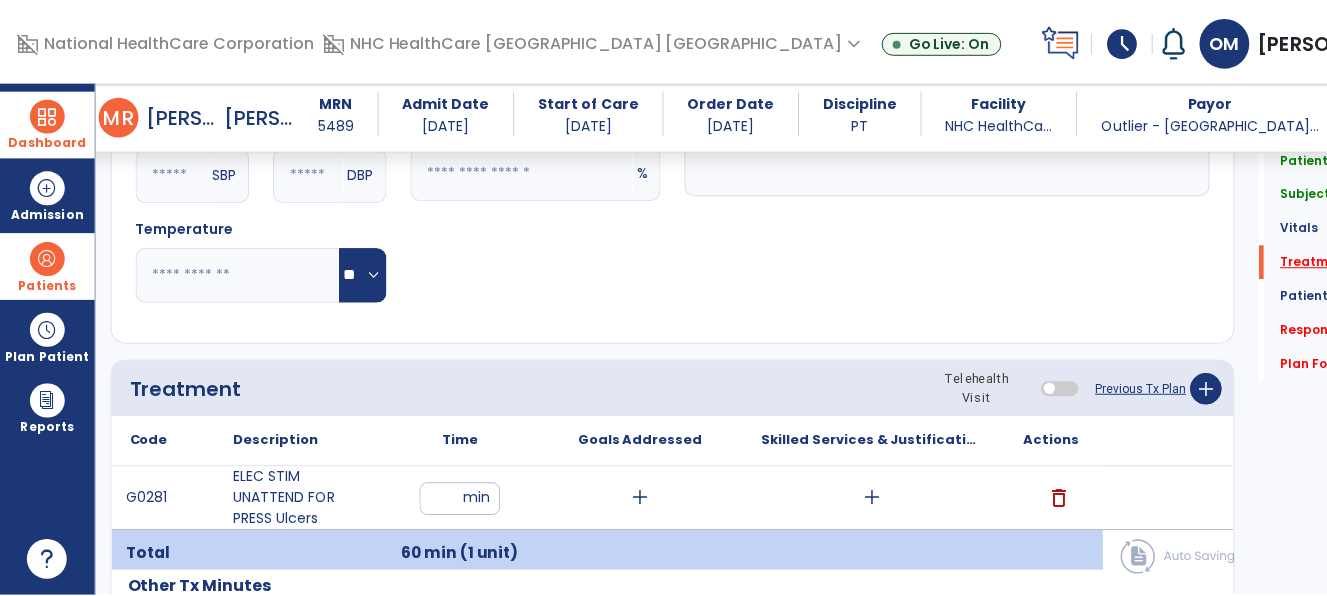 scroll, scrollTop: 1296, scrollLeft: 0, axis: vertical 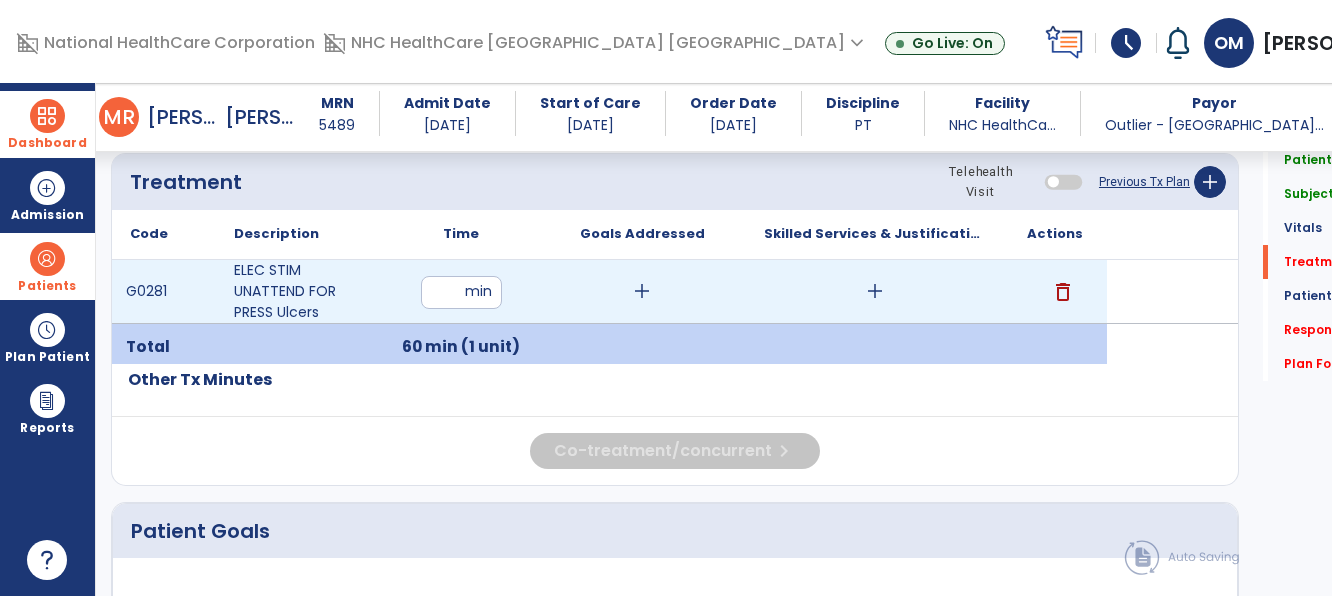 click on "add" at bounding box center (875, 291) 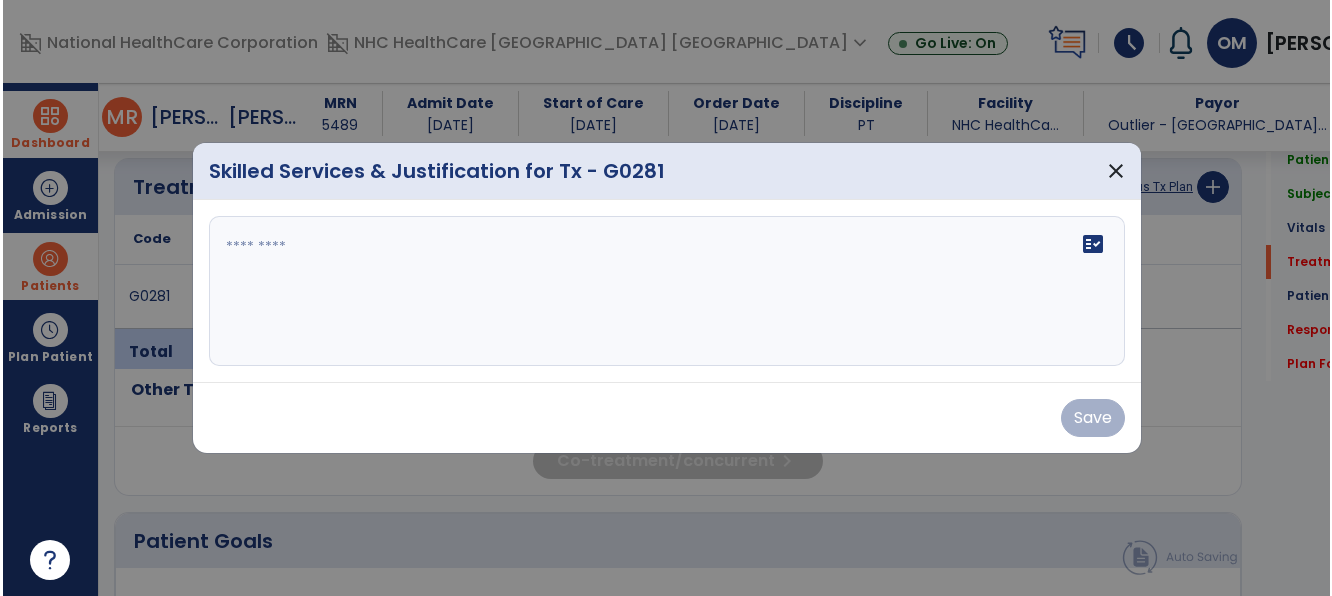scroll, scrollTop: 1296, scrollLeft: 0, axis: vertical 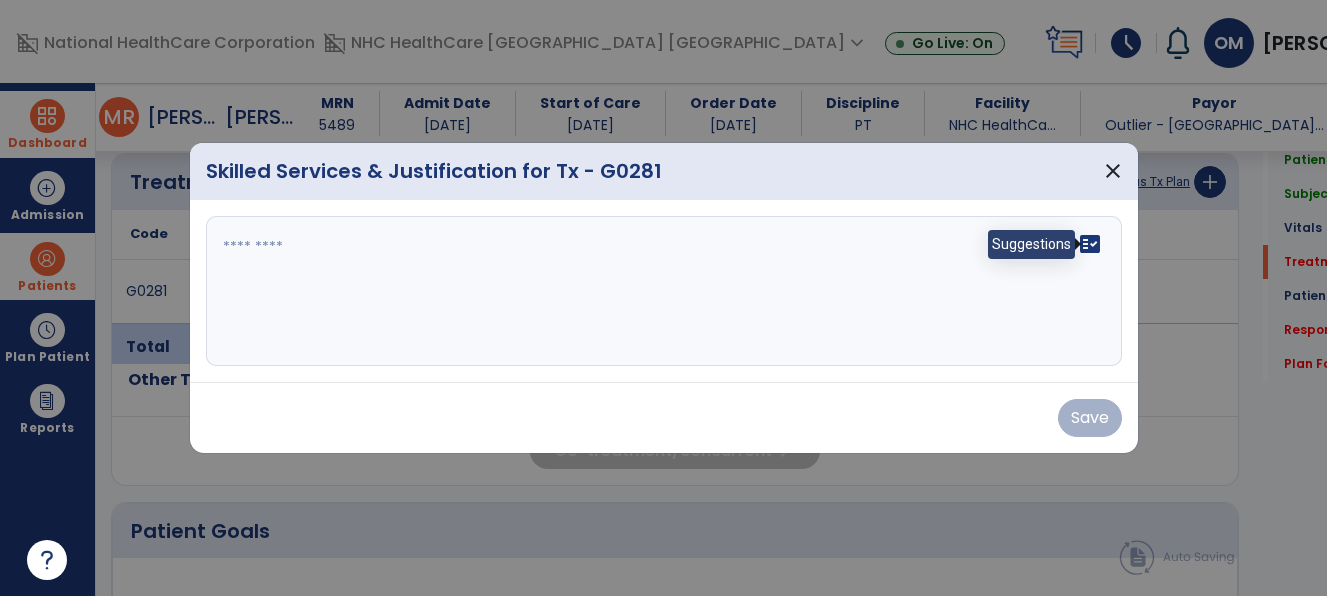 click on "fact_check" at bounding box center (1090, 244) 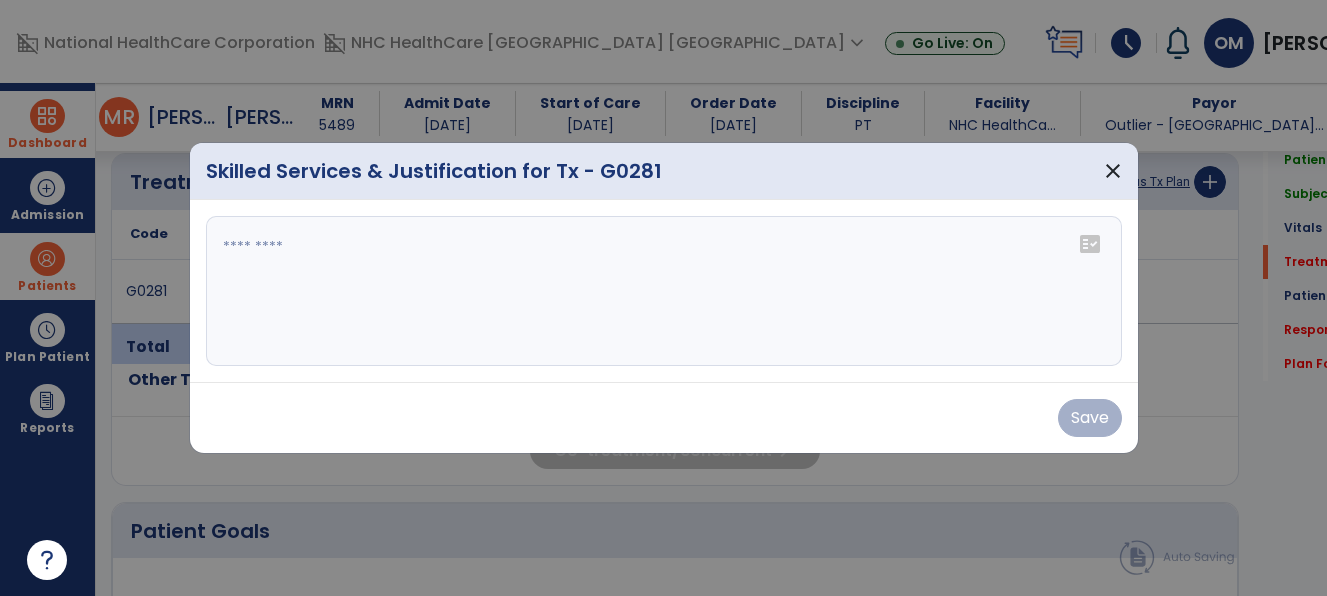 click on "fact_check" at bounding box center [1090, 244] 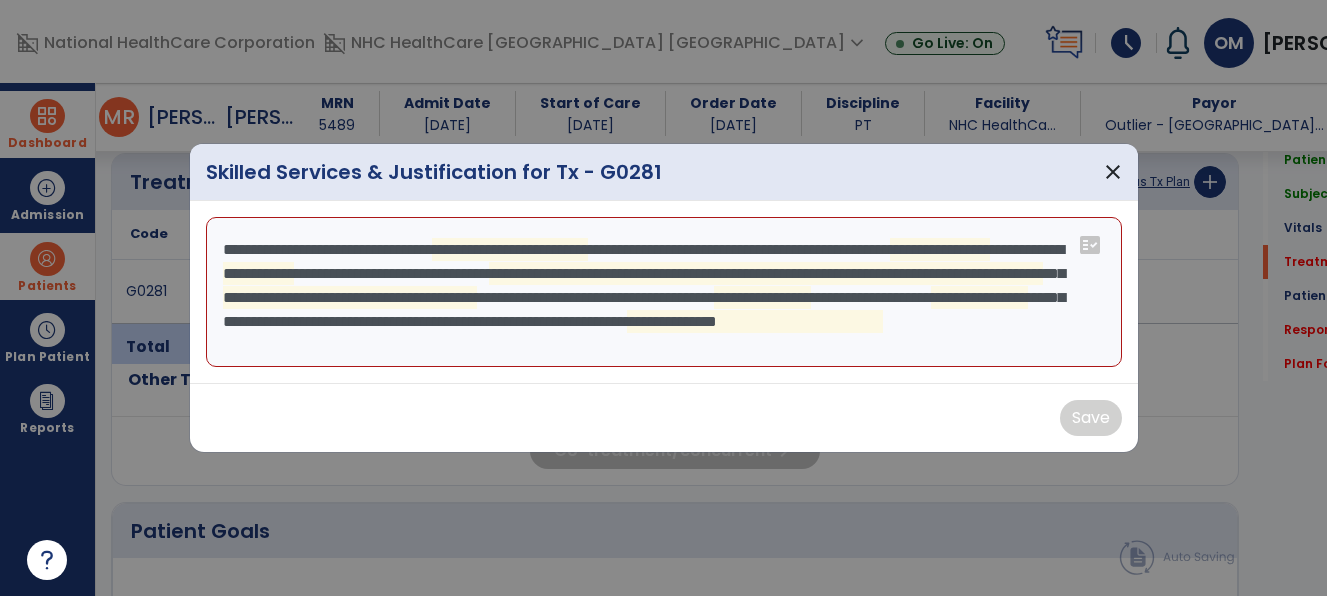 click on "**********" at bounding box center (664, 292) 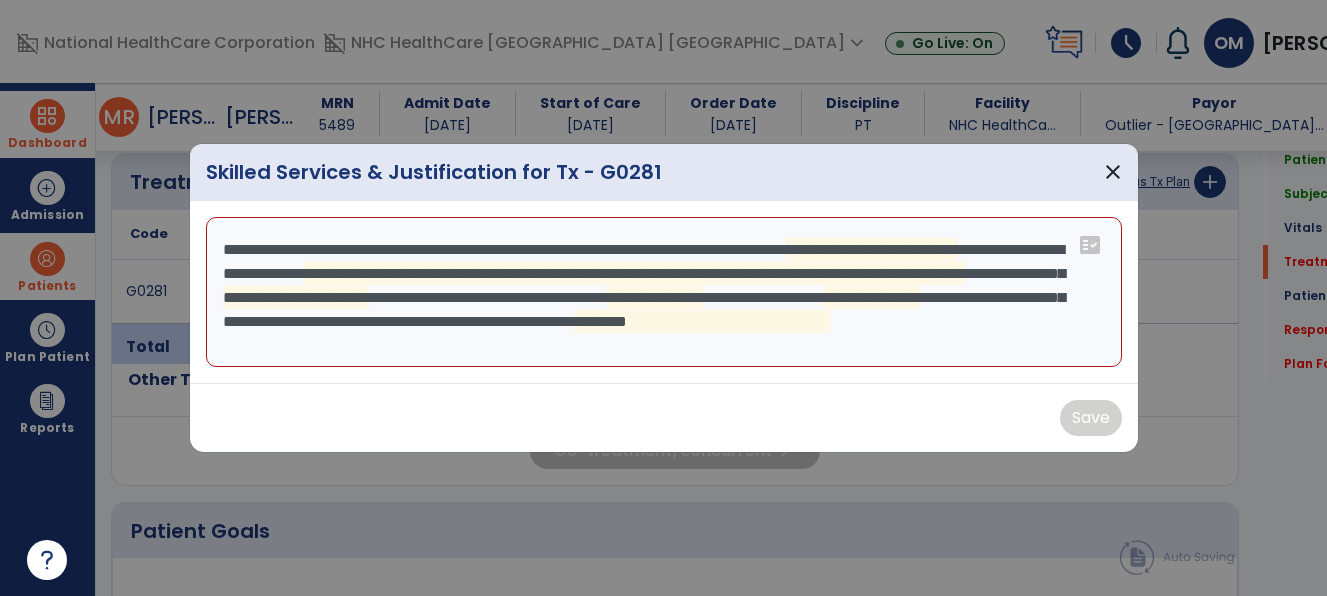 click on "**********" at bounding box center (664, 292) 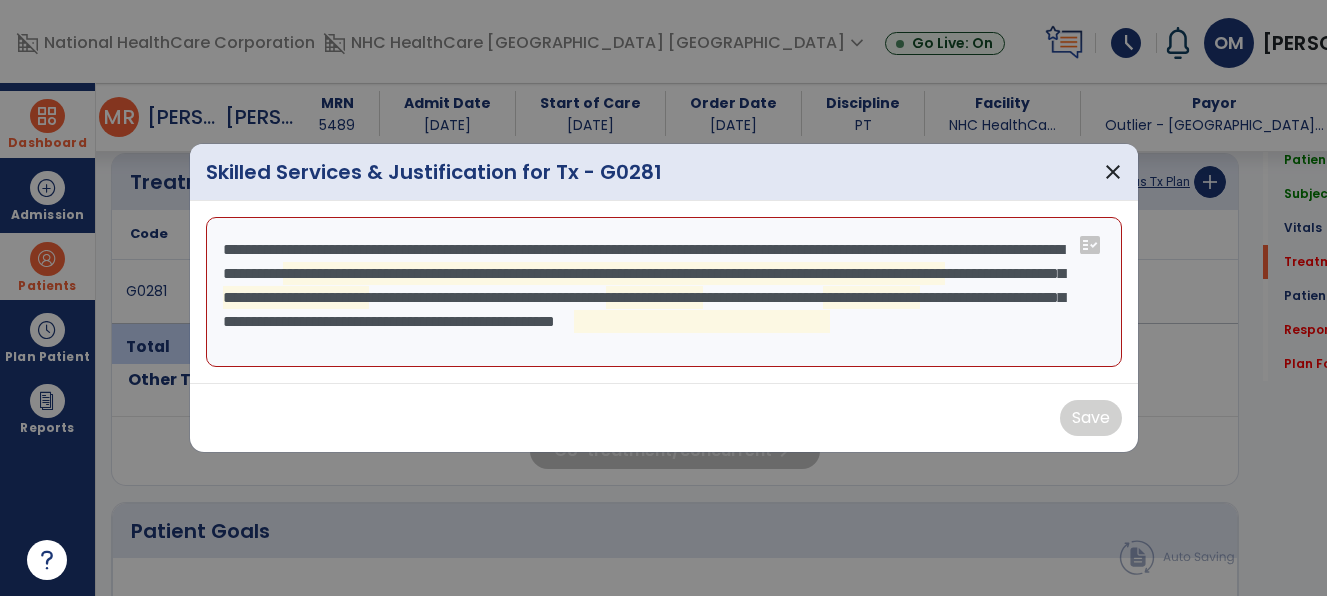 click on "**********" at bounding box center (664, 292) 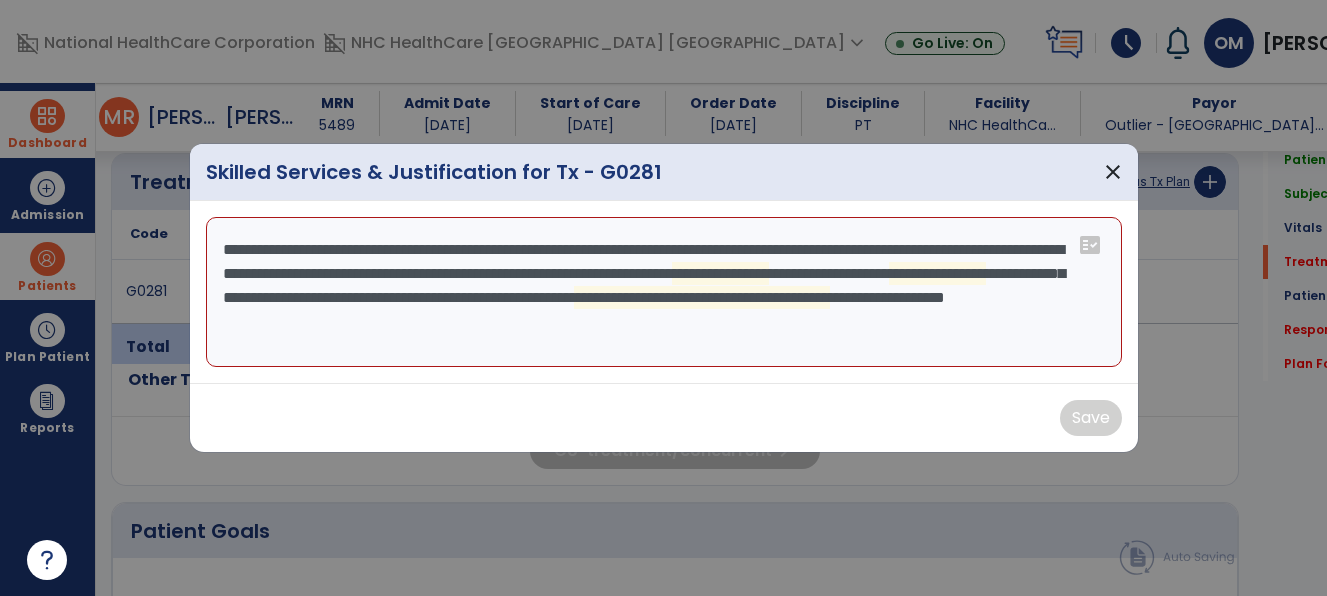 click on "**********" at bounding box center [664, 292] 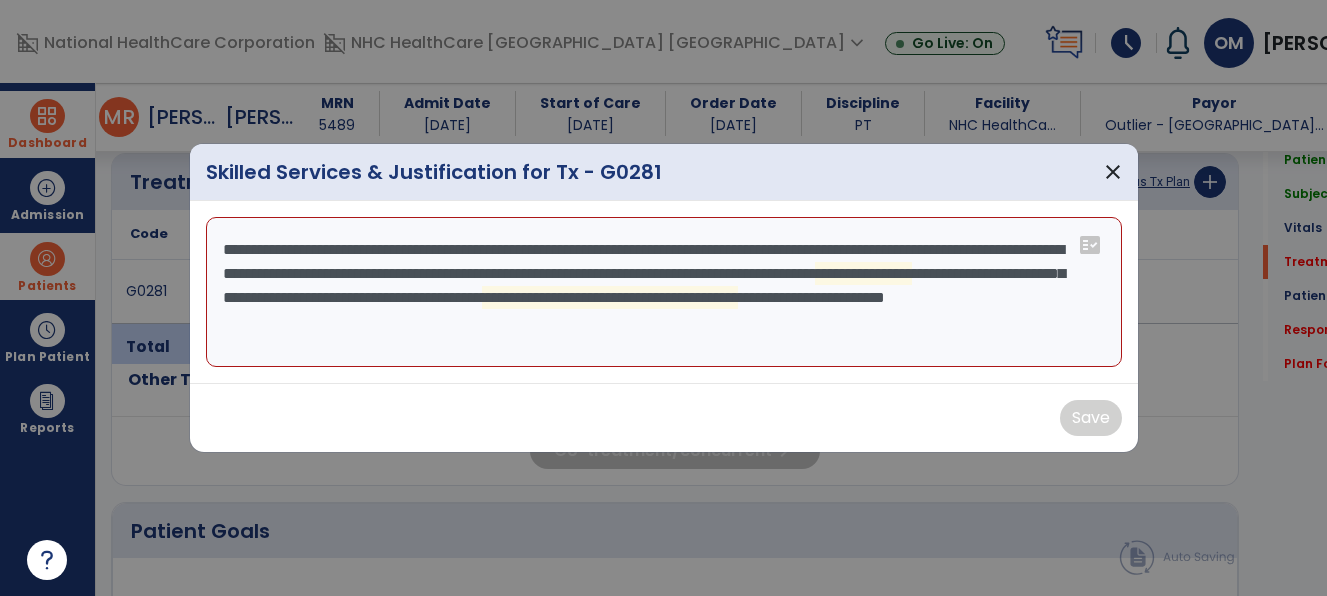 click on "**********" at bounding box center [664, 292] 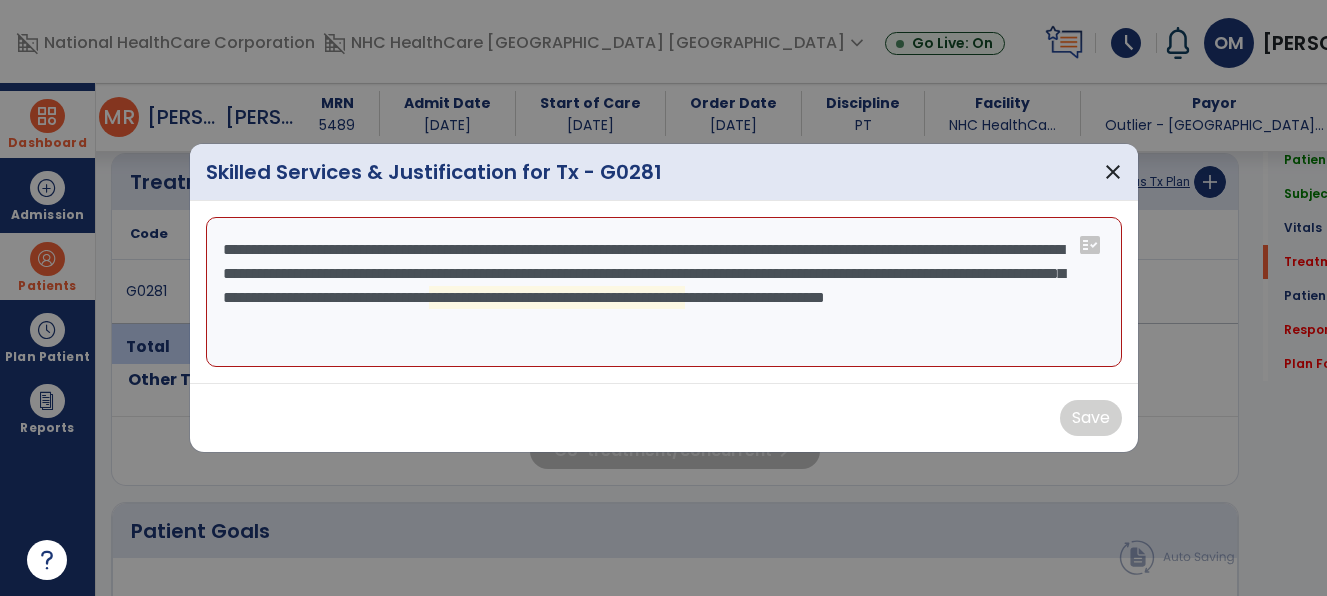 click on "**********" at bounding box center [664, 292] 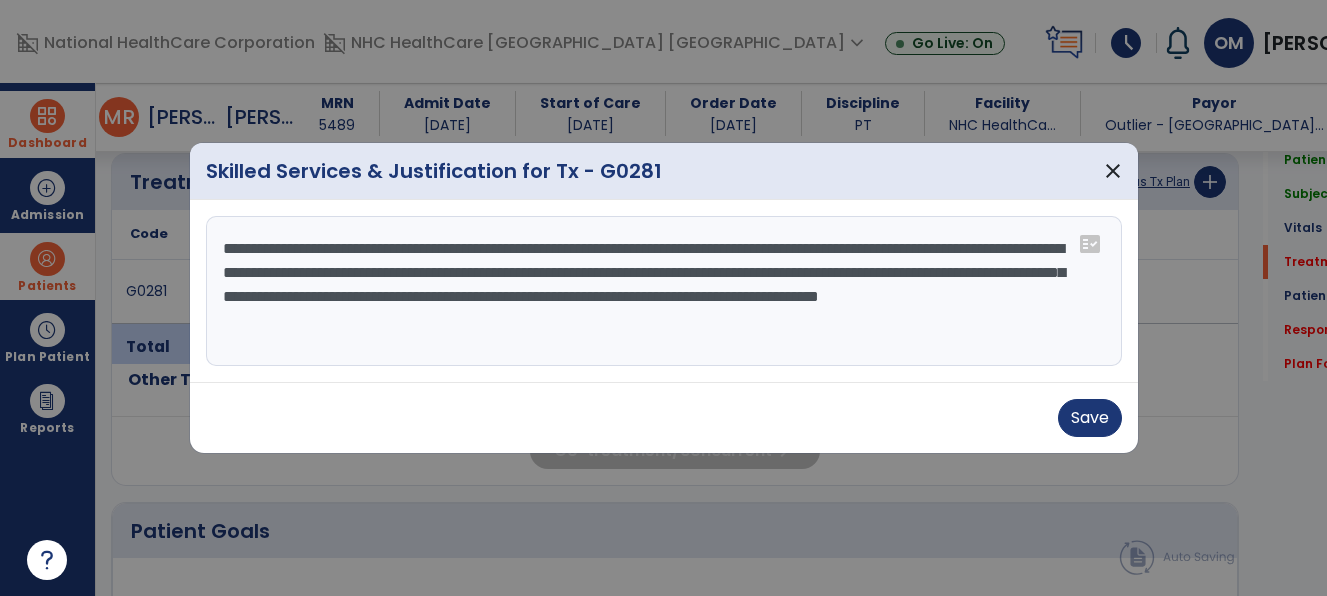 drag, startPoint x: 659, startPoint y: 292, endPoint x: 698, endPoint y: 352, distance: 71.561165 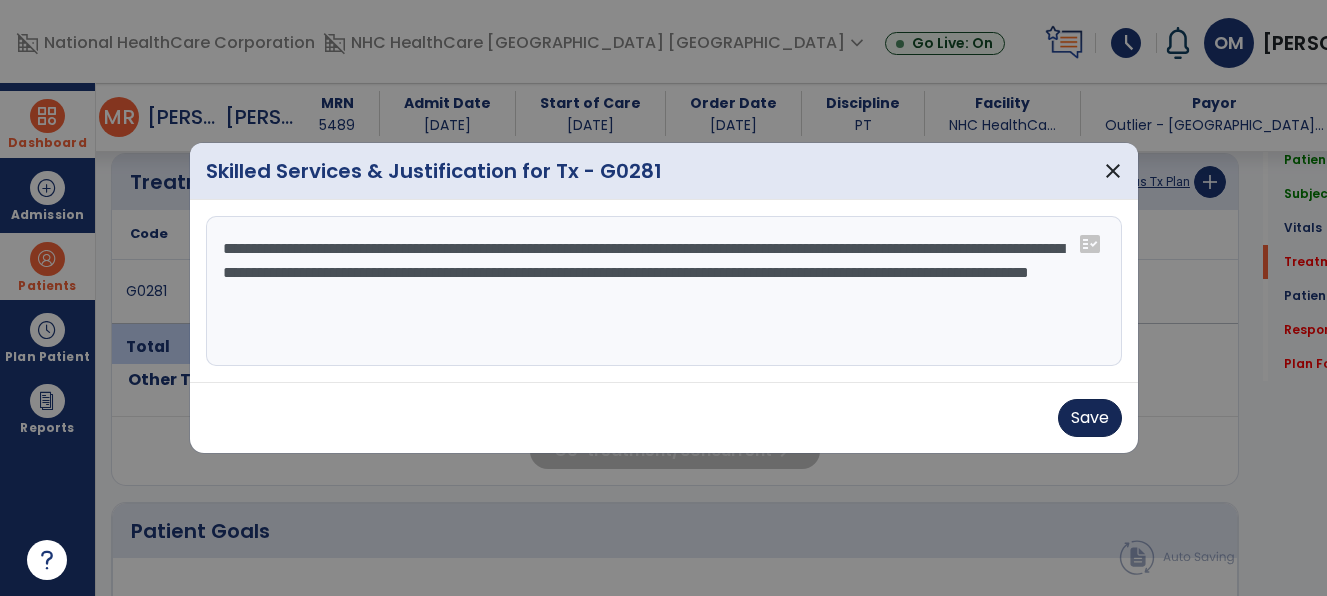 type on "**********" 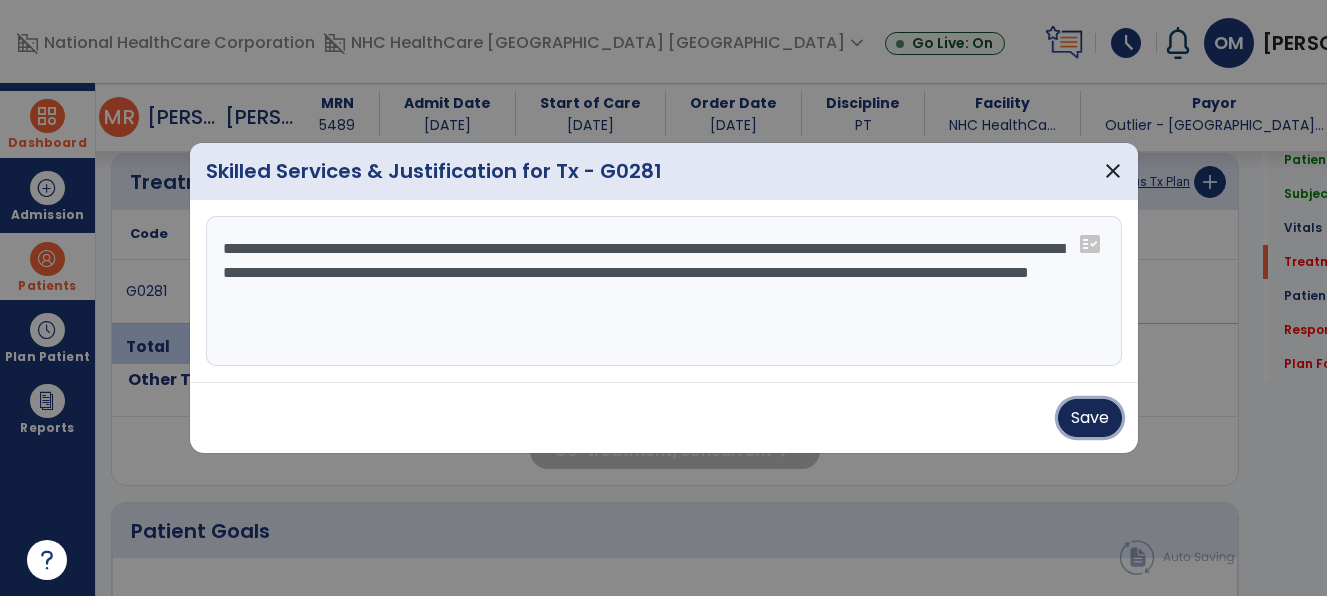 click on "Save" at bounding box center [1090, 418] 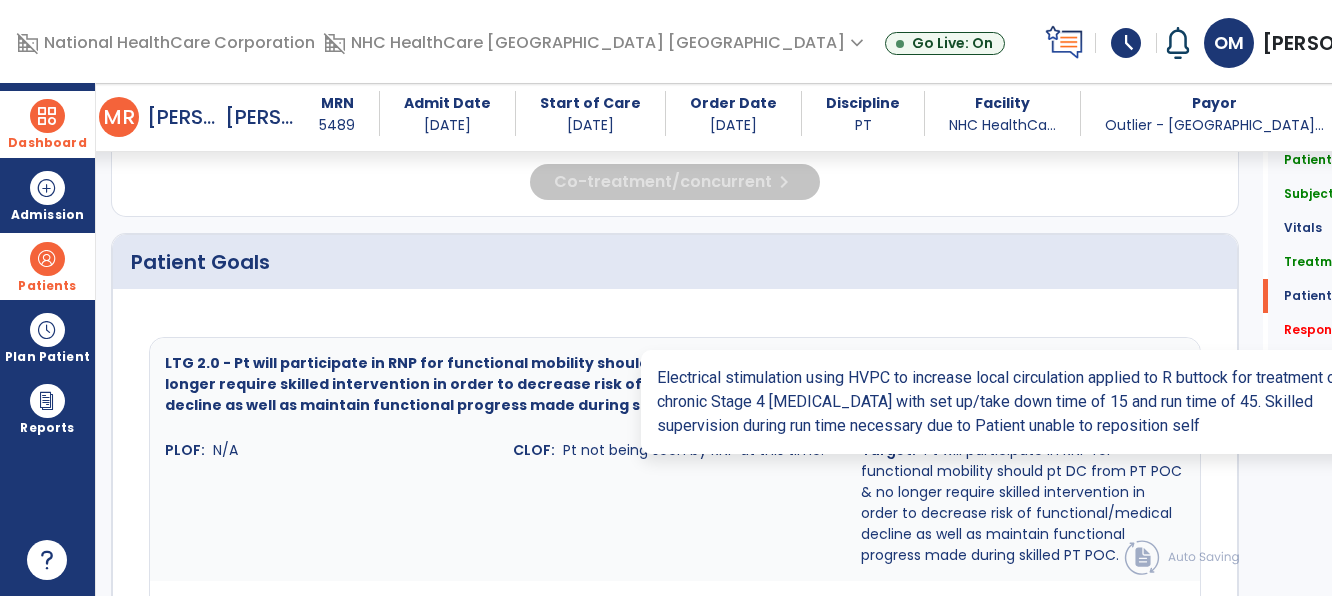 scroll, scrollTop: 1596, scrollLeft: 0, axis: vertical 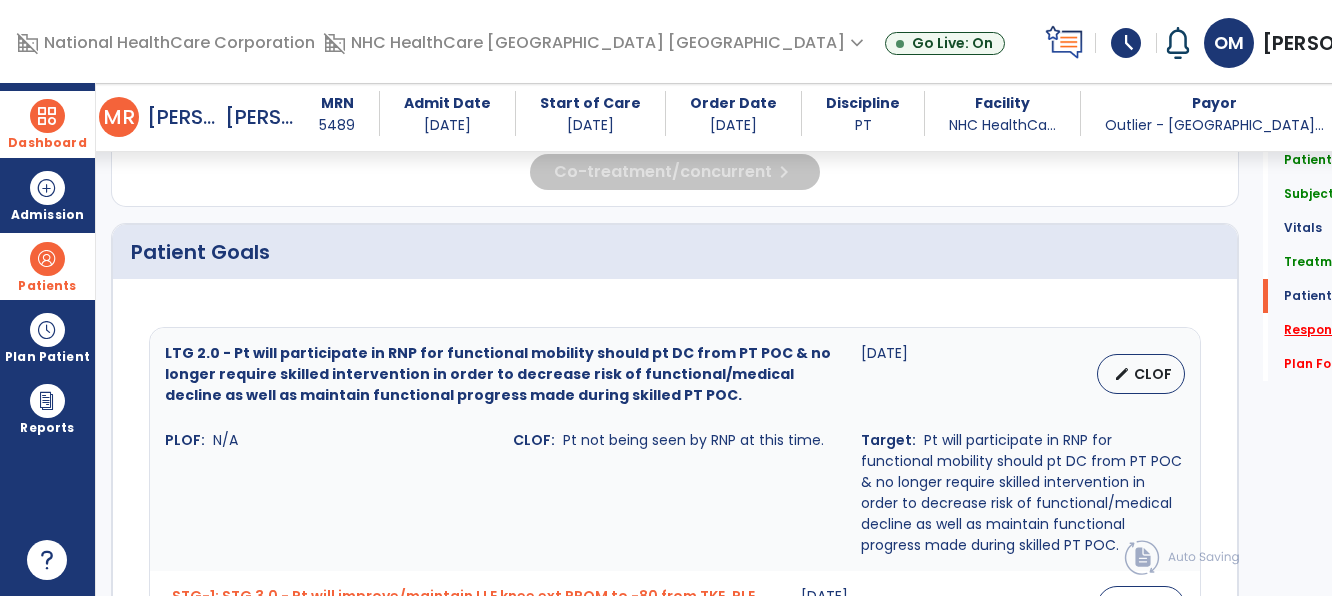 click on "Response To Treatment   *" 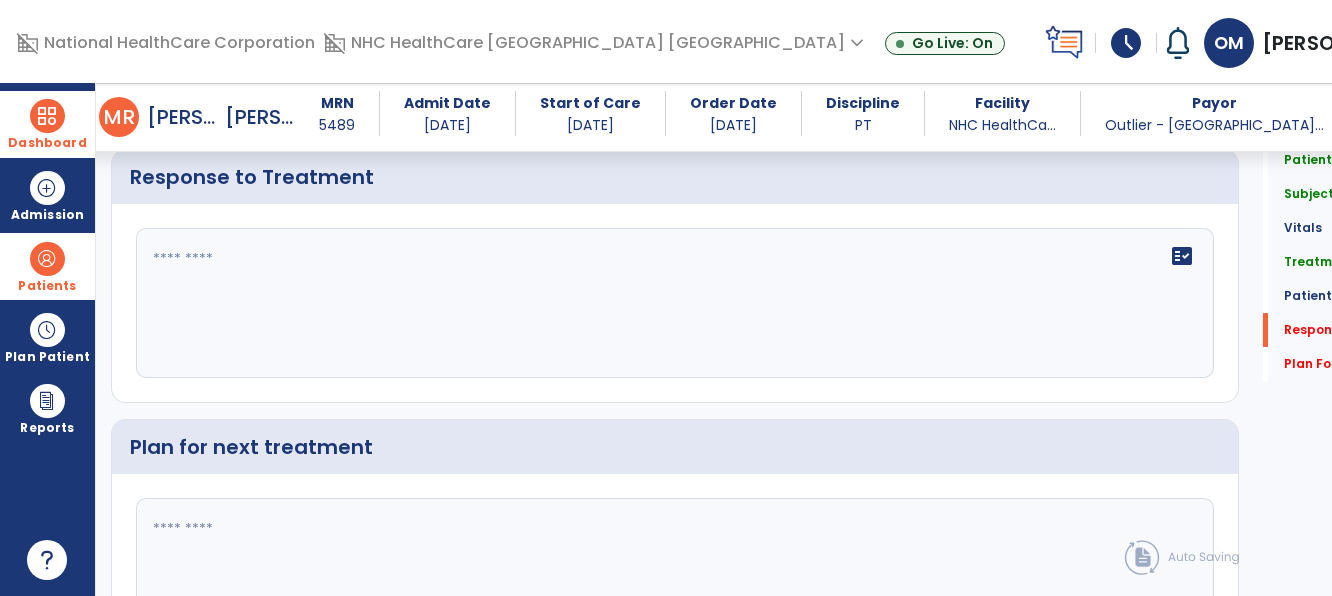 scroll, scrollTop: 2634, scrollLeft: 0, axis: vertical 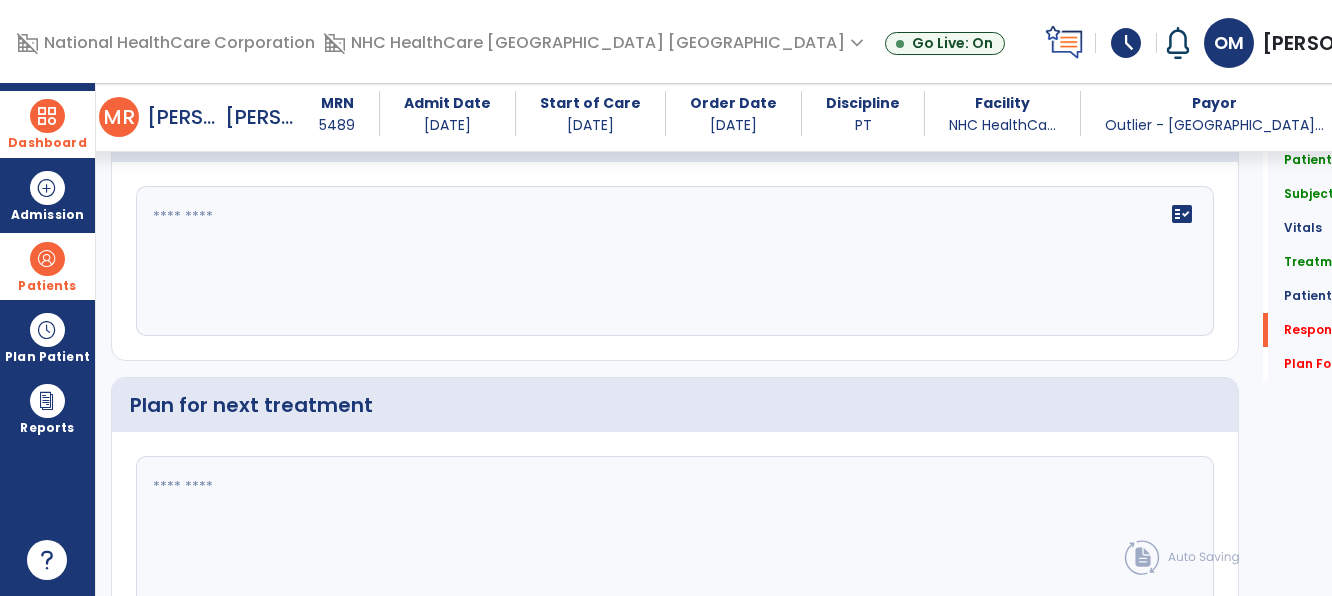 click on "fact_check" 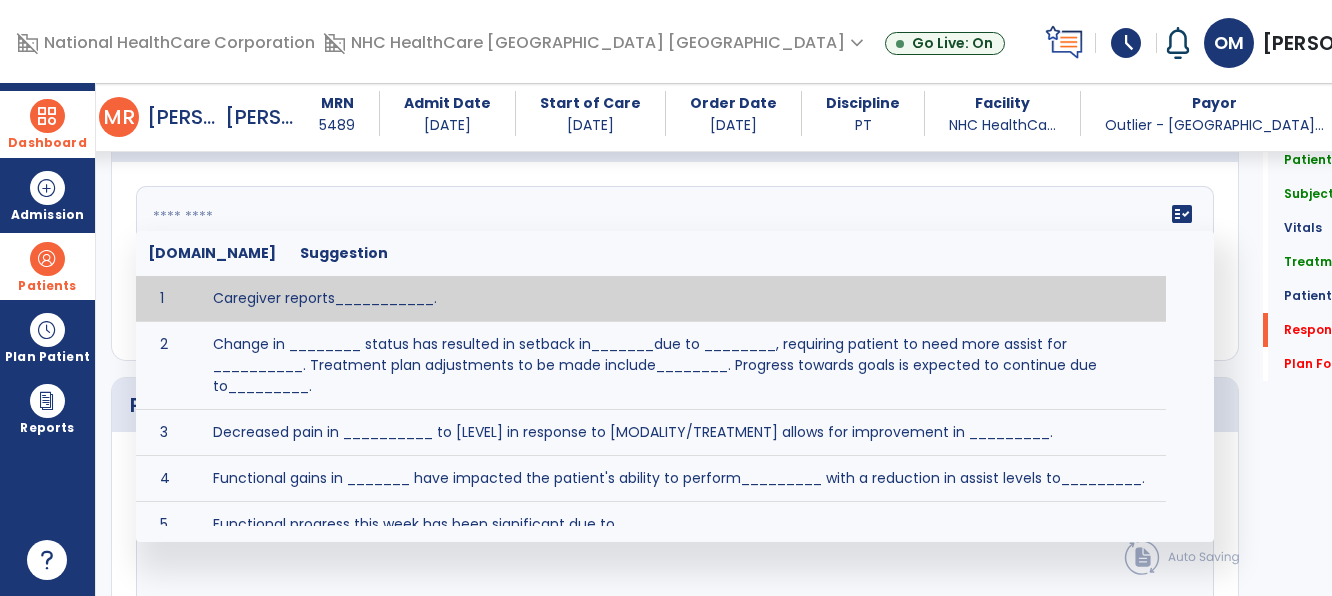click 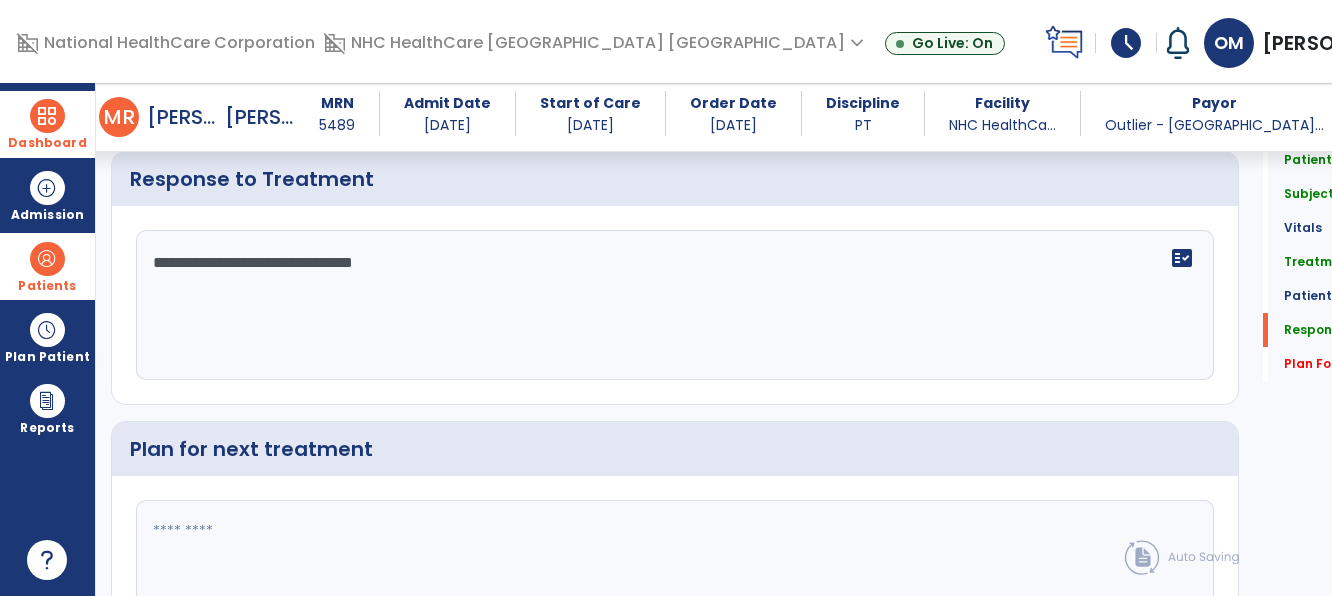 scroll, scrollTop: 2634, scrollLeft: 0, axis: vertical 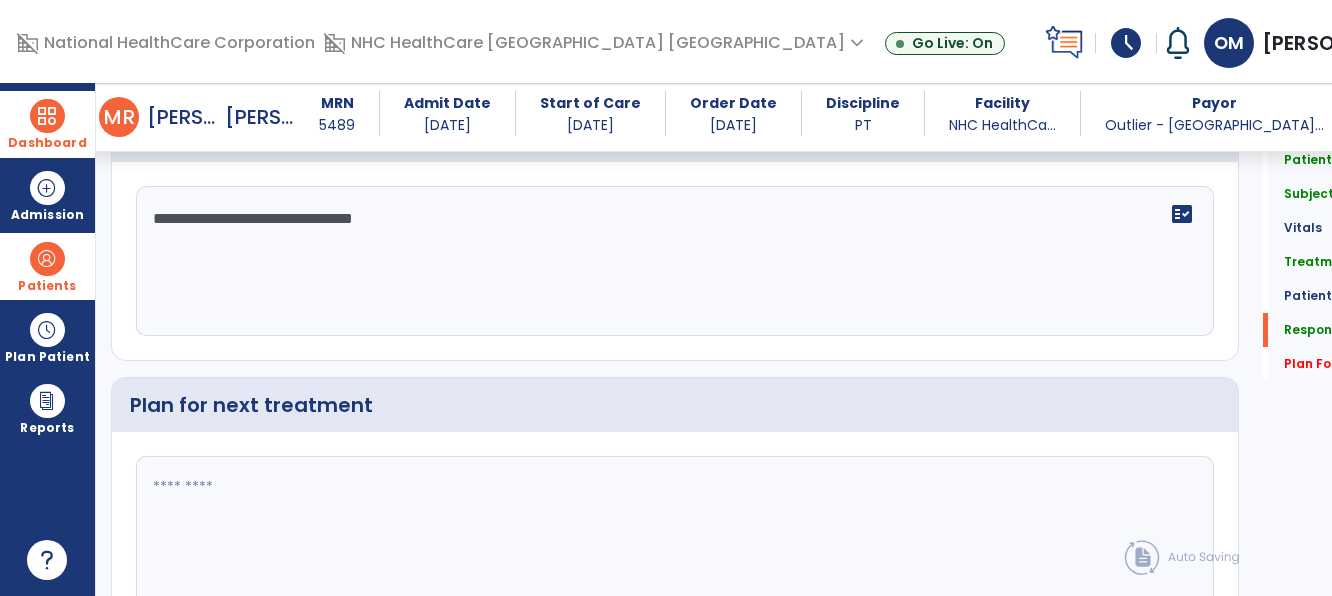 click on "domain_disabled   National HealthCare Corporation" at bounding box center (169, 43) 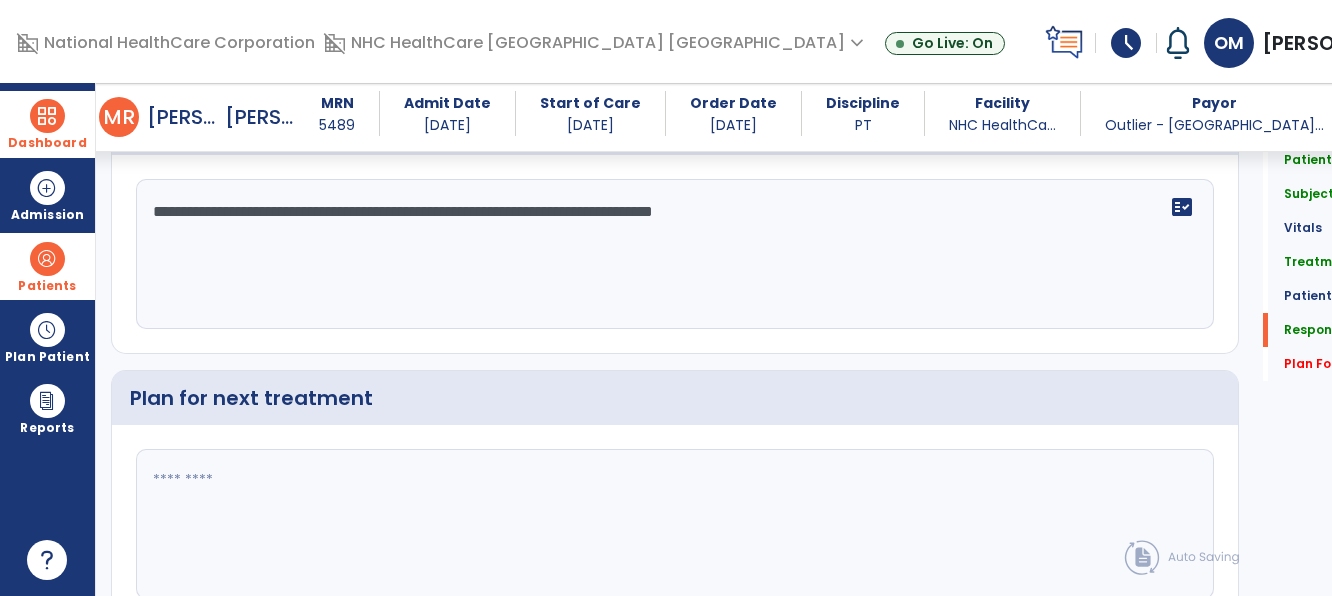 scroll, scrollTop: 2841, scrollLeft: 0, axis: vertical 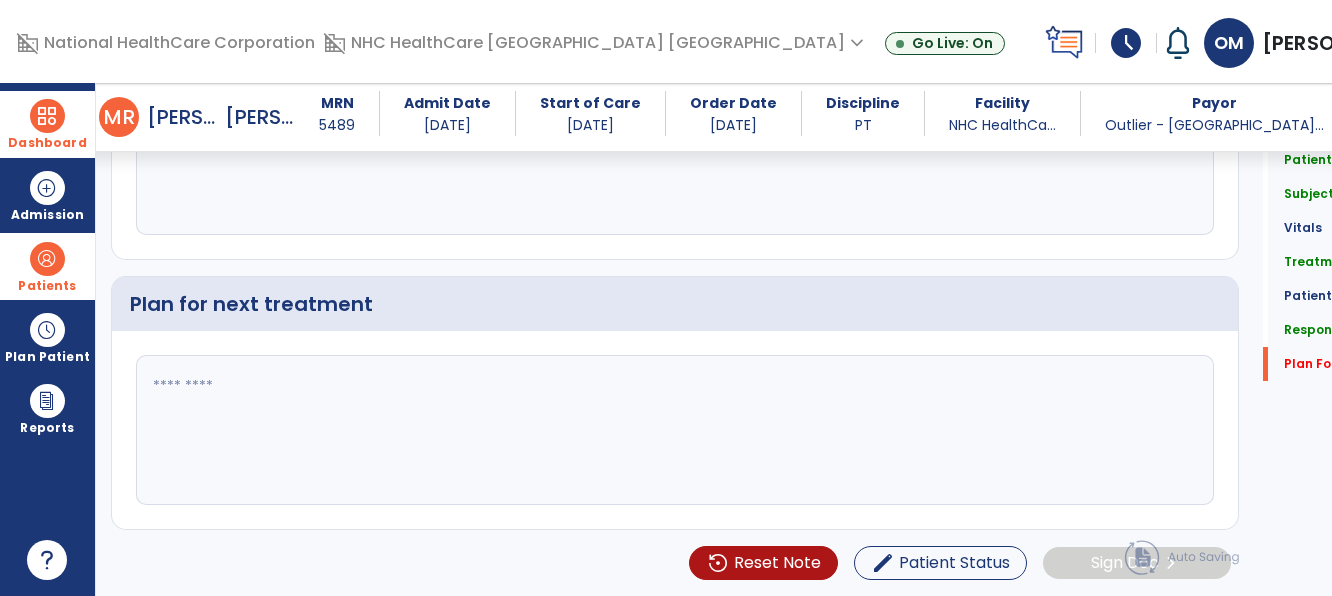 type on "**********" 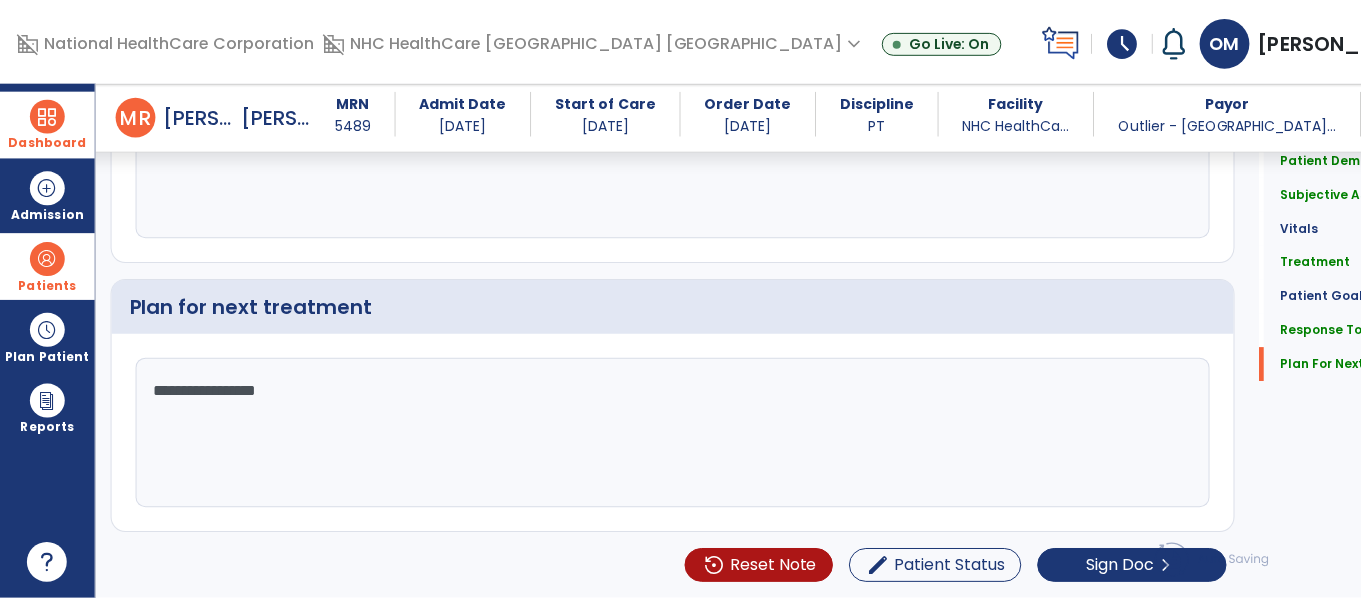 scroll, scrollTop: 2775, scrollLeft: 0, axis: vertical 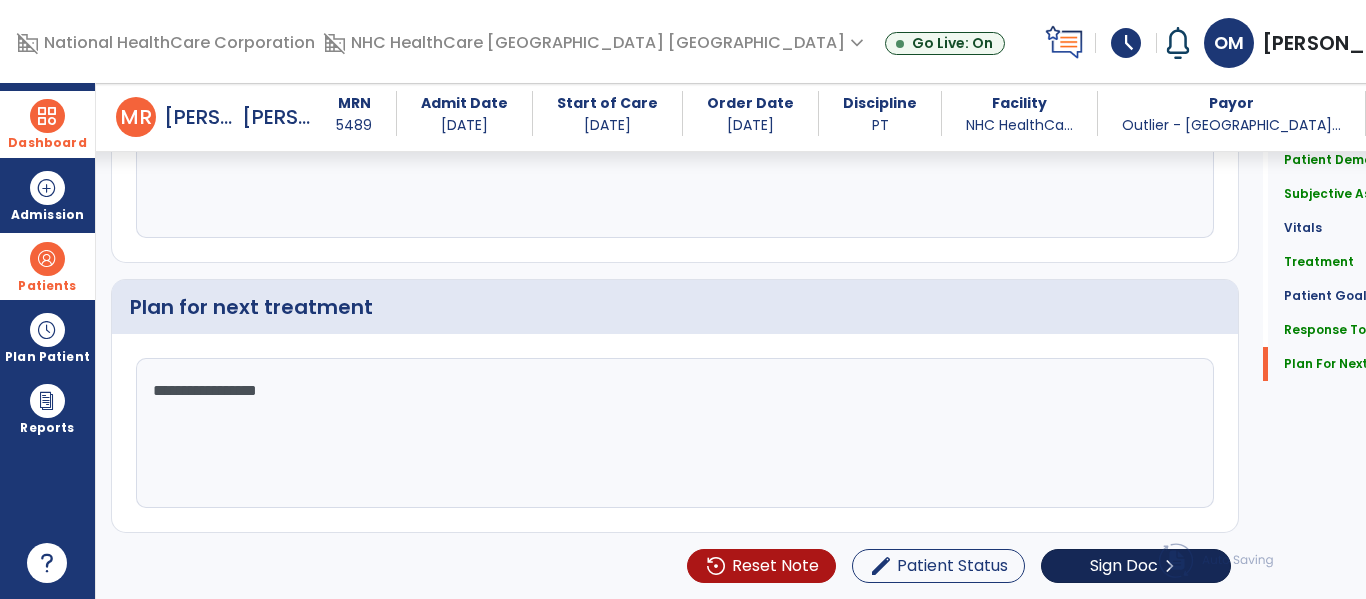 type on "**********" 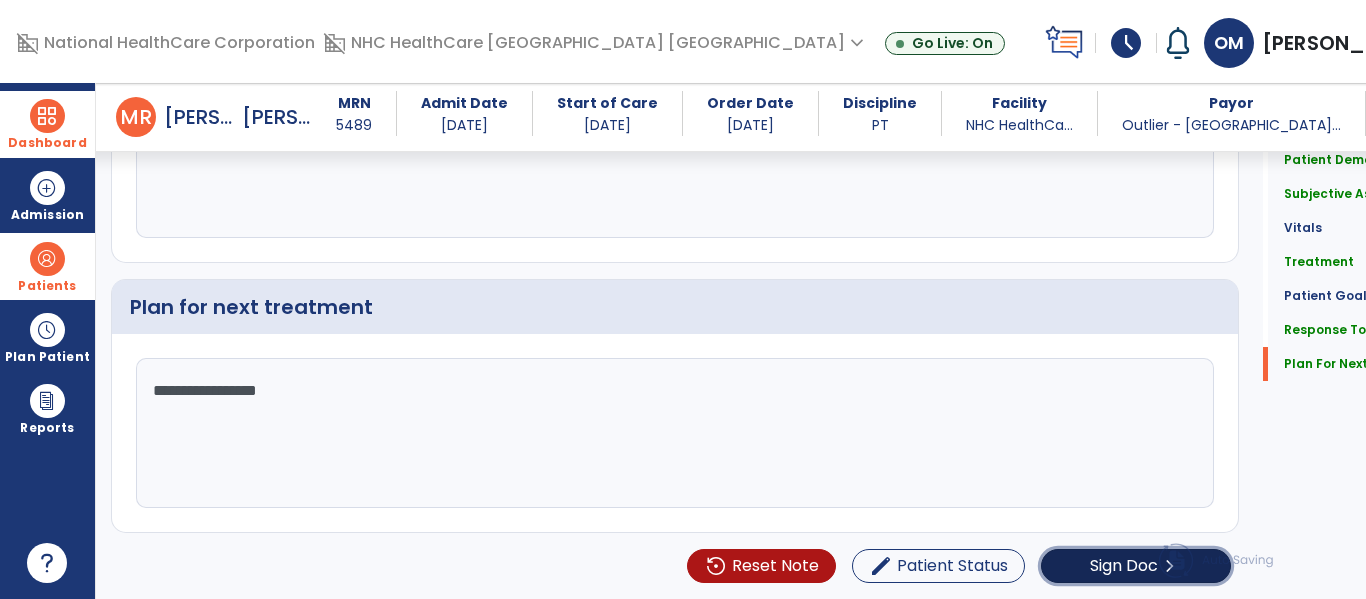 click on "Sign Doc" 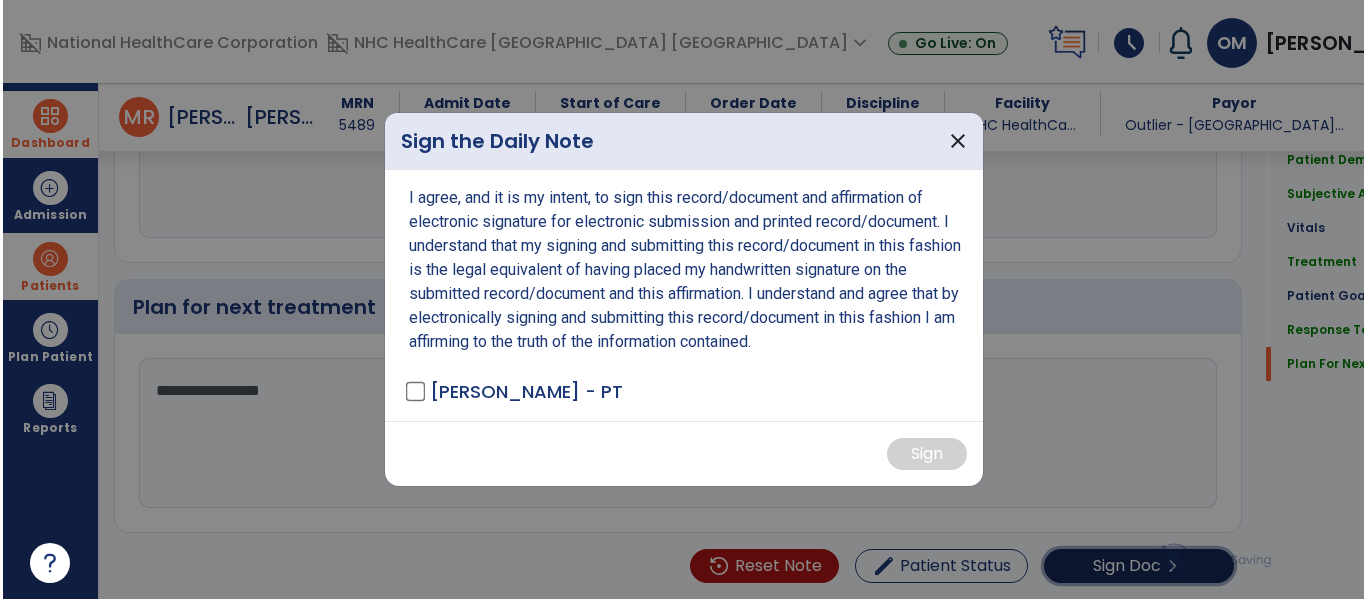 scroll, scrollTop: 2775, scrollLeft: 0, axis: vertical 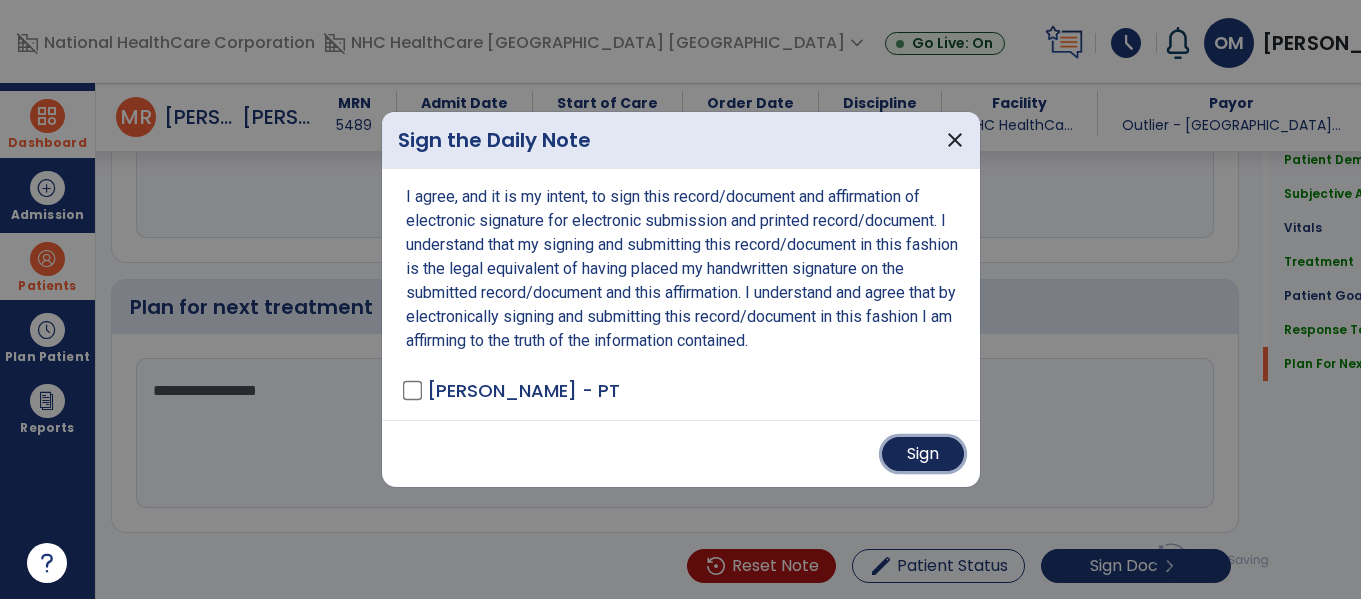 click on "Sign" at bounding box center [923, 454] 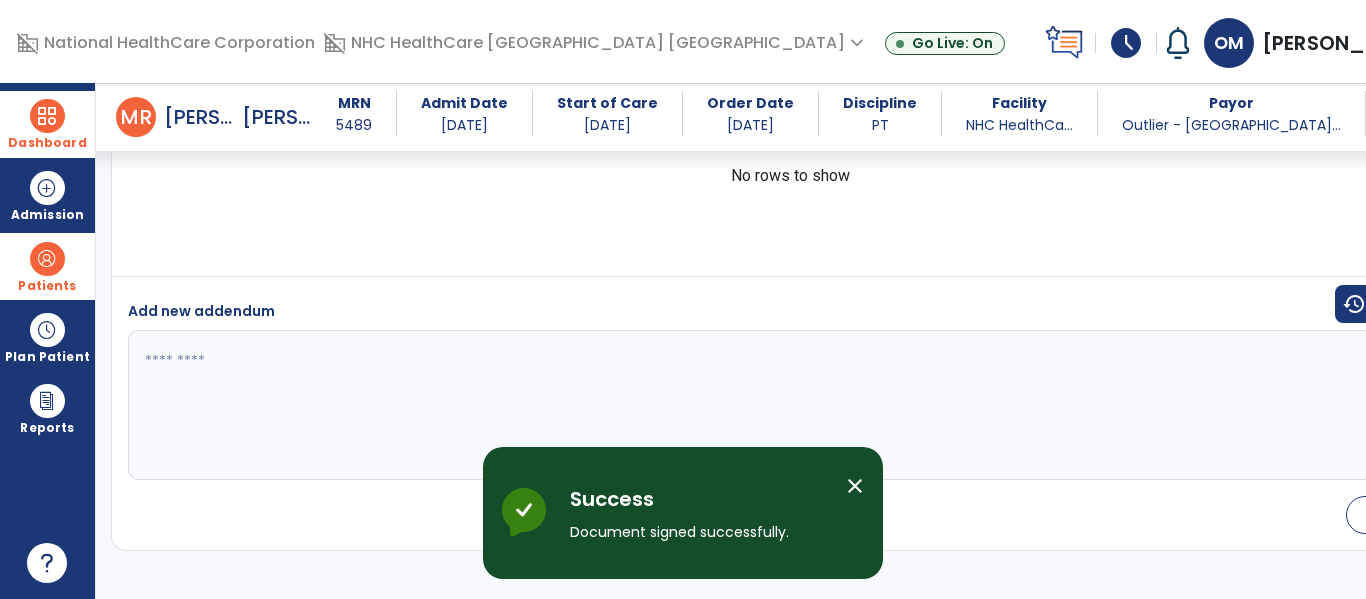 scroll, scrollTop: 3937, scrollLeft: 0, axis: vertical 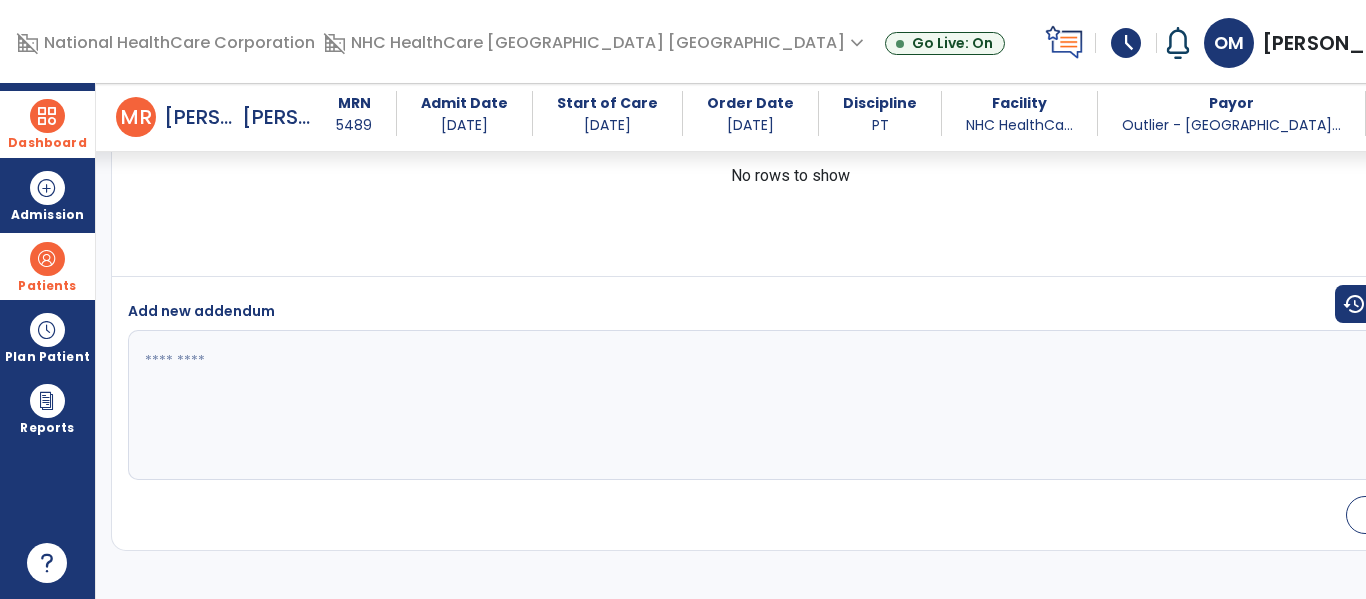 click at bounding box center (47, 116) 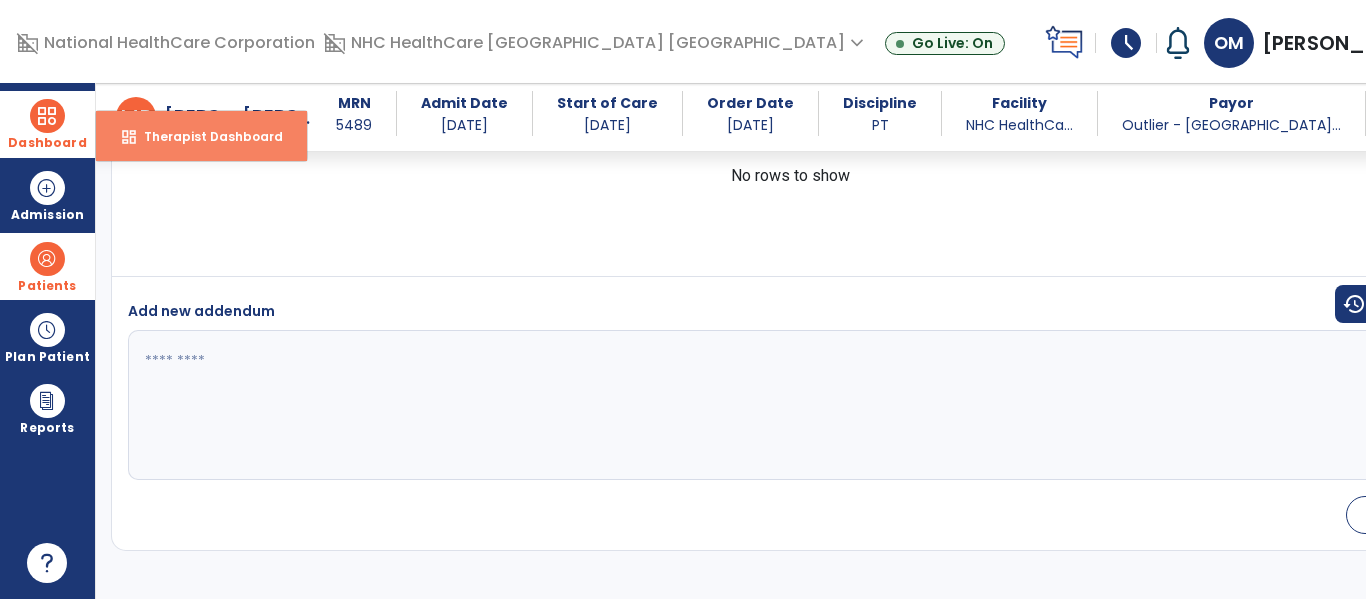 click on "dashboard" at bounding box center [129, 137] 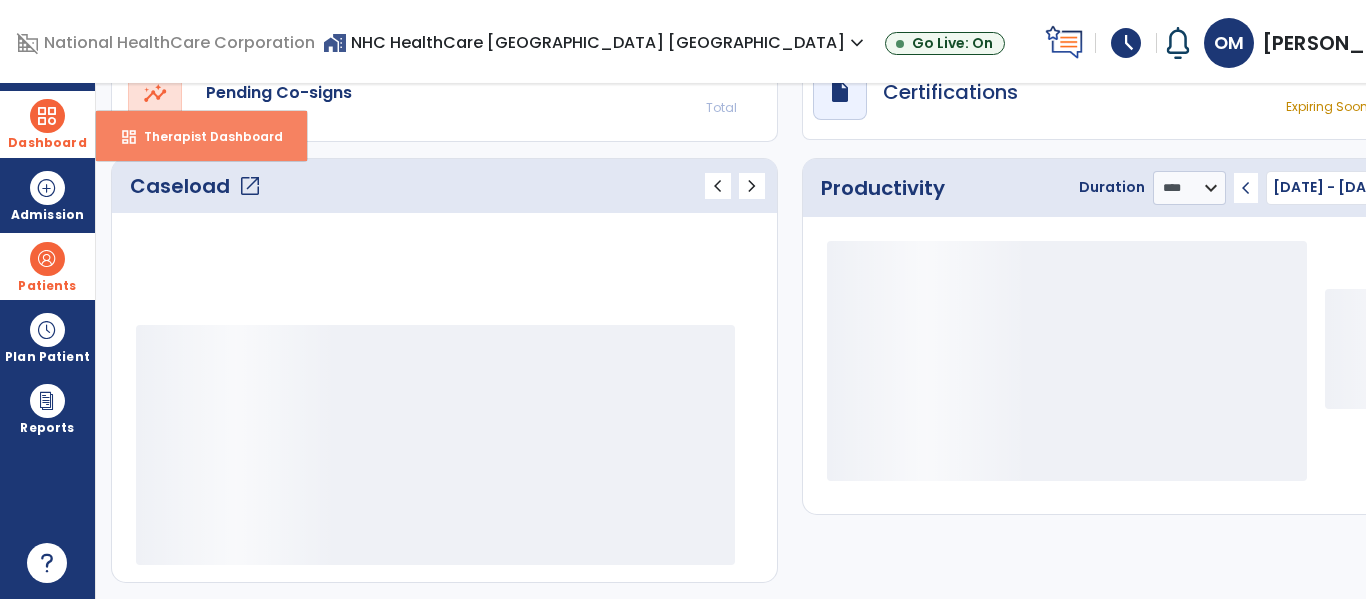 scroll, scrollTop: 277, scrollLeft: 0, axis: vertical 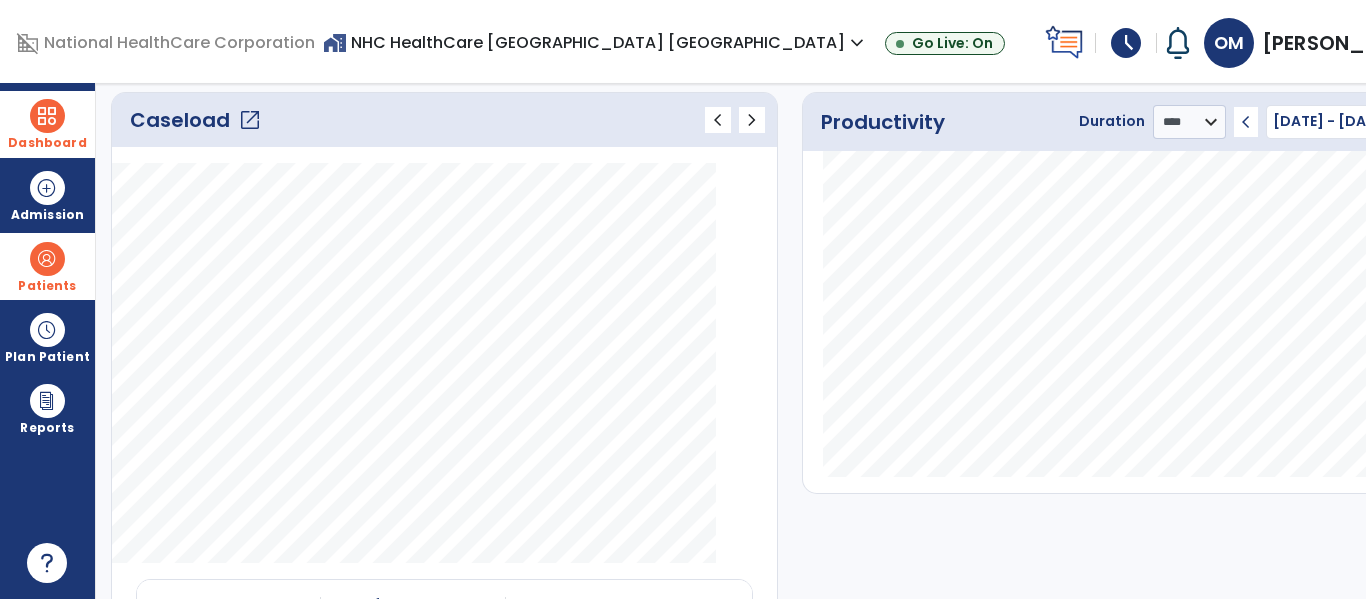 click on "open_in_new" 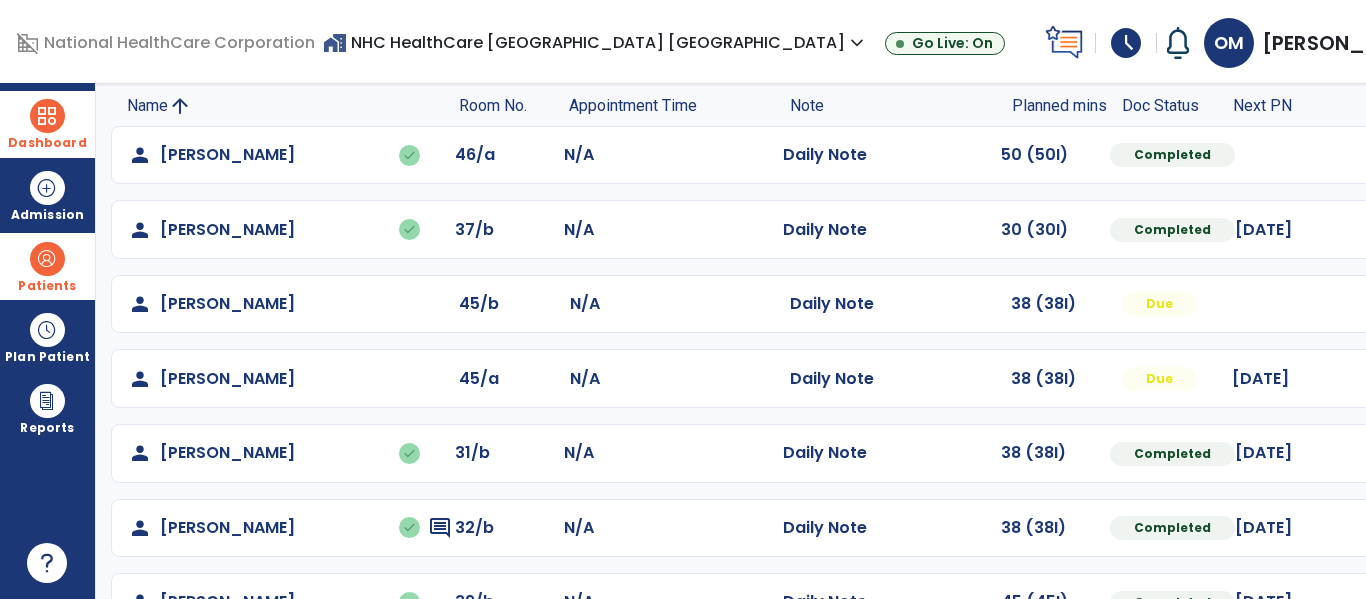 scroll, scrollTop: 190, scrollLeft: 0, axis: vertical 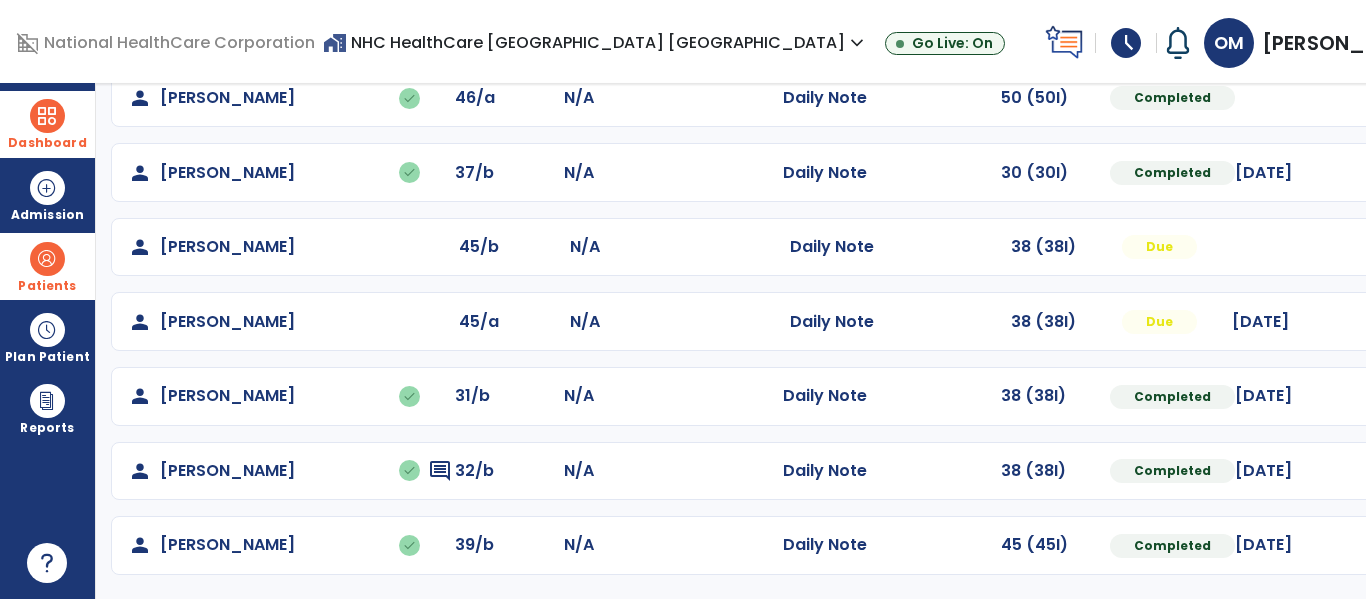 click on "Mark Visit As Complete   Reset Note   Open Document   G + C Mins" 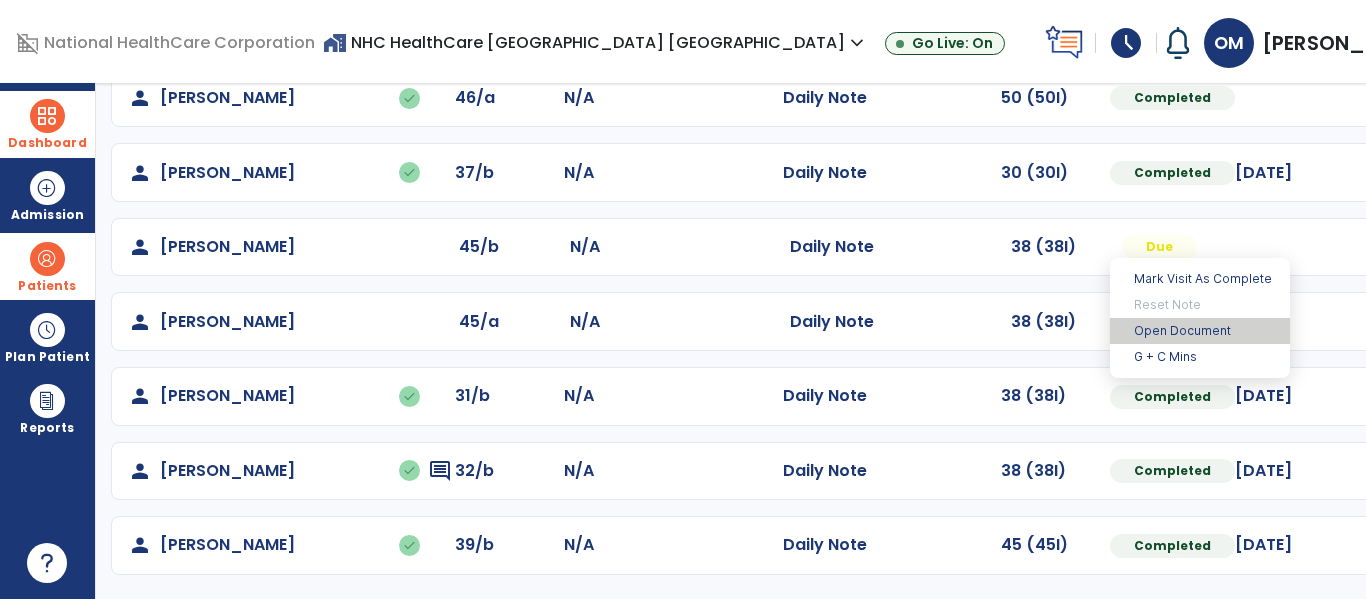 click on "Open Document" at bounding box center [1200, 331] 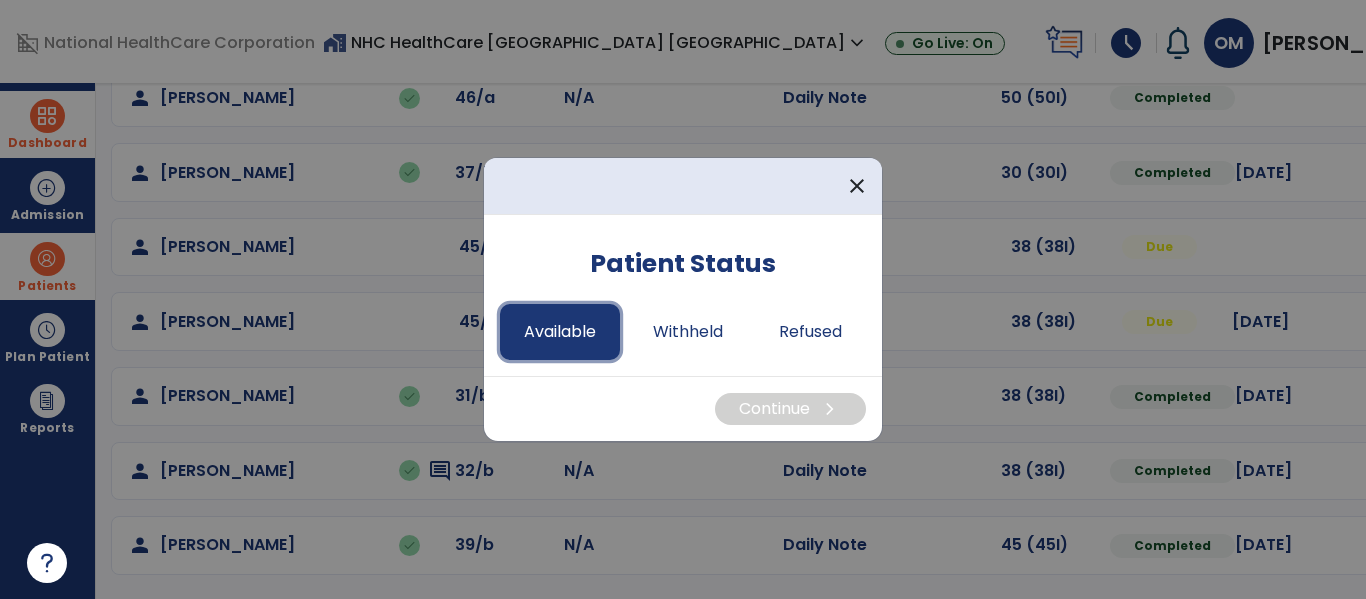 click on "Available" at bounding box center [560, 332] 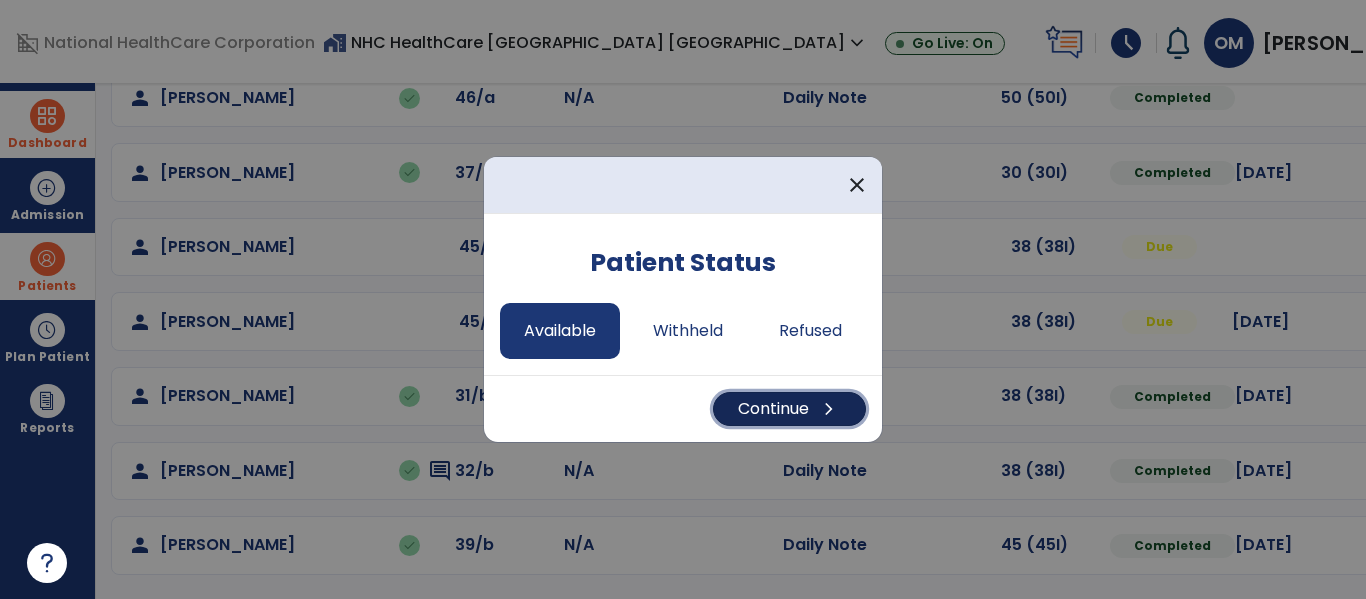 click on "Continue   chevron_right" at bounding box center (789, 409) 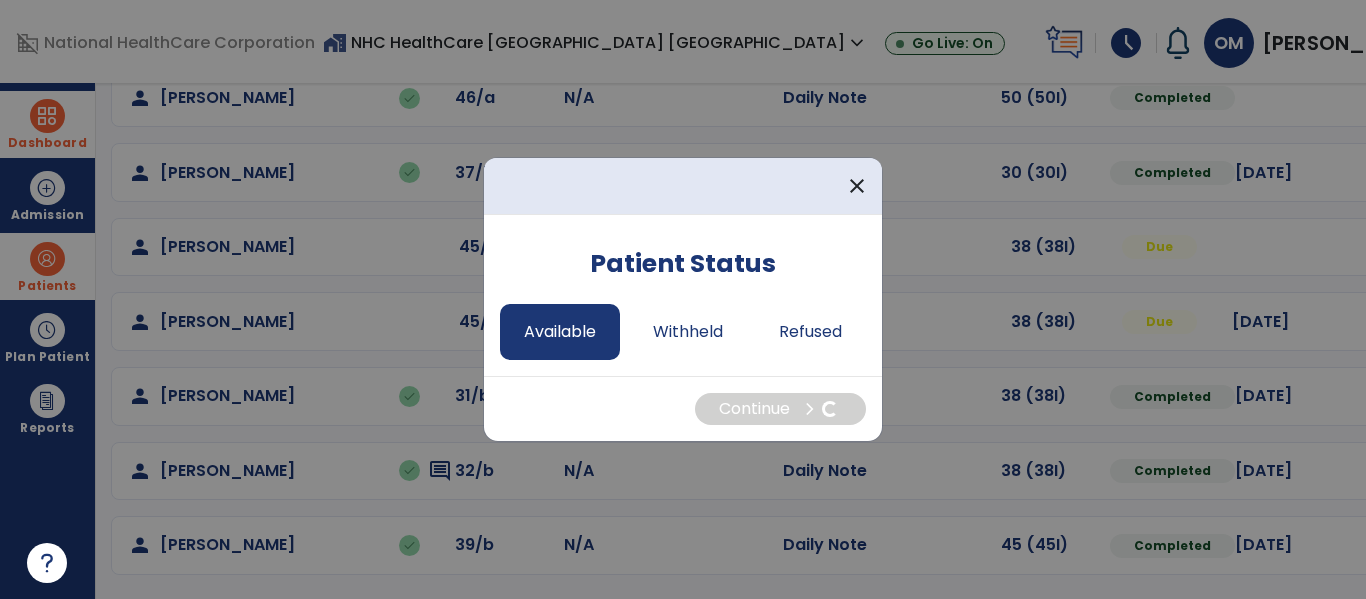 scroll, scrollTop: 0, scrollLeft: 0, axis: both 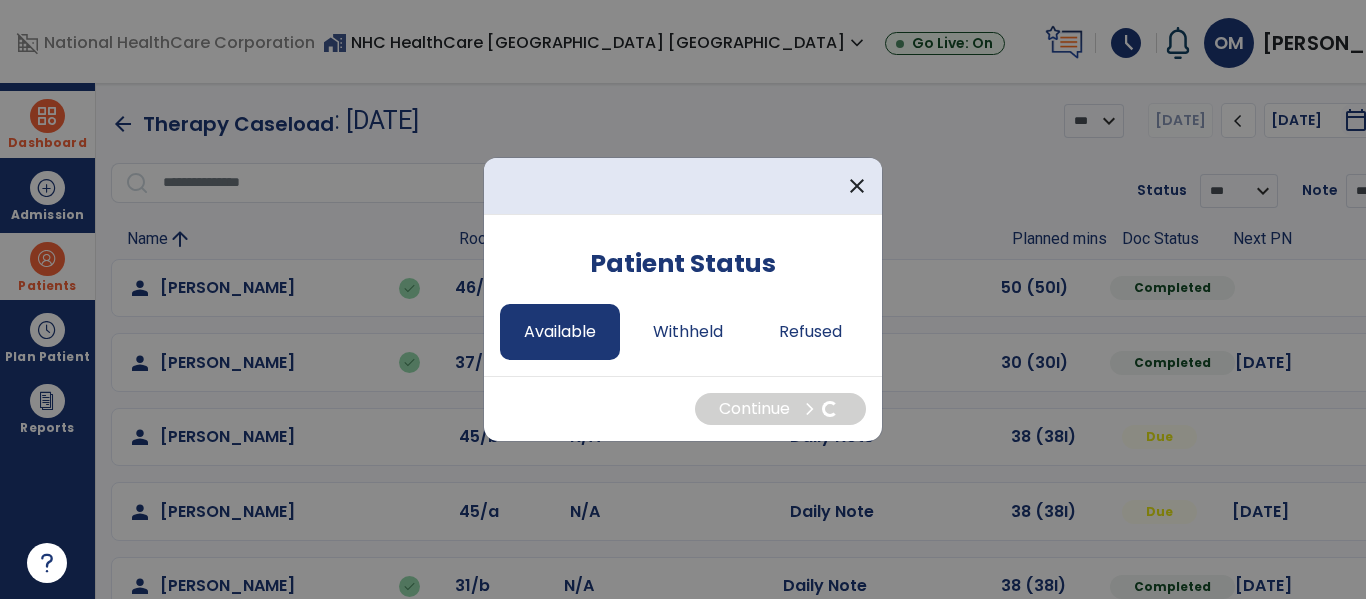 select on "*" 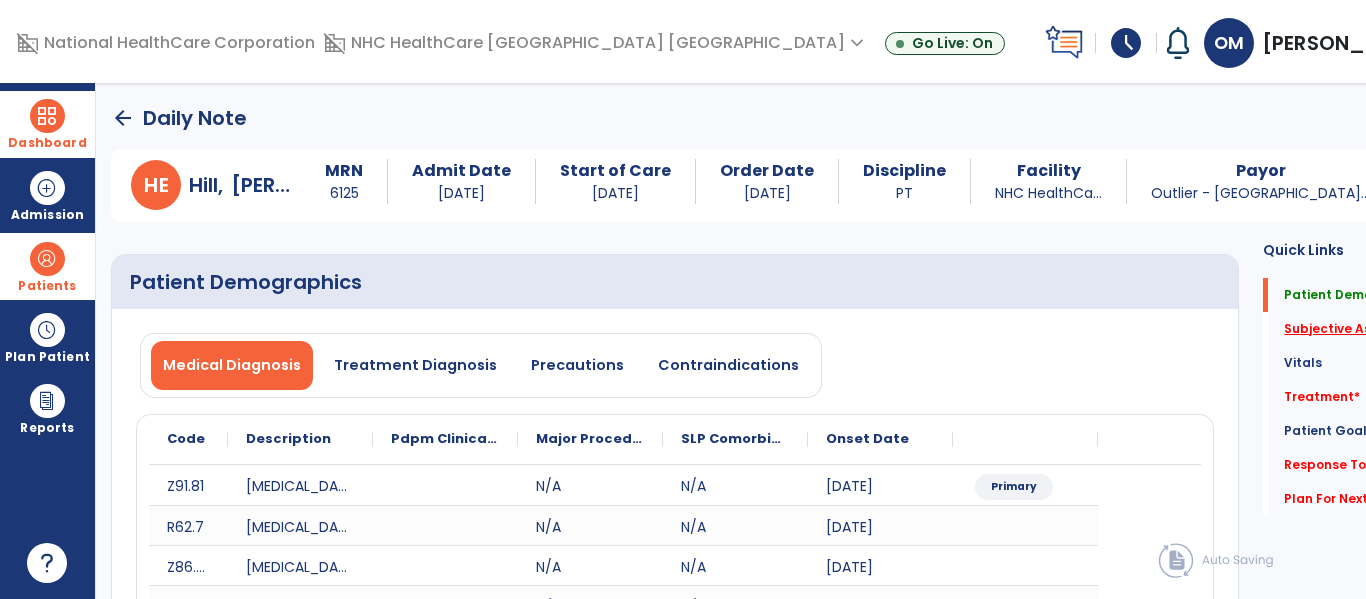 click on "Subjective Assessment   *" 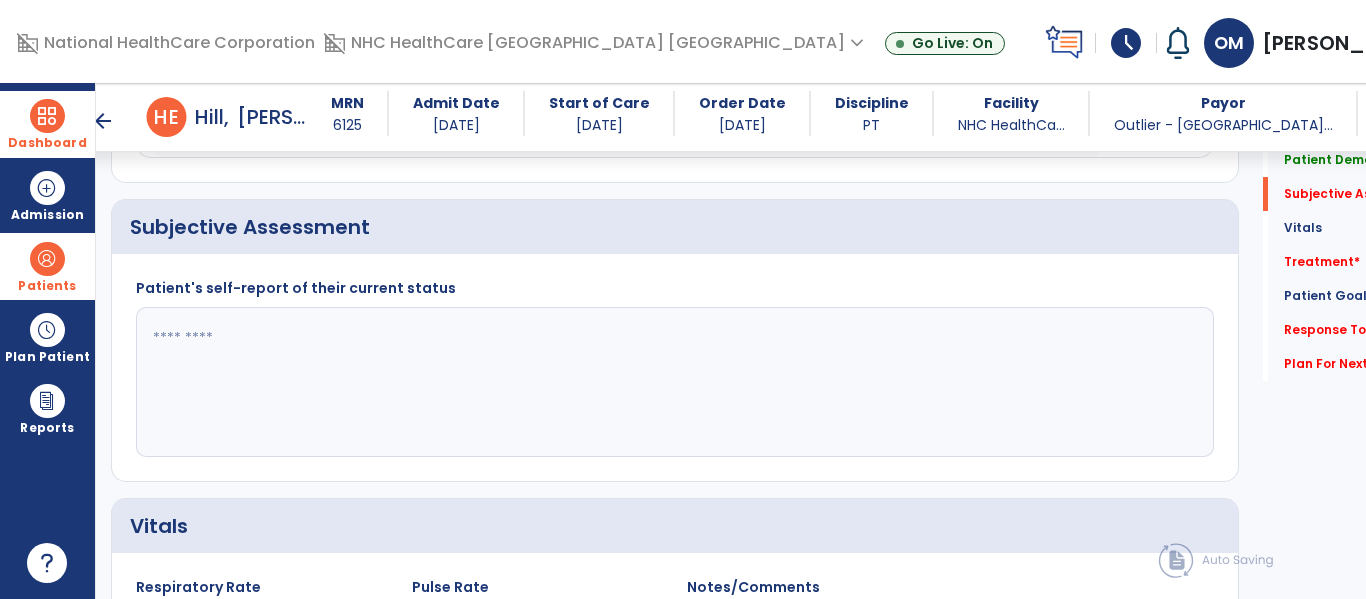 scroll, scrollTop: 467, scrollLeft: 0, axis: vertical 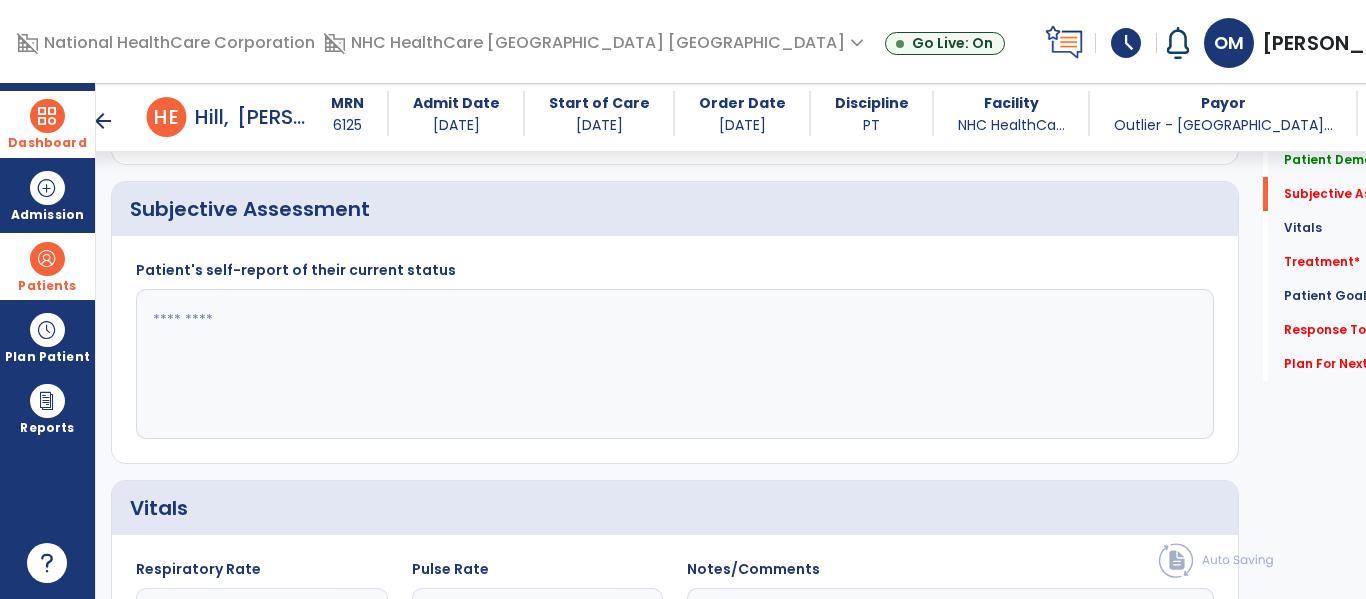 click 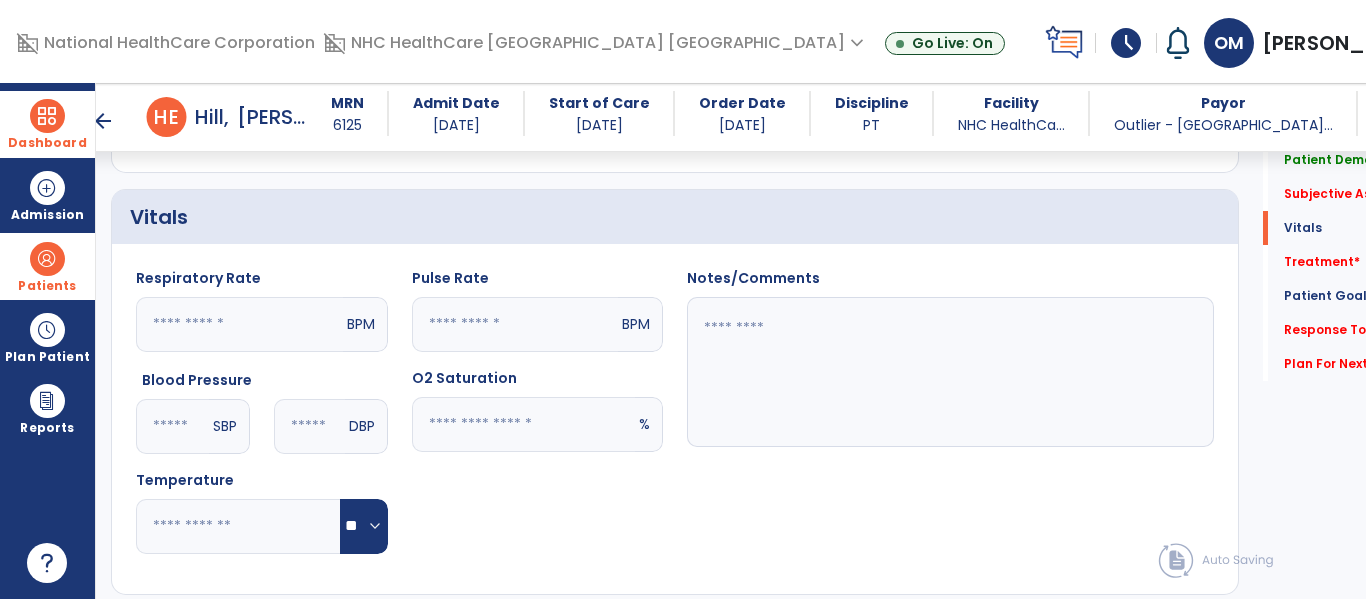 scroll, scrollTop: 767, scrollLeft: 0, axis: vertical 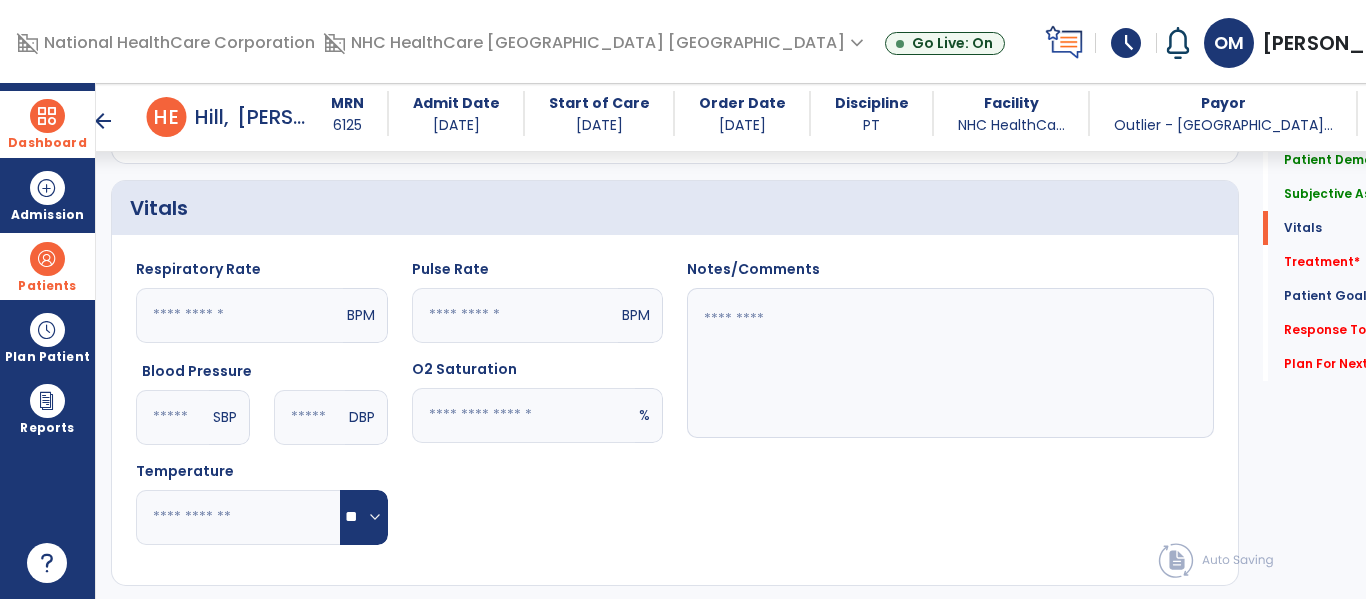 type on "**********" 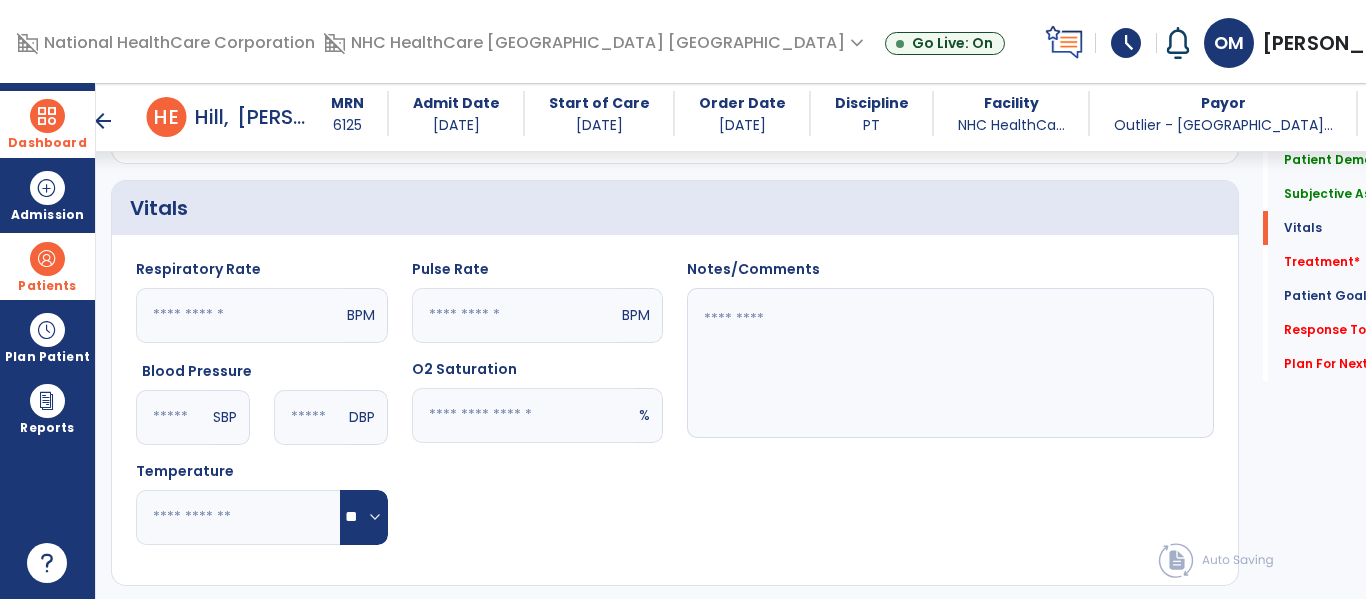 click on "SBP" 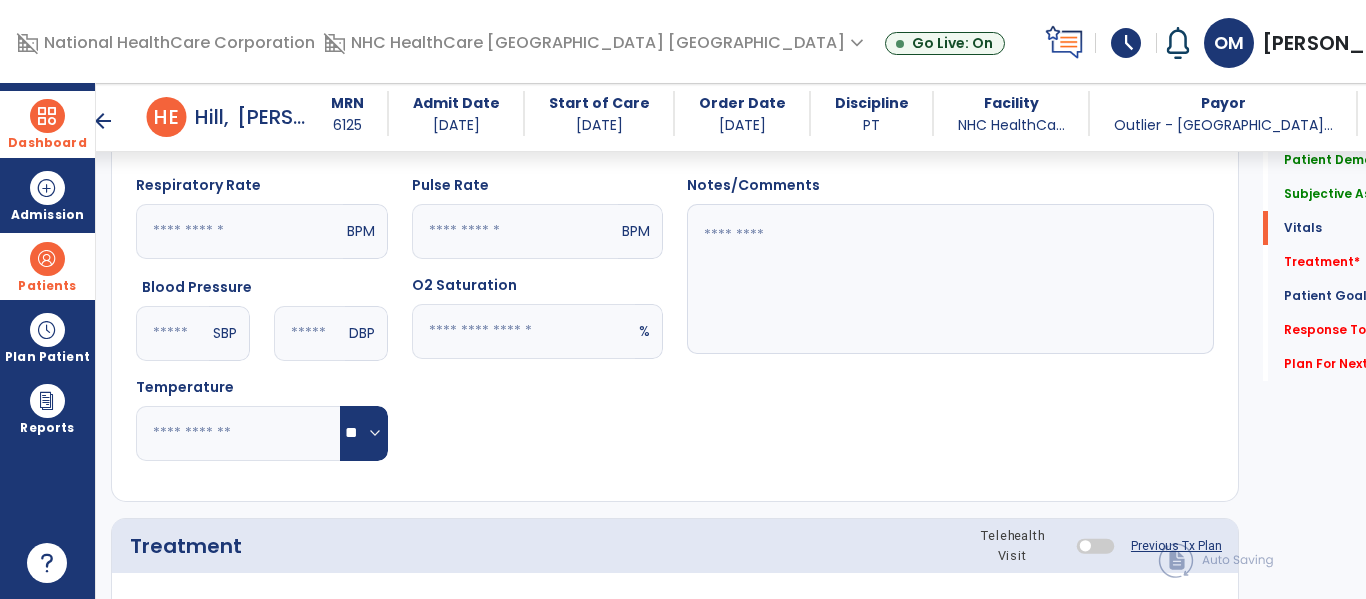 scroll, scrollTop: 867, scrollLeft: 0, axis: vertical 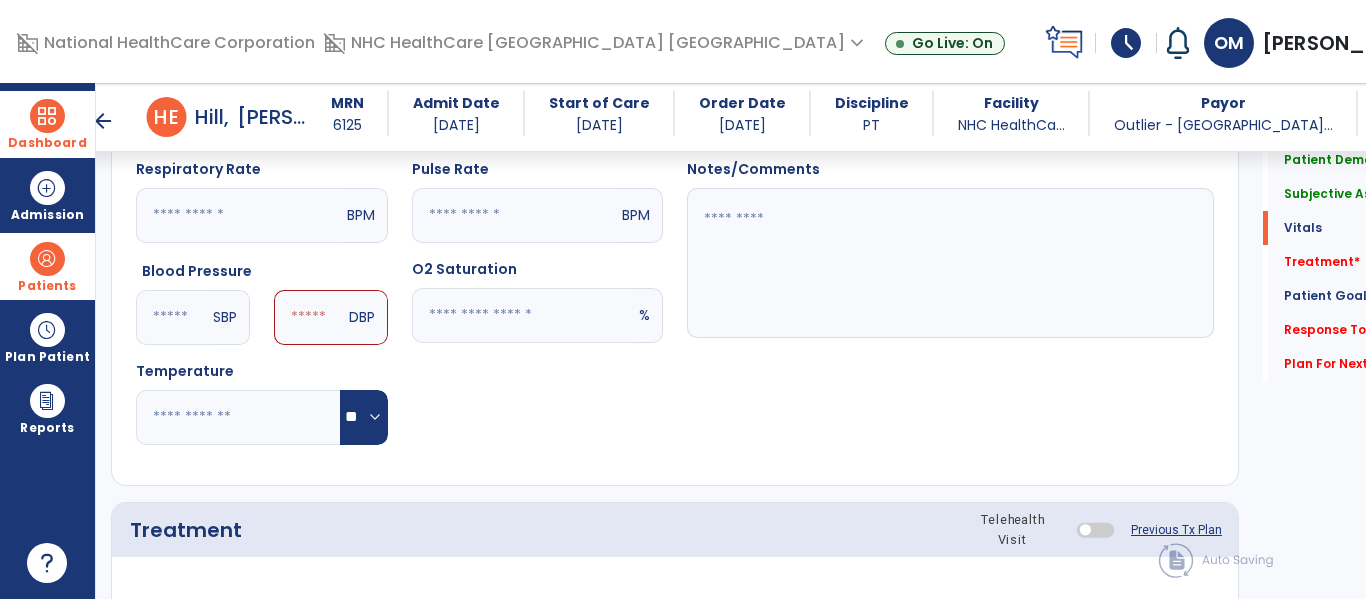 type on "***" 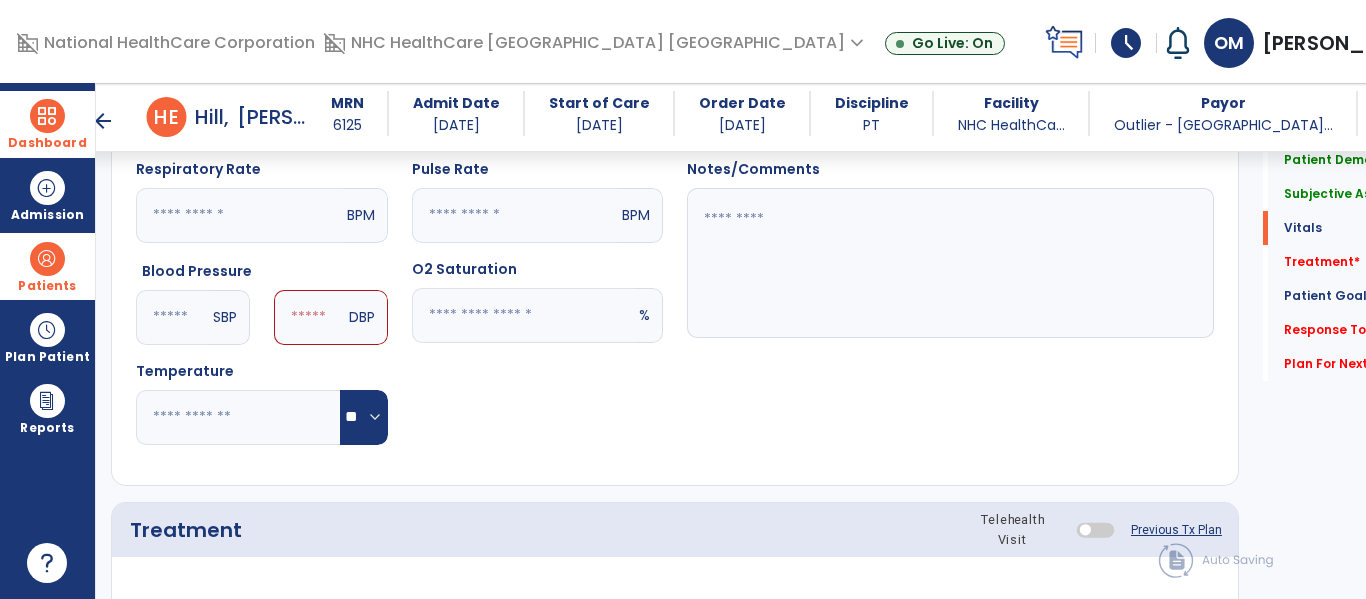 click 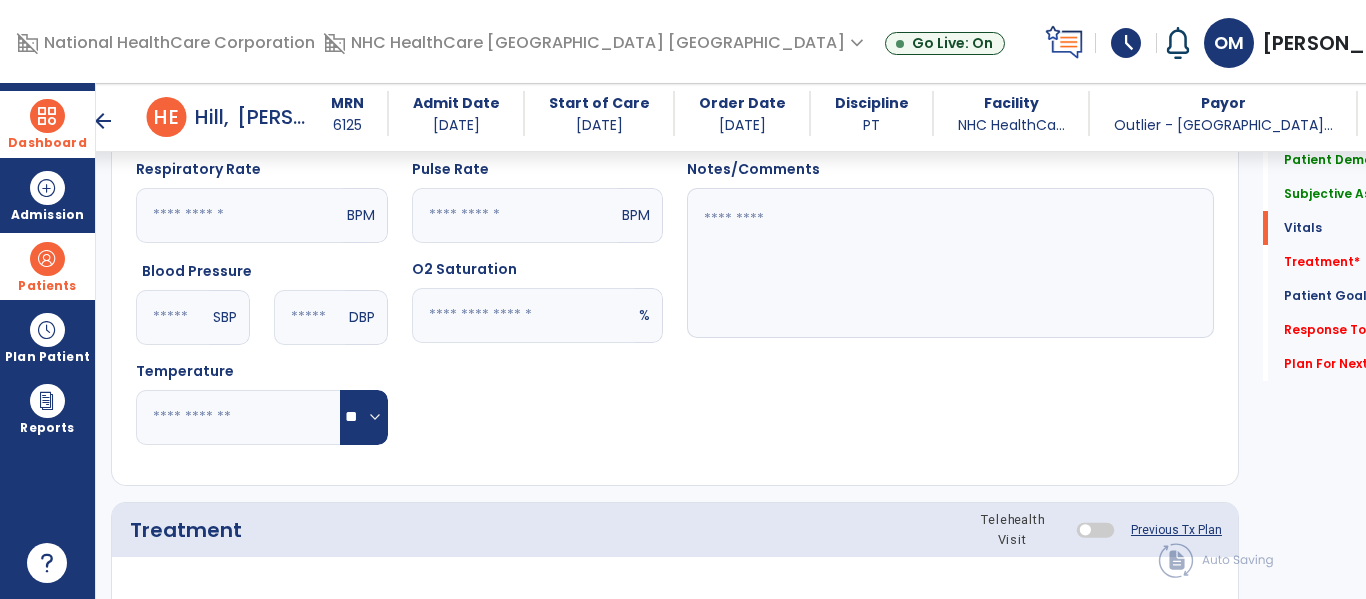 type on "**" 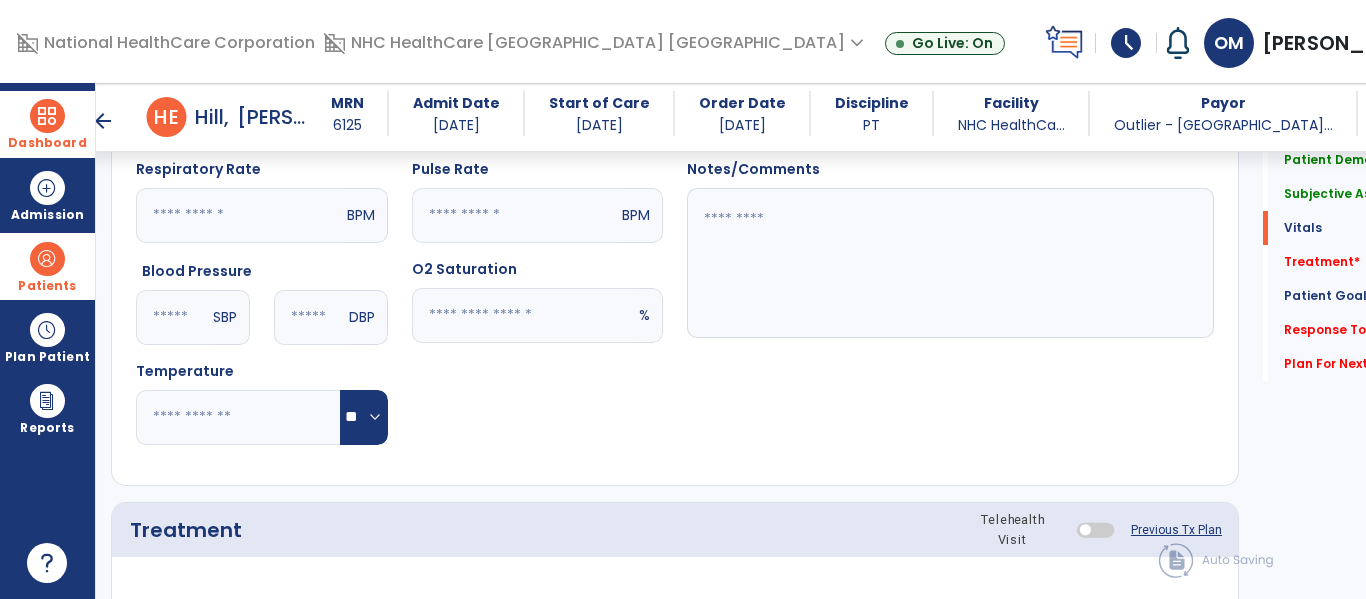 click 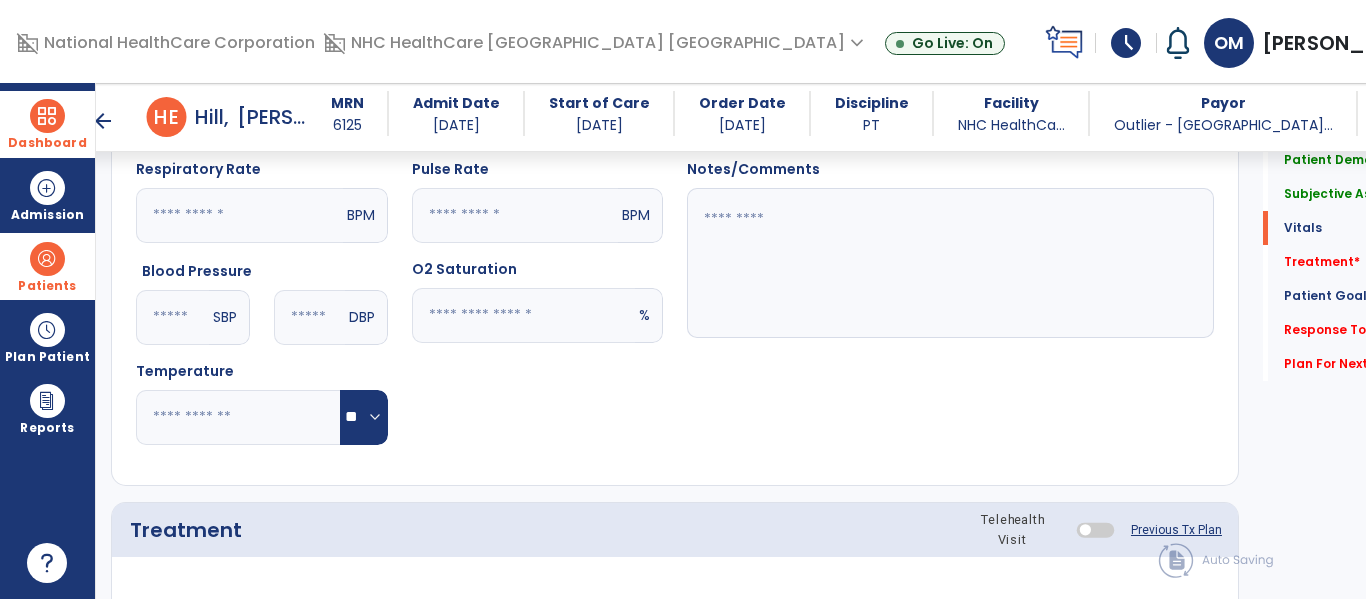 click on "***" 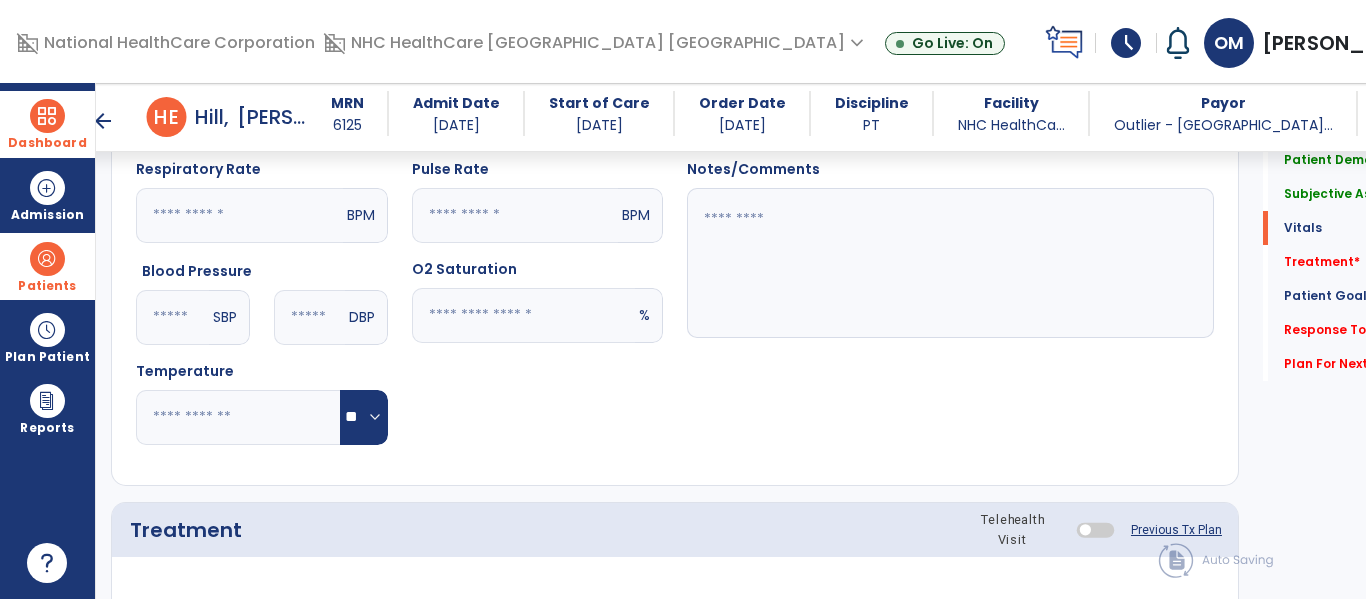 click 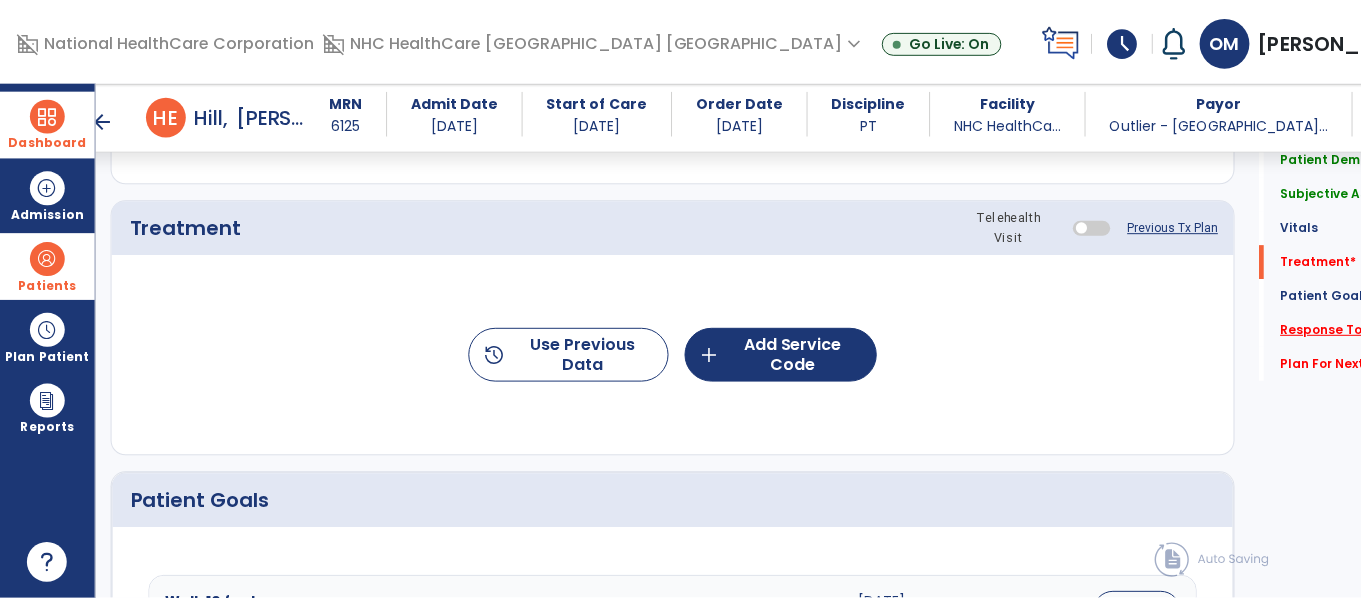scroll, scrollTop: 1167, scrollLeft: 0, axis: vertical 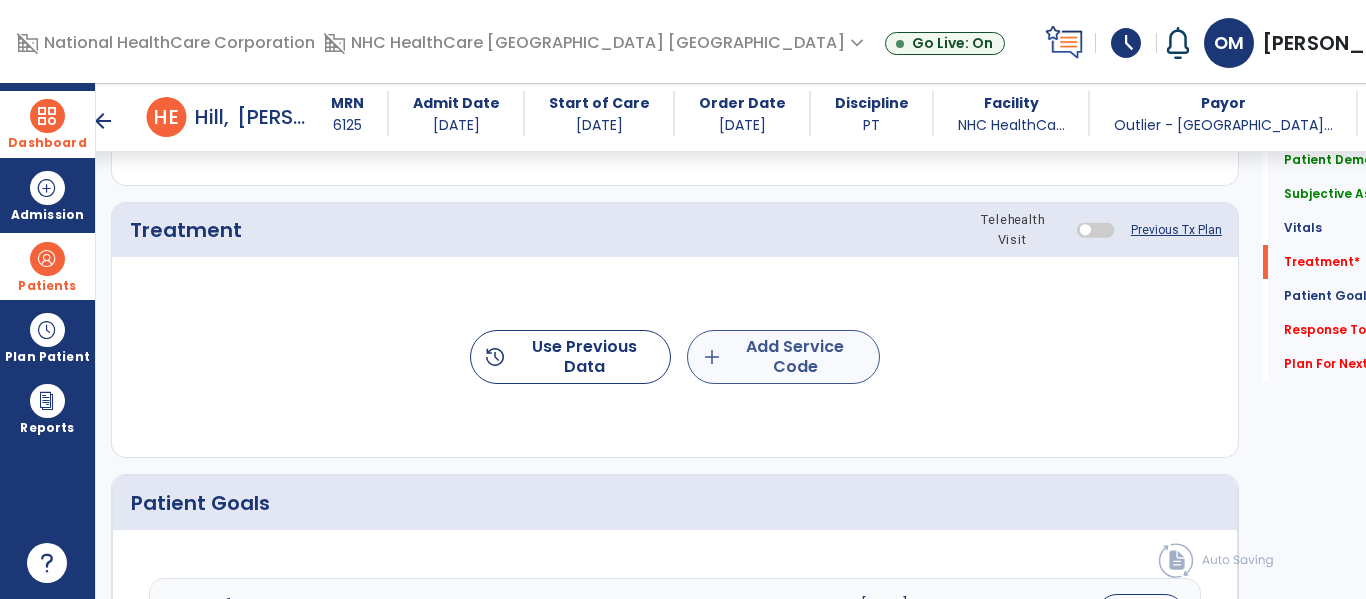 type on "**" 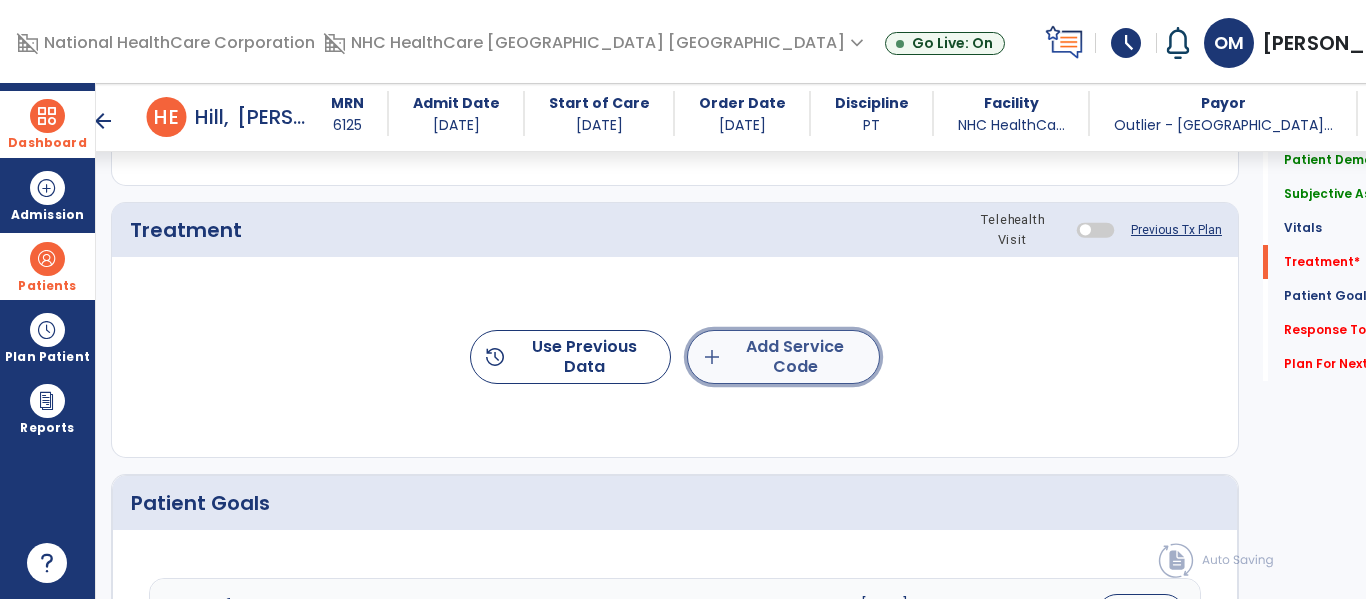 click on "add" 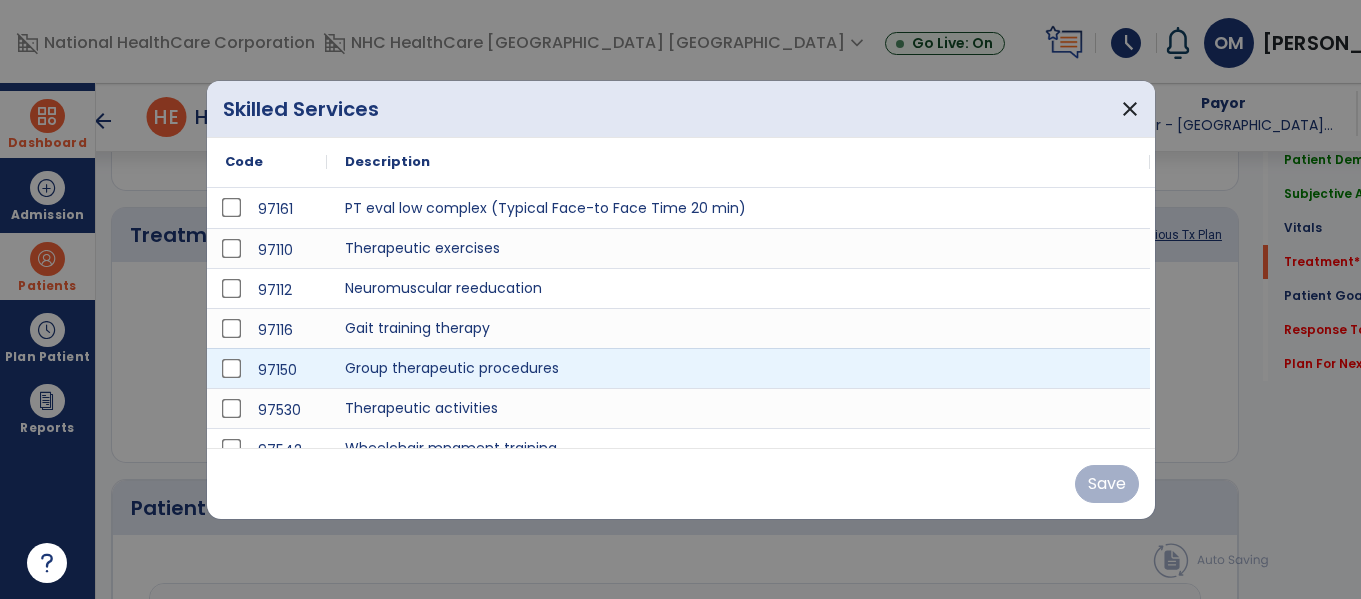 scroll, scrollTop: 1167, scrollLeft: 0, axis: vertical 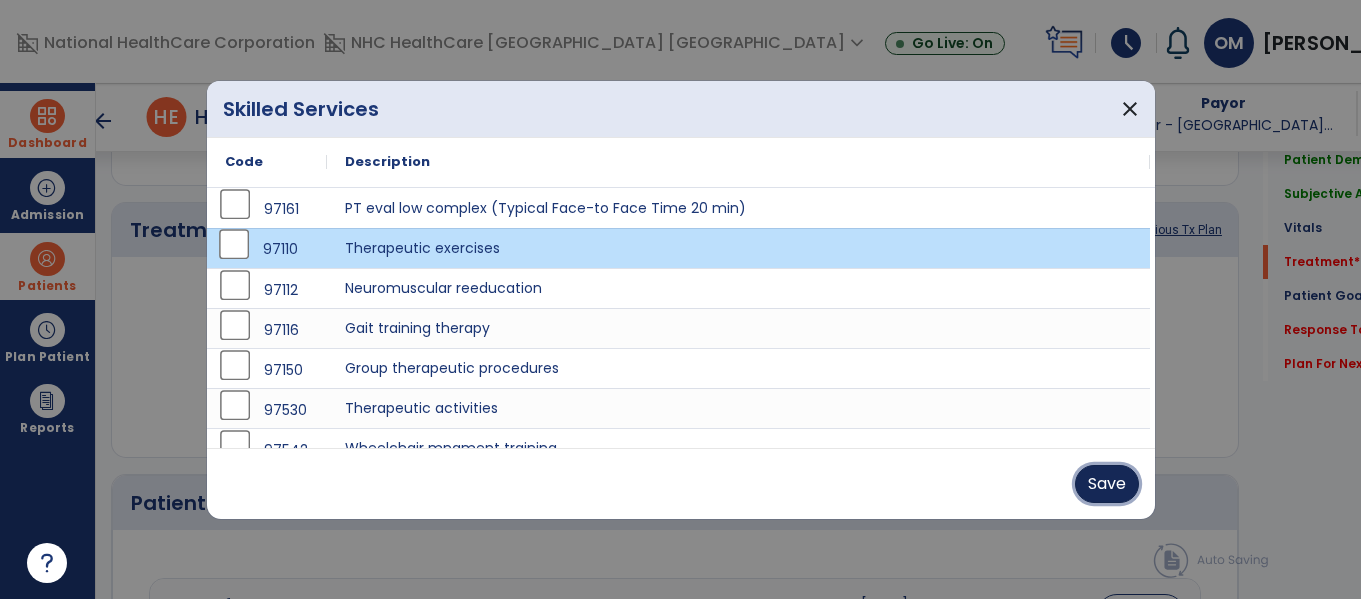 click on "Save" at bounding box center (1107, 484) 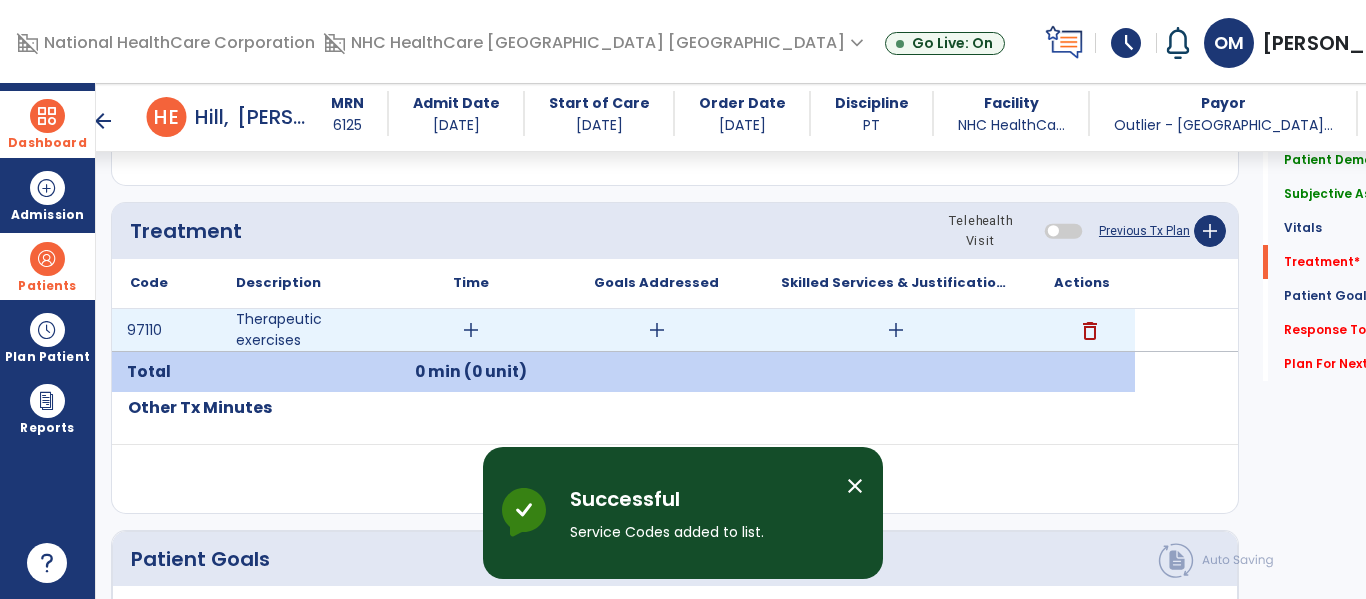 click on "add" at bounding box center [471, 330] 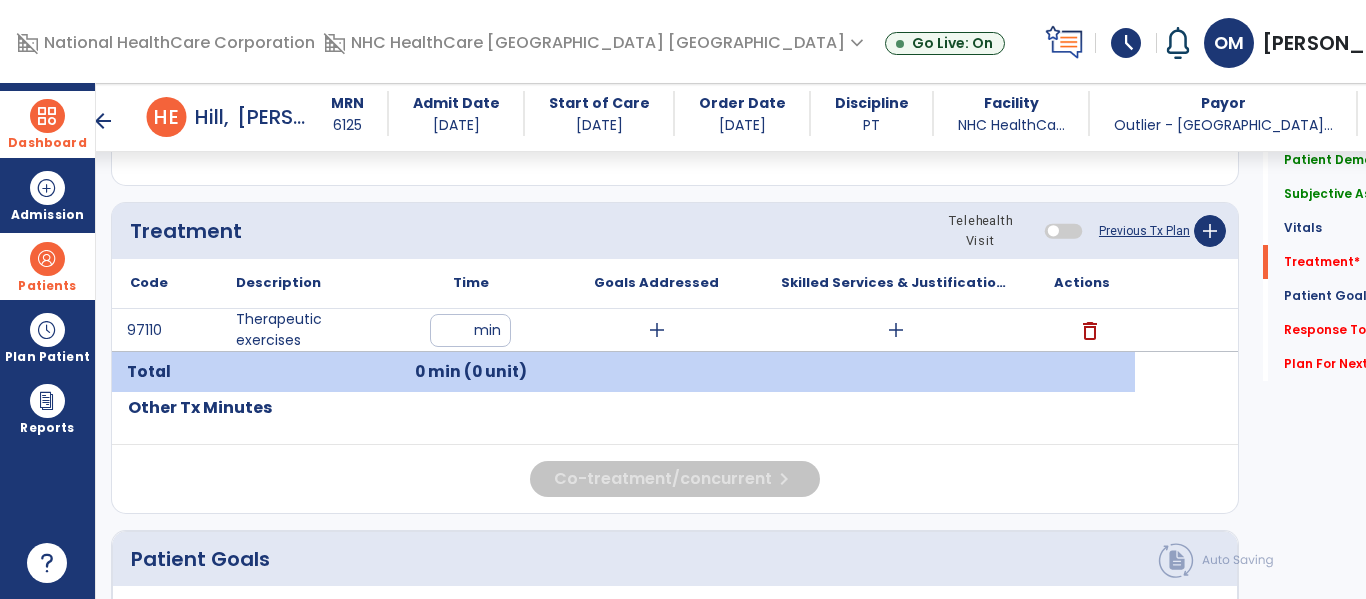 type on "**" 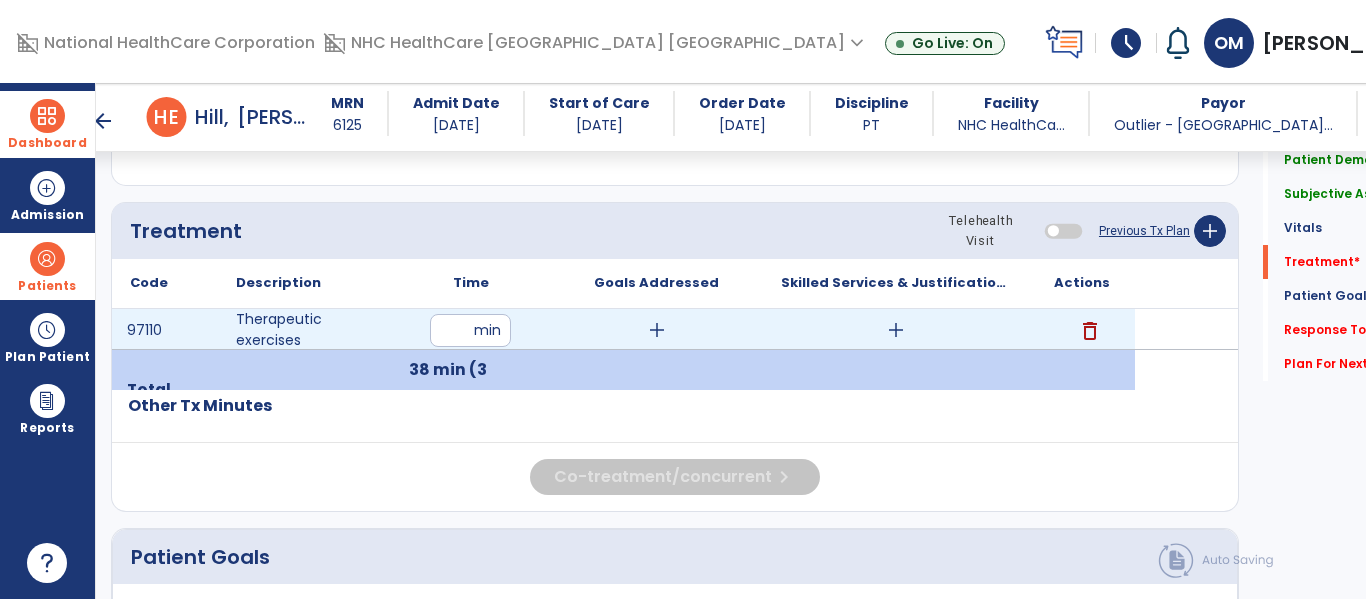 click on "add" at bounding box center (896, 330) 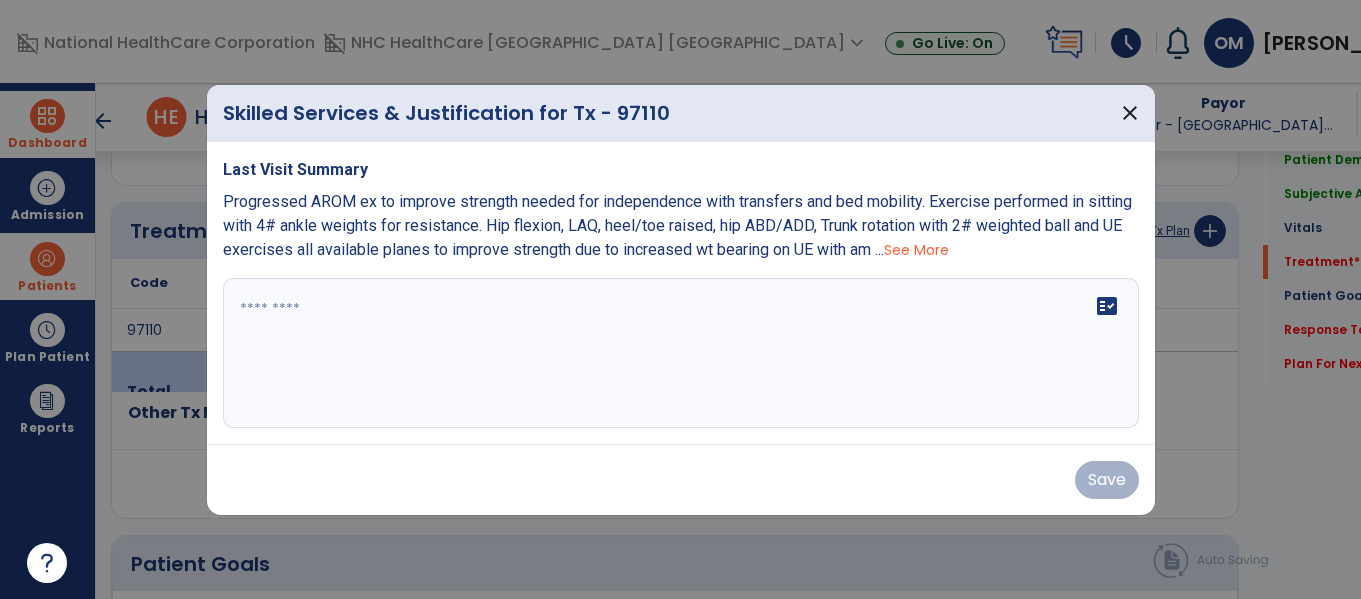 scroll, scrollTop: 1167, scrollLeft: 0, axis: vertical 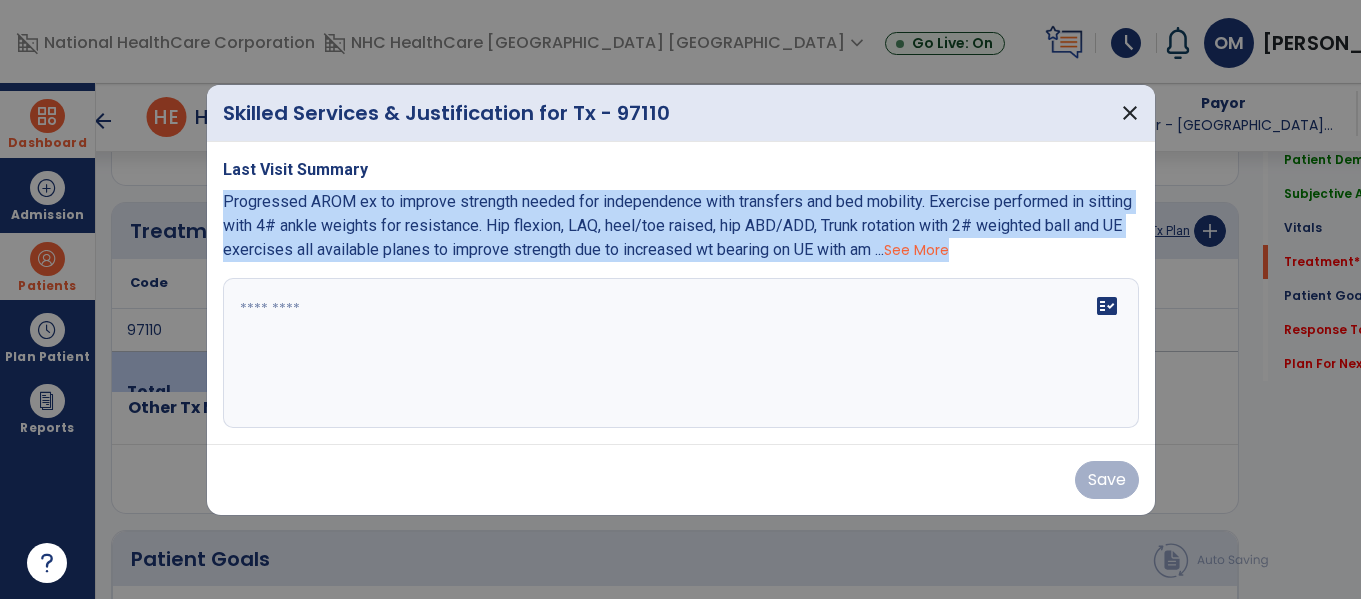 drag, startPoint x: 222, startPoint y: 189, endPoint x: 1053, endPoint y: 267, distance: 834.65265 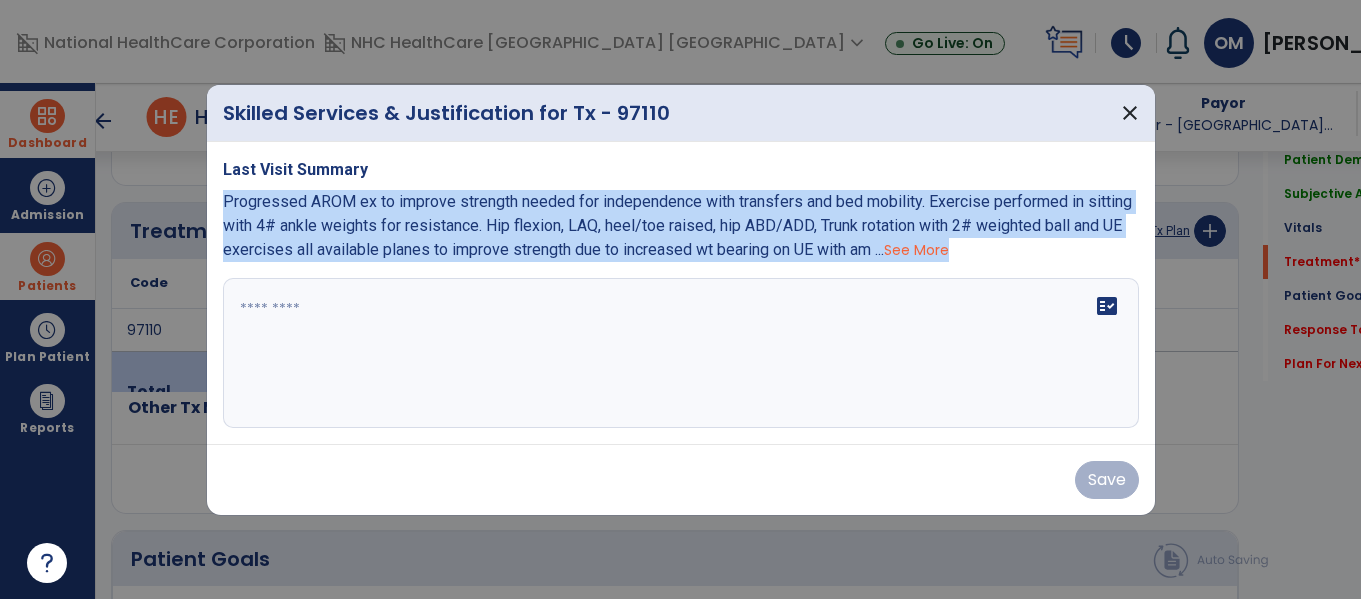 click on "Last Visit Summary Progressed AROM ex to improve strength needed for independence with transfers and bed mobility.  Exercise performed in sitting with 4# ankle weights for resistance.  Hip flexion, LAQ, heel/toe raised, hip ABD/ADD, Trunk rotation with 2# weighted ball and UE exercises all available planes to improve strength due to increased wt bearing on UE with am ...  See More   fact_check" at bounding box center [681, 293] 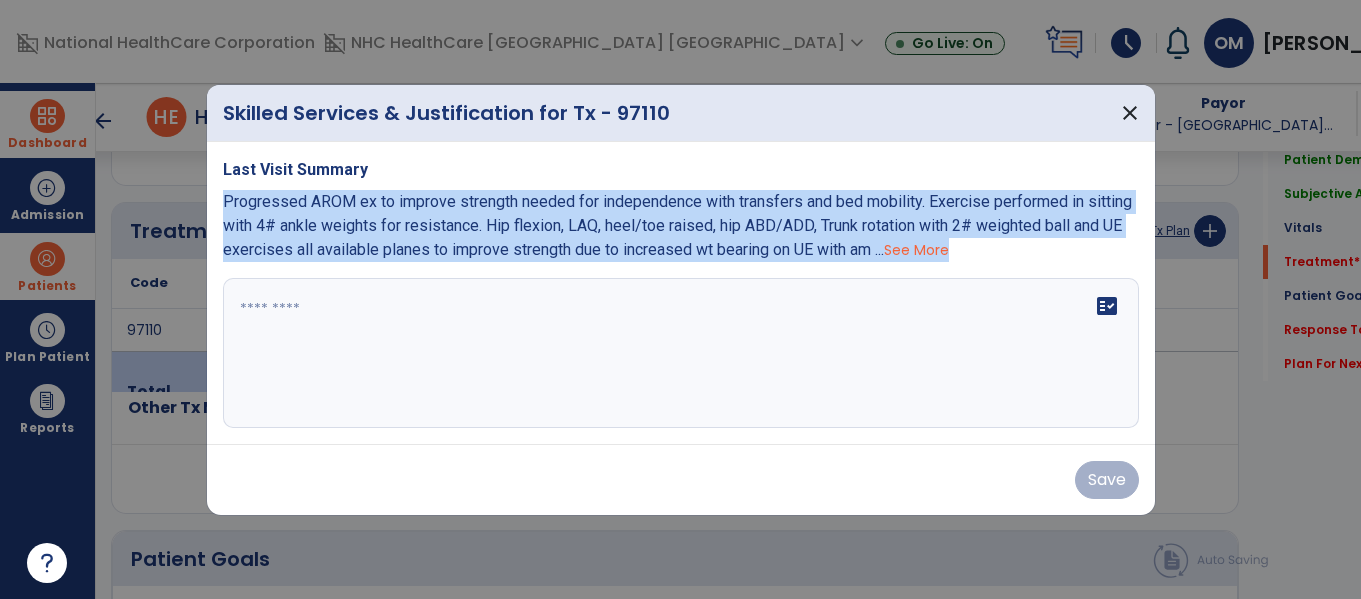 copy on "Progressed AROM ex to improve strength needed for independence with transfers and bed mobility.  Exercise performed in sitting with 4# ankle weights for resistance.  Hip flexion, LAQ, heel/toe raised, hip ABD/ADD, Trunk rotation with 2# weighted ball and UE exercises all available planes to improve strength due to increased wt bearing on UE with am ...  See More" 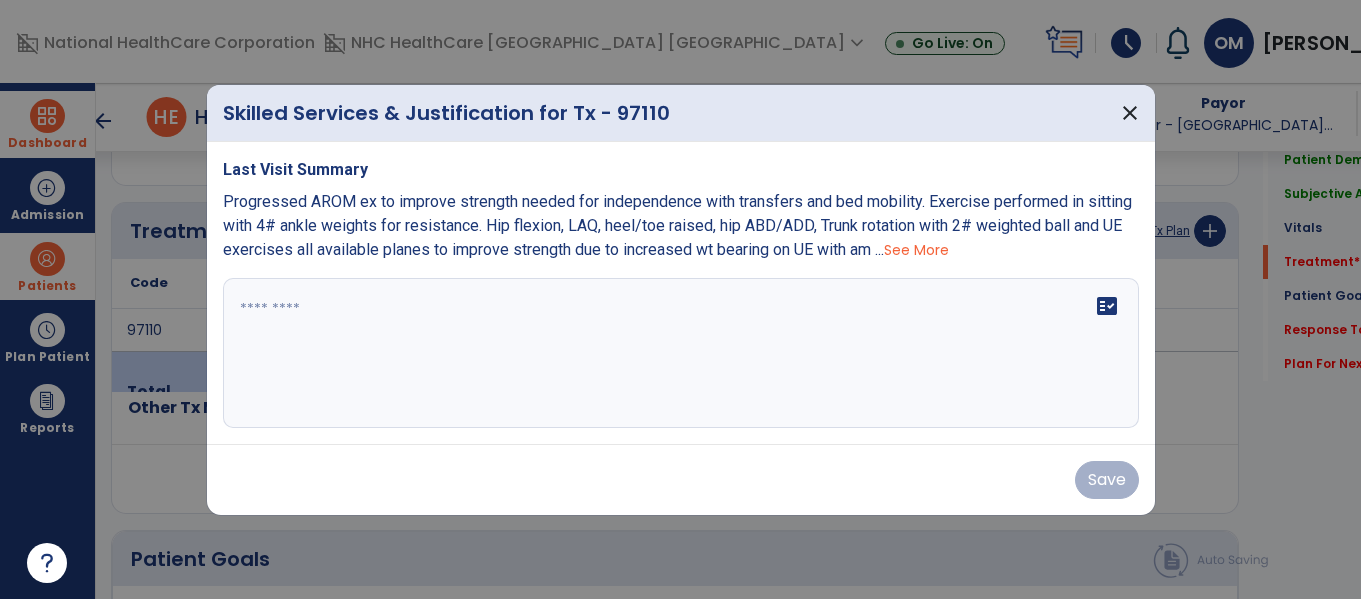 click at bounding box center [681, 353] 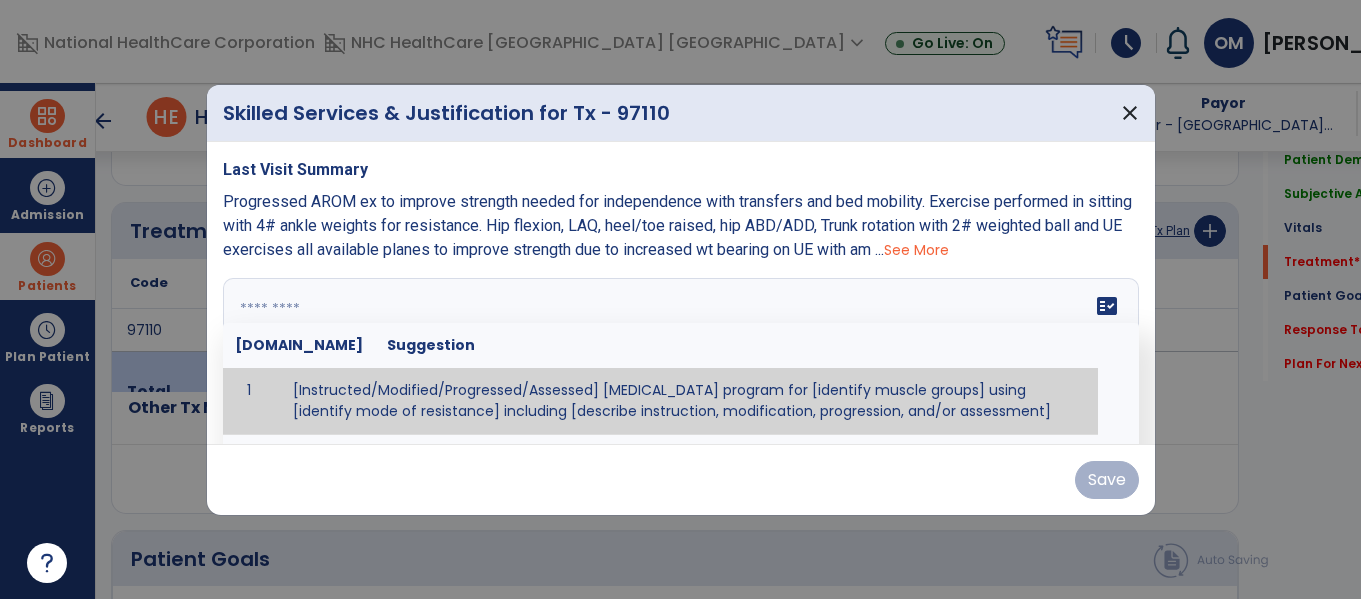 paste on "**********" 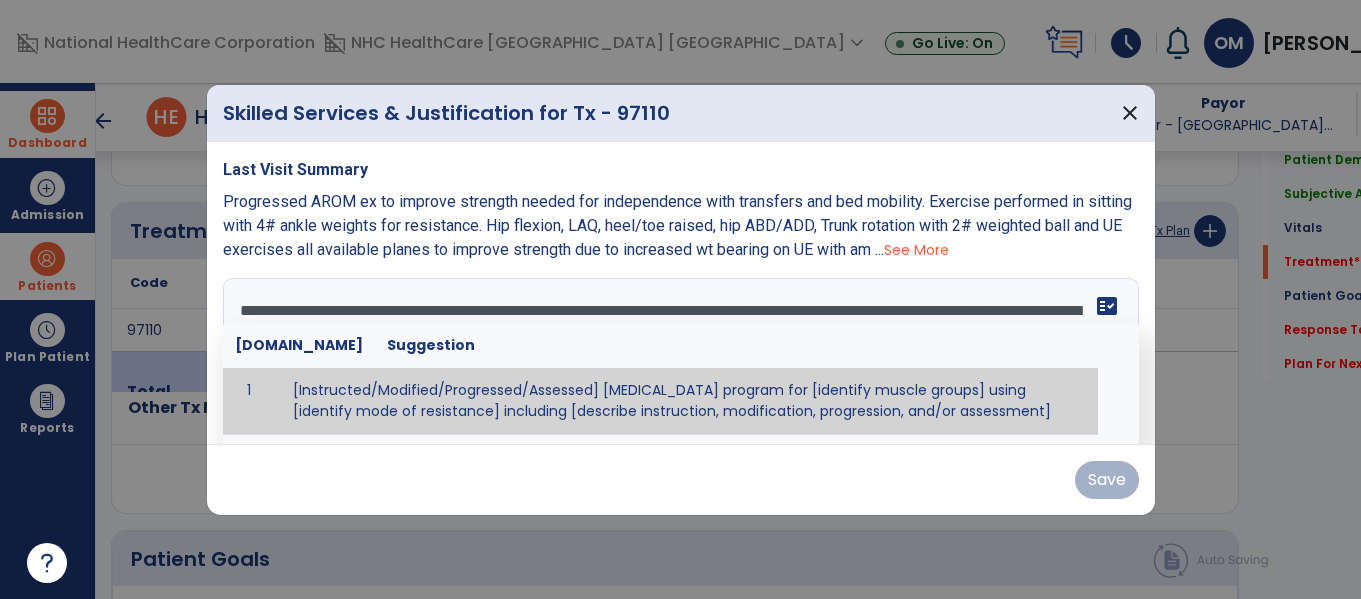 scroll, scrollTop: 16, scrollLeft: 0, axis: vertical 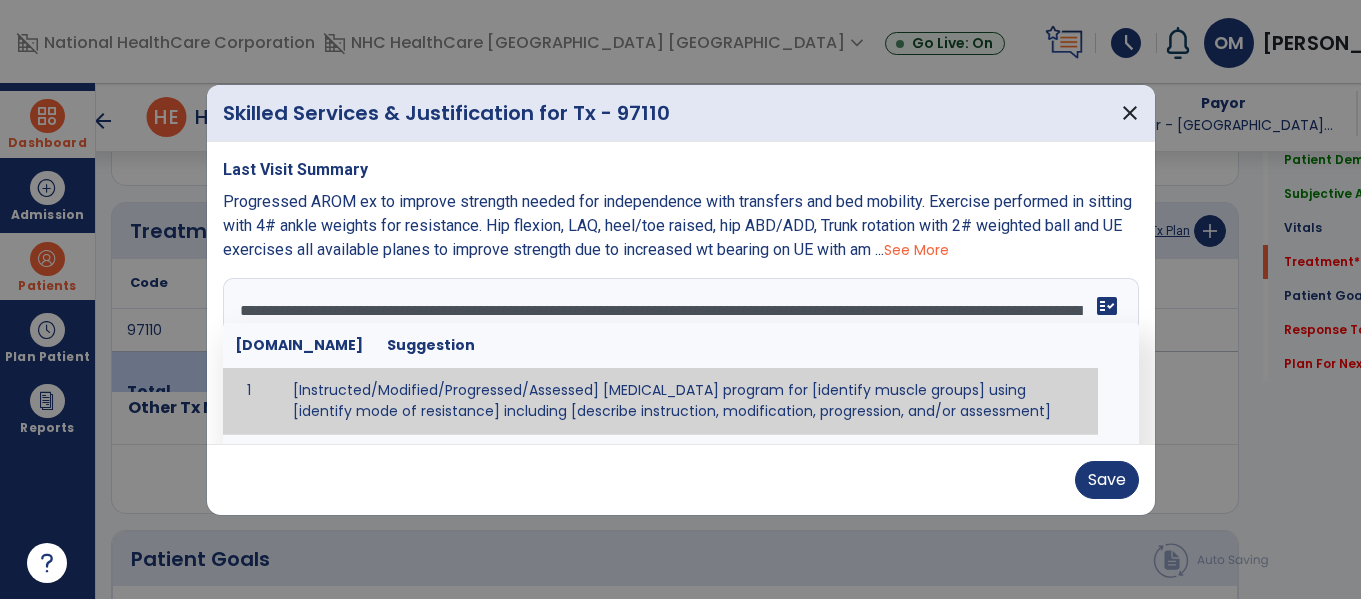 click on "Progressed AROM ex to improve strength needed for independence with transfers and bed mobility.  Exercise performed in sitting with 4# ankle weights for resistance.  Hip flexion, LAQ, heel/toe raised, hip ABD/ADD, Trunk rotation with 2# weighted ball and UE exercises all available planes to improve strength due to increased wt bearing on UE with am ...  See More" at bounding box center (681, 226) 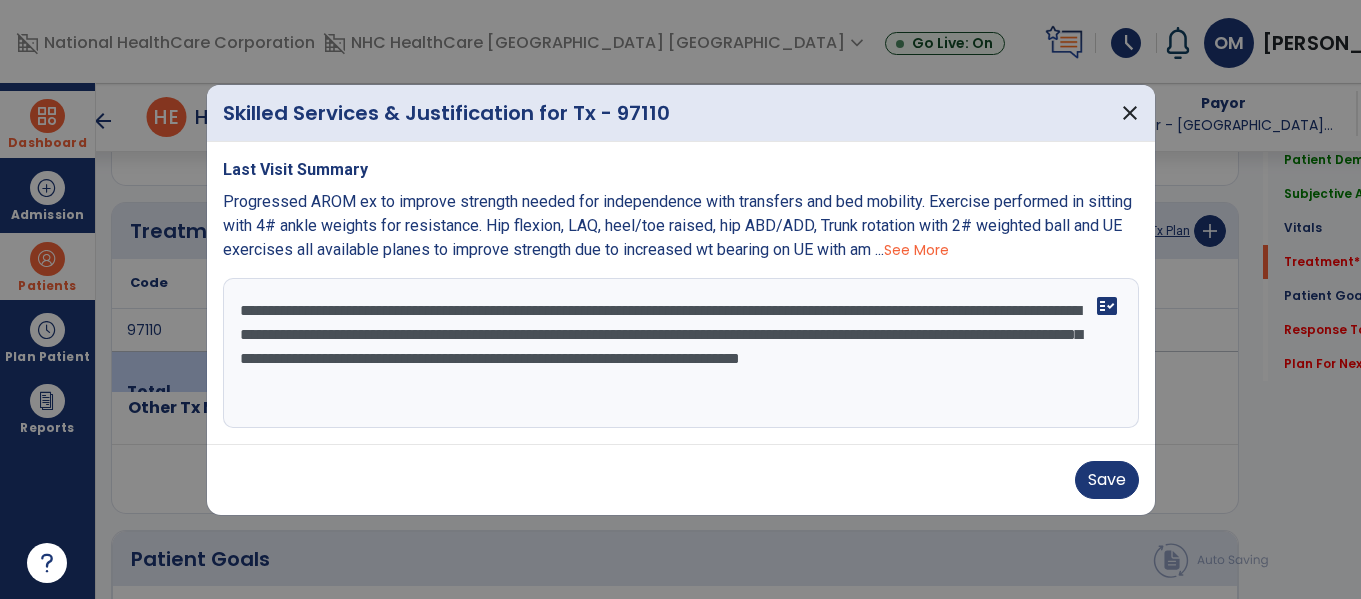 click on "See More" at bounding box center [916, 250] 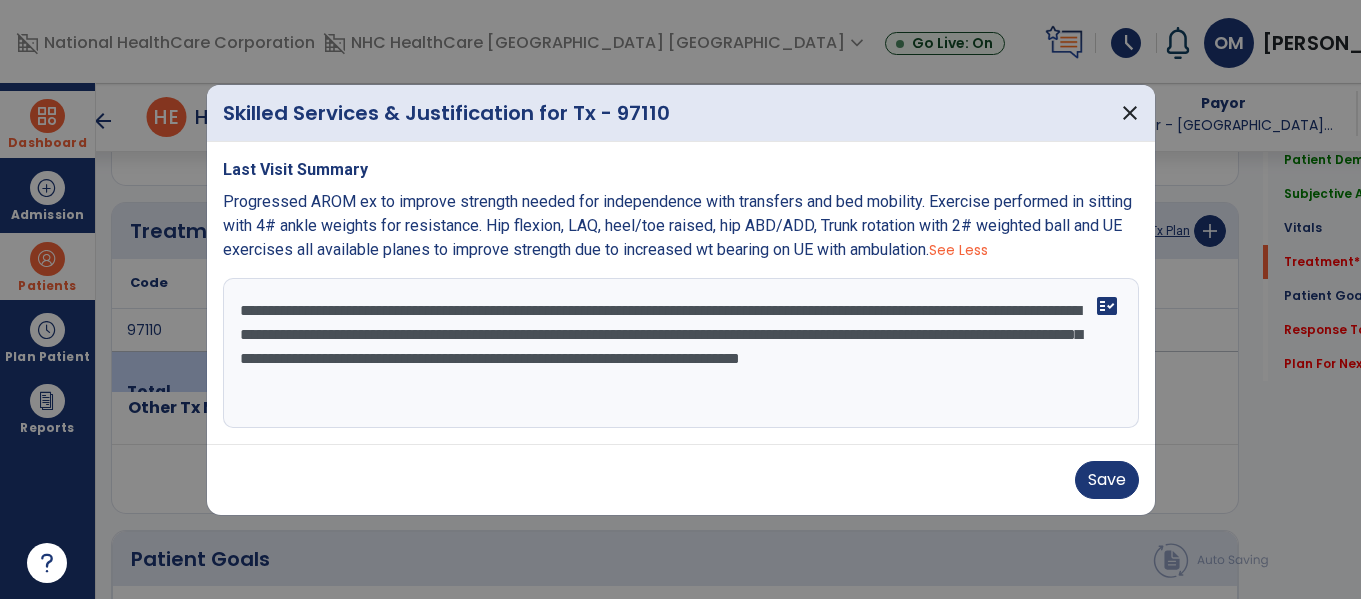 click on "**********" at bounding box center [681, 353] 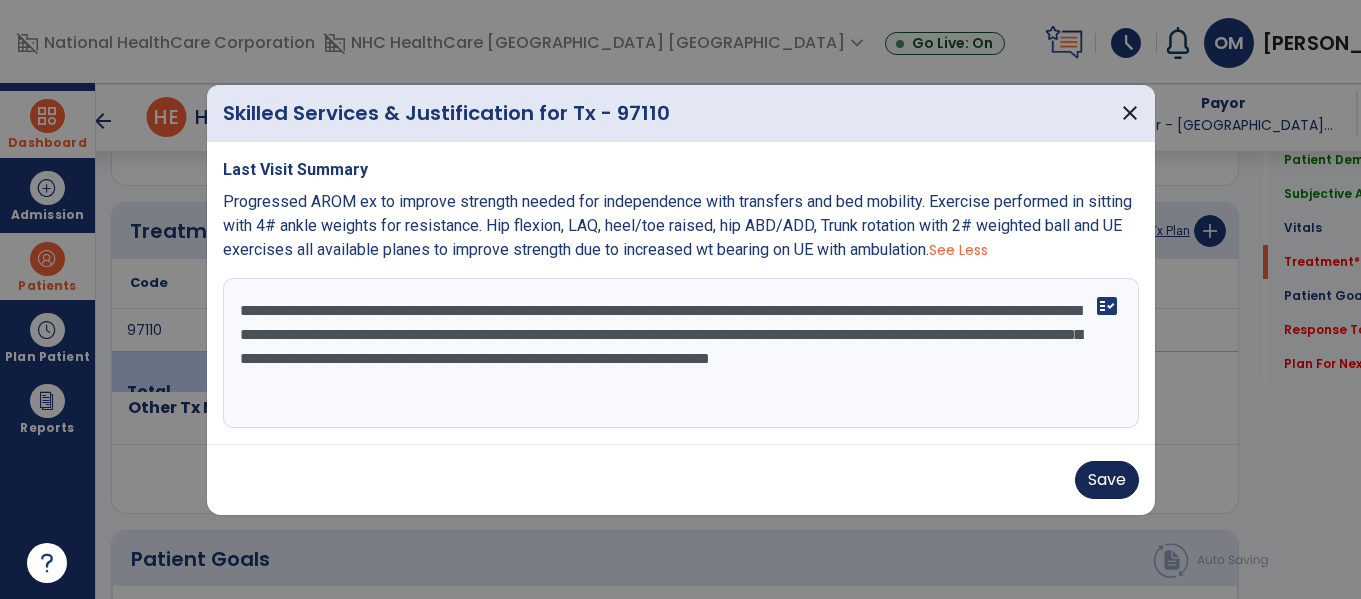 type on "**********" 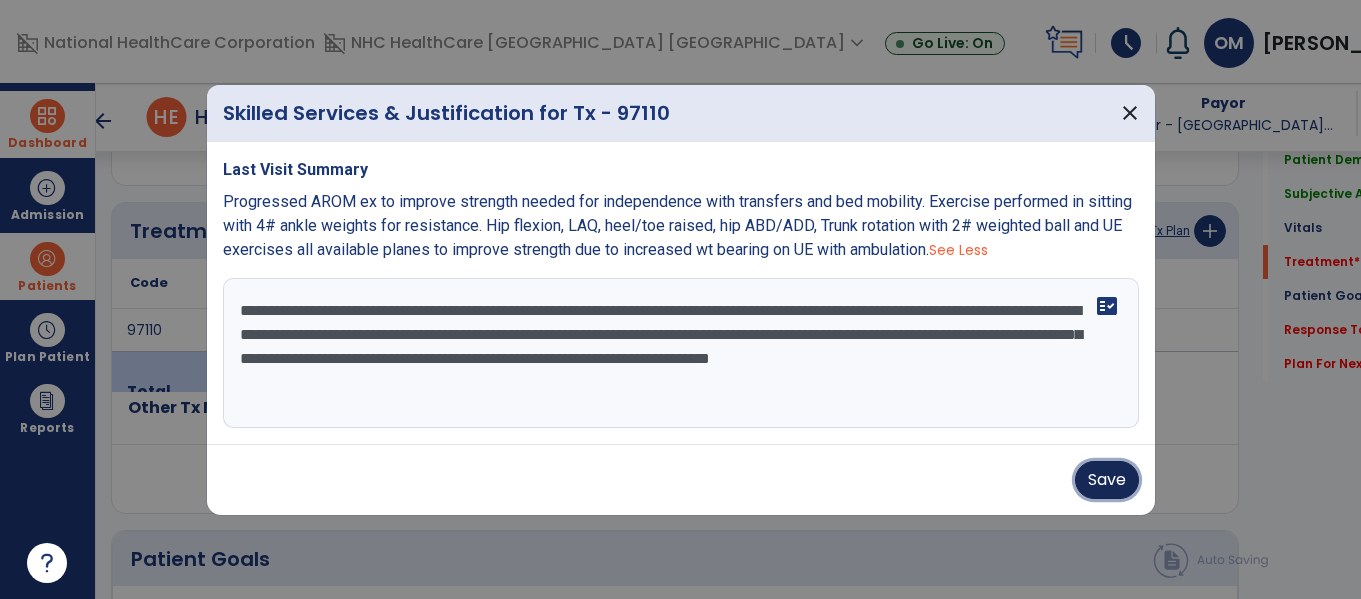 click on "Save" at bounding box center [1107, 480] 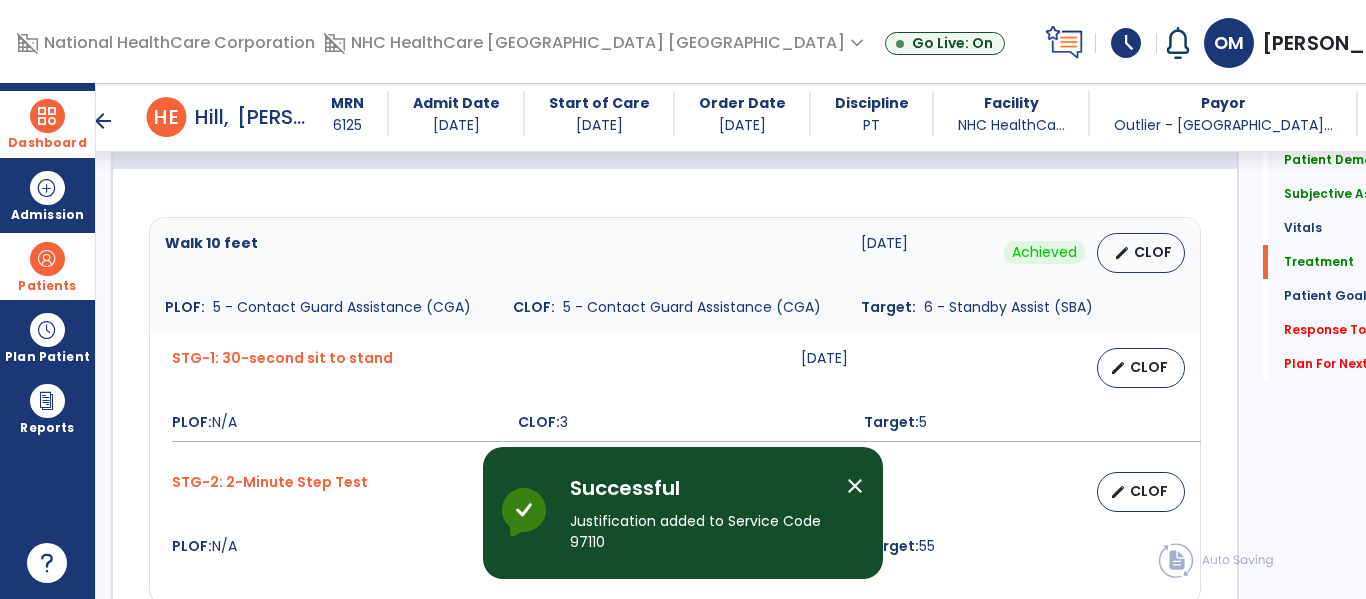 scroll, scrollTop: 1667, scrollLeft: 0, axis: vertical 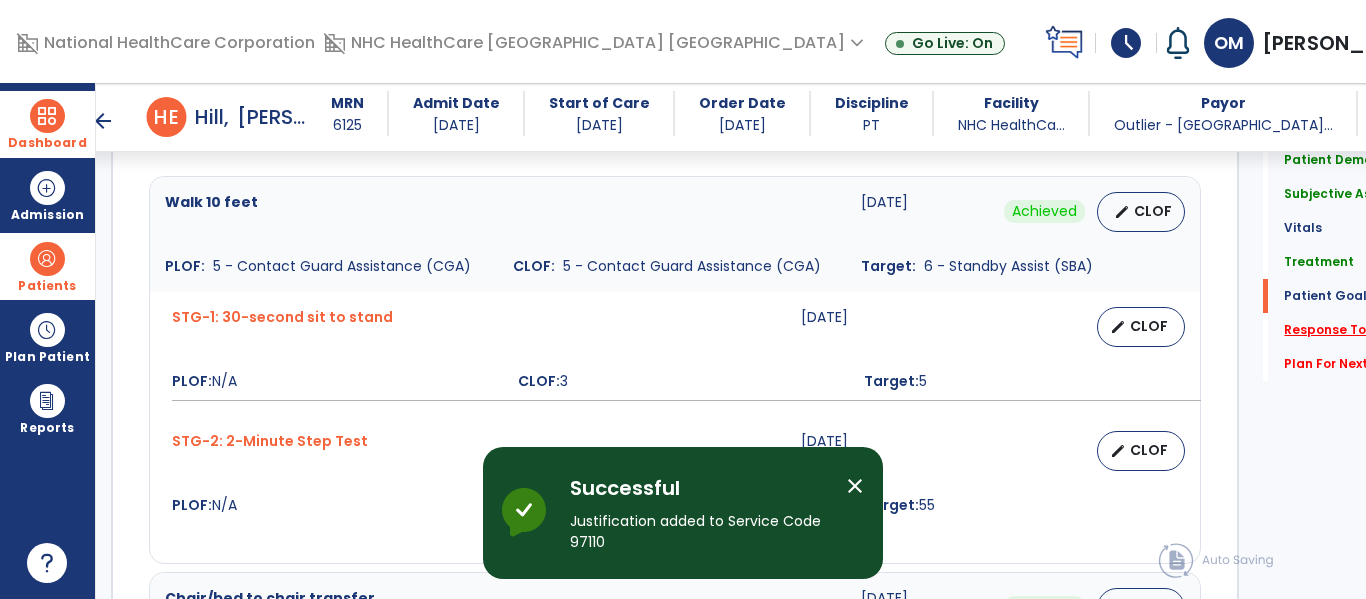 click on "Response To Treatment   *" 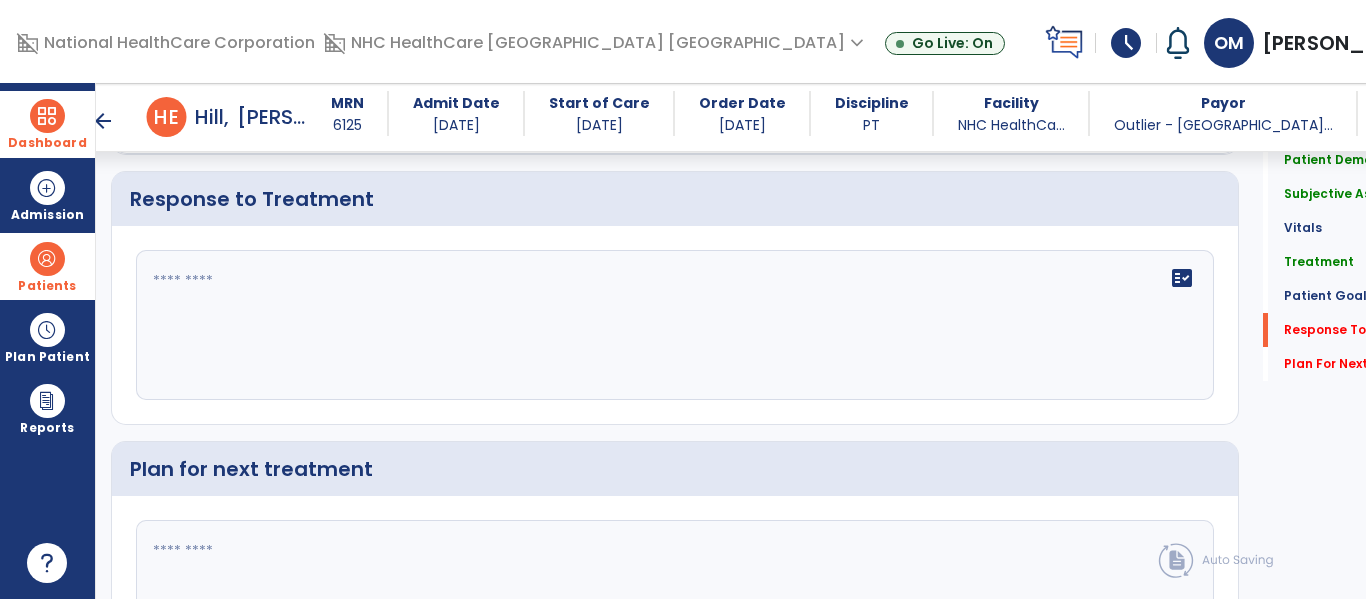 scroll, scrollTop: 2956, scrollLeft: 0, axis: vertical 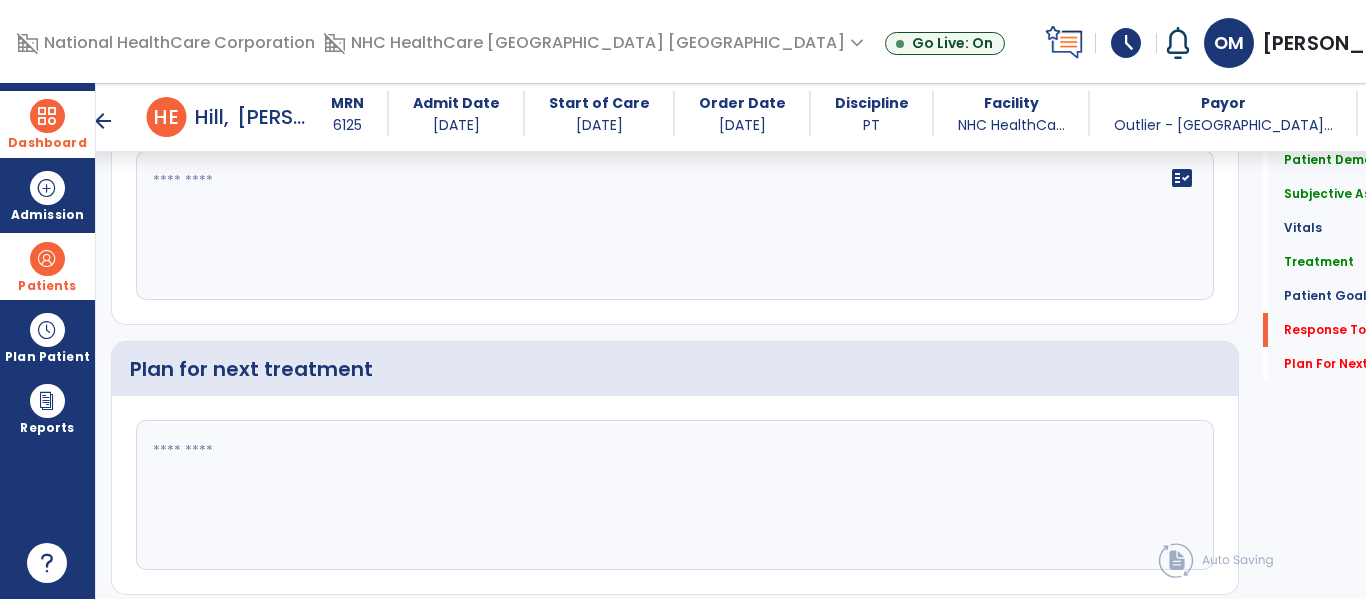 click on "fact_check" 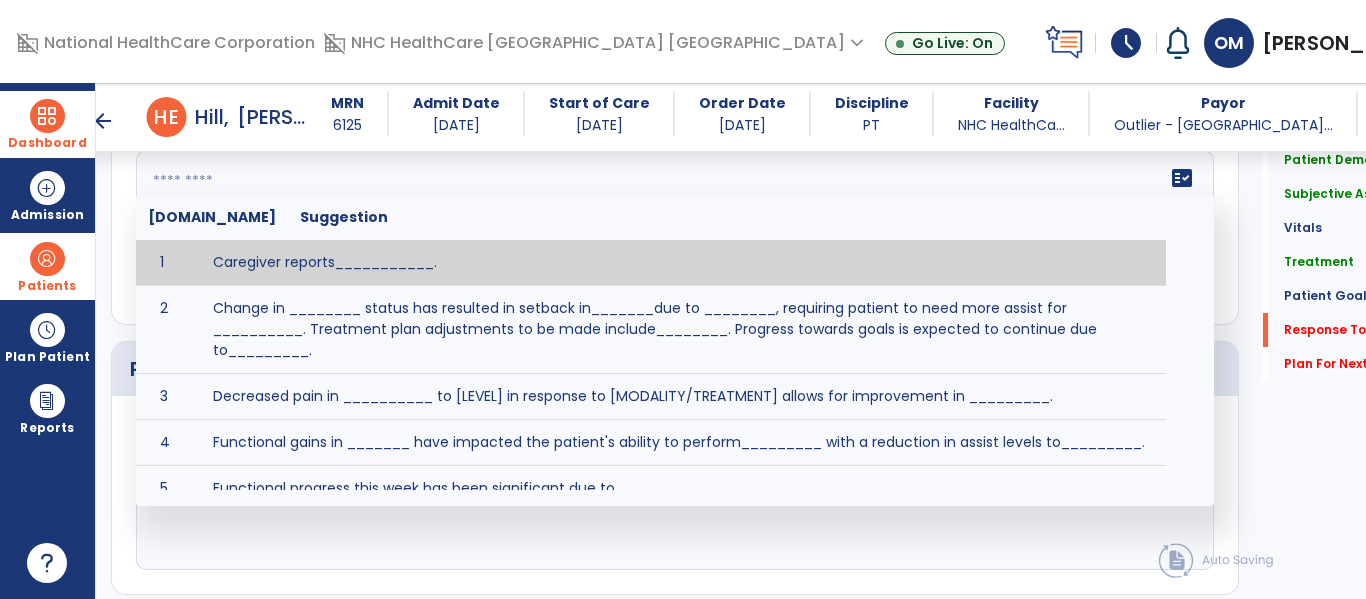 click on "fact_check  [DOMAIN_NAME] Suggestion 1 Caregiver reports___________. 2 Change in ________ status has resulted in setback in_______due to ________, requiring patient to need more assist for __________.   Treatment plan adjustments to be made include________.  Progress towards goals is expected to continue due to_________. 3 Decreased pain in __________ to [LEVEL] in response to [MODALITY/TREATMENT] allows for improvement in _________. 4 Functional gains in _______ have impacted the patient's ability to perform_________ with a reduction in assist levels to_________. 5 Functional progress this week has been significant due to__________. 6 Gains in ________ have improved the patient's ability to perform ______with decreased levels of assist to___________. 7 Improvement in ________allows patient to tolerate higher levels of challenges in_________. 8 Pain in [AREA] has decreased to [LEVEL] in response to [TREATMENT/MODALITY], allowing fore ease in completing__________. 9 10 11 12 13 14 15 16 17 18 19 20 21" 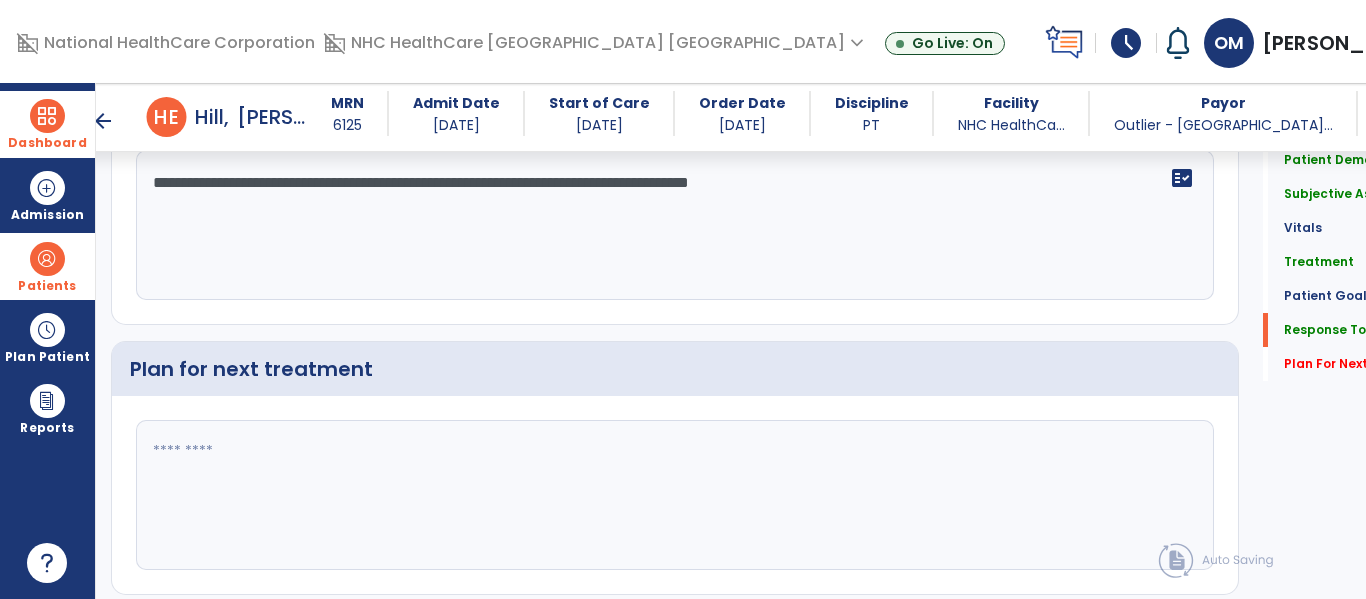 scroll, scrollTop: 2956, scrollLeft: 0, axis: vertical 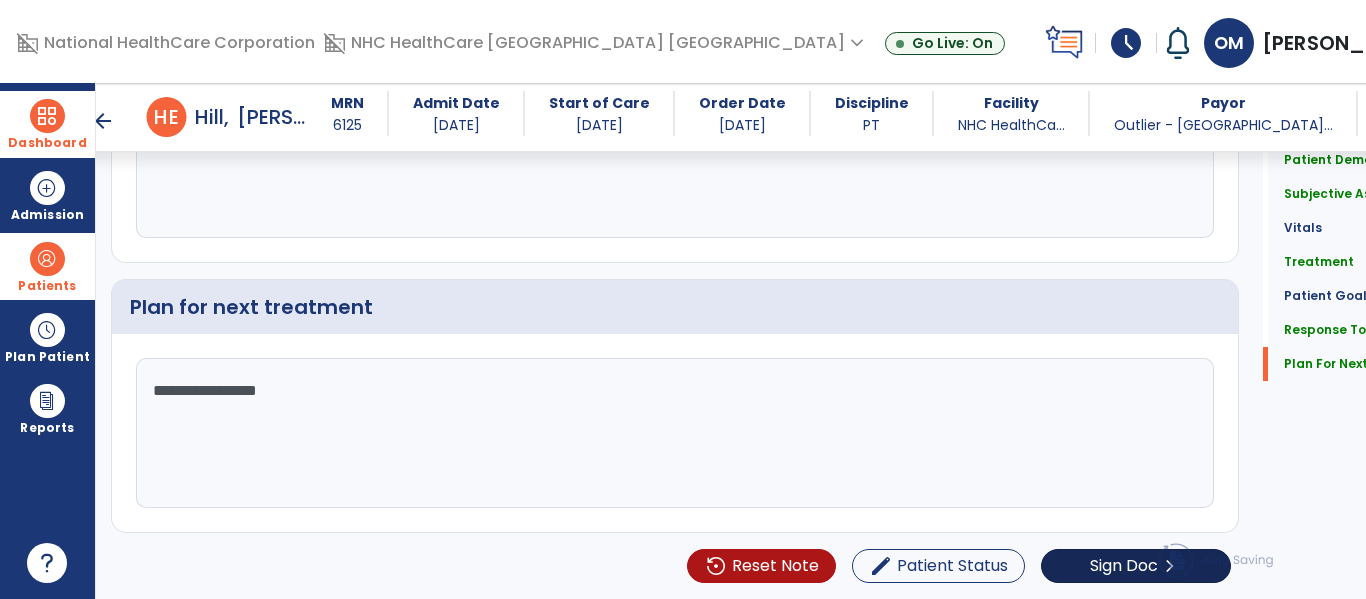 type on "**********" 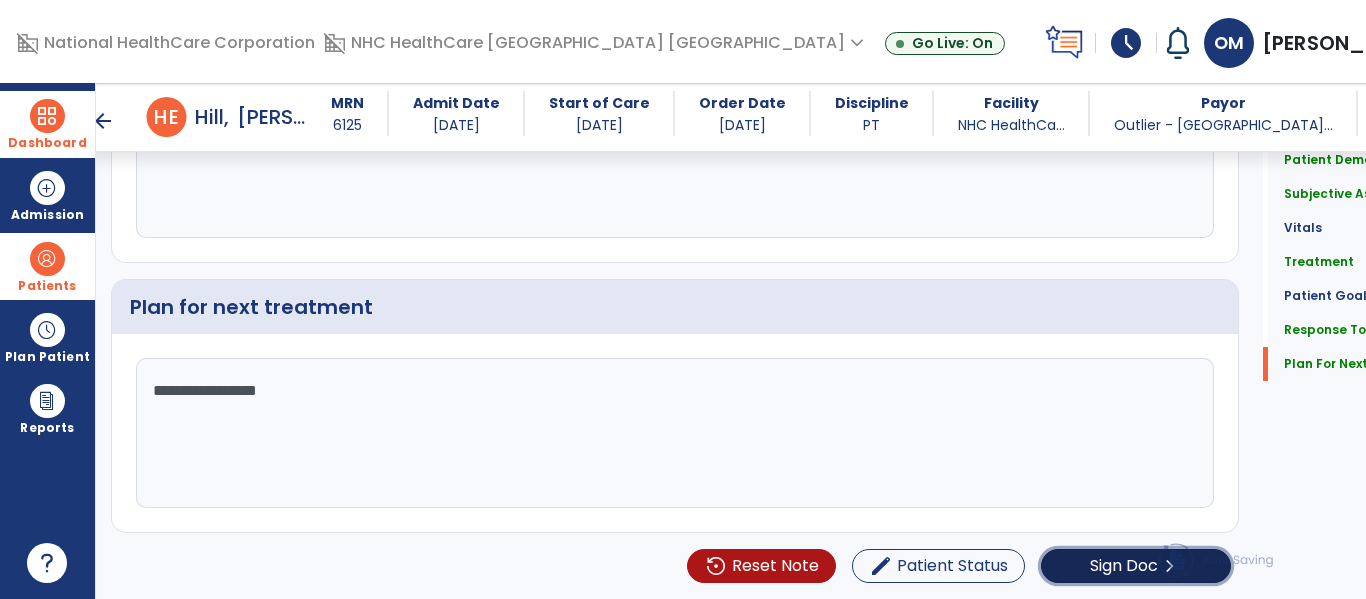 click on "Sign Doc" 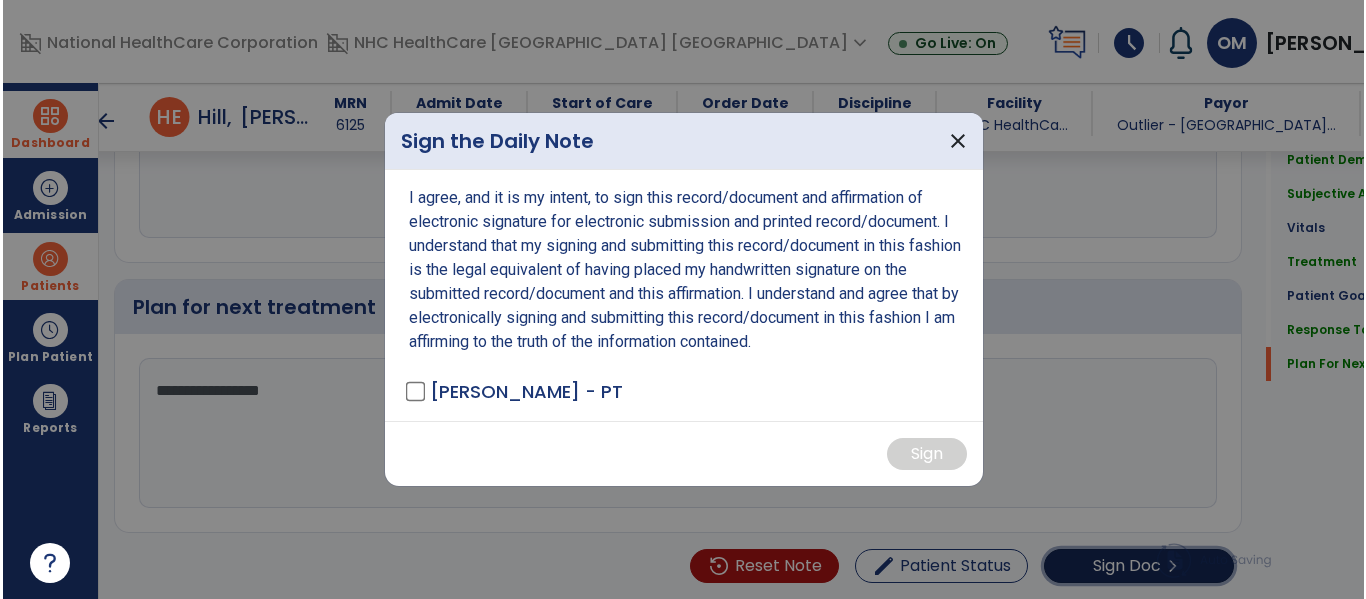 scroll, scrollTop: 3061, scrollLeft: 0, axis: vertical 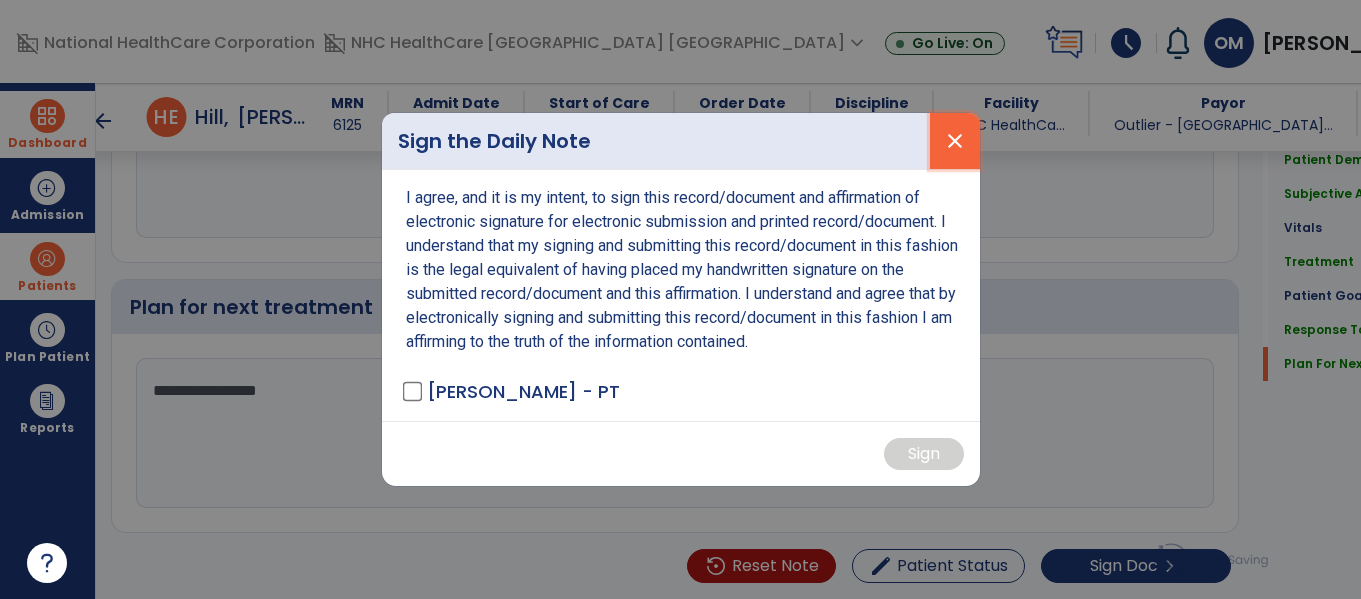 click on "close" at bounding box center (955, 141) 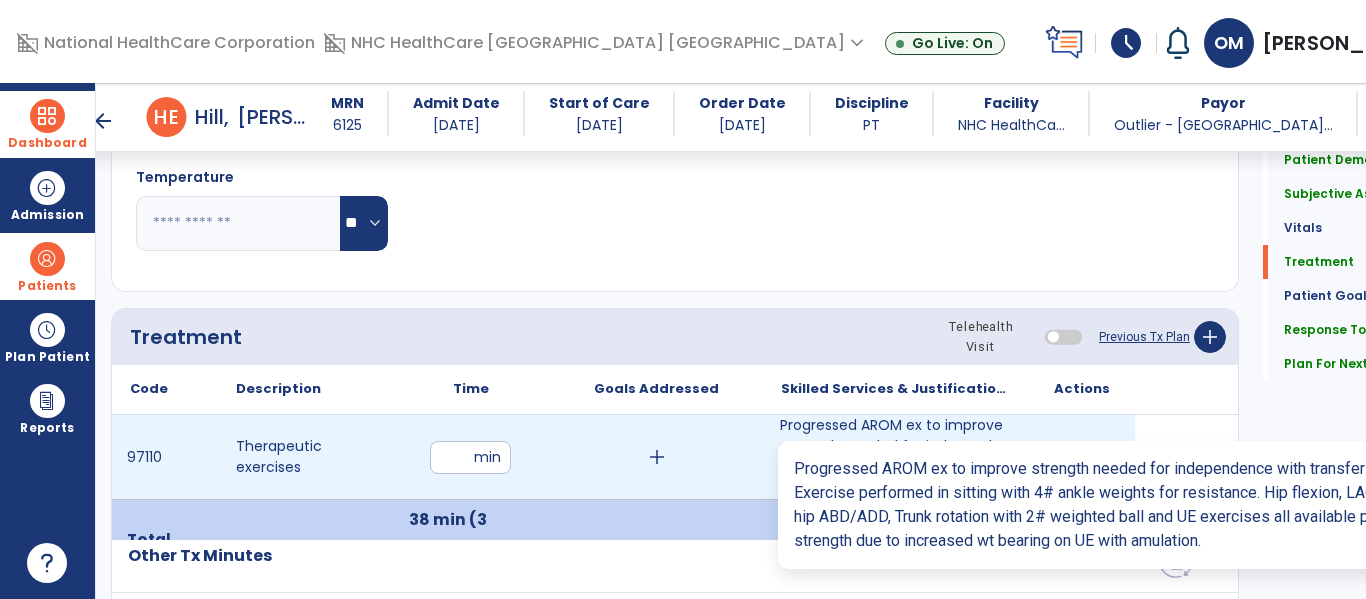 click on "Progressed AROM ex to improve strength needed for independence with transfers and bed mobility. Exer..." at bounding box center (896, 457) 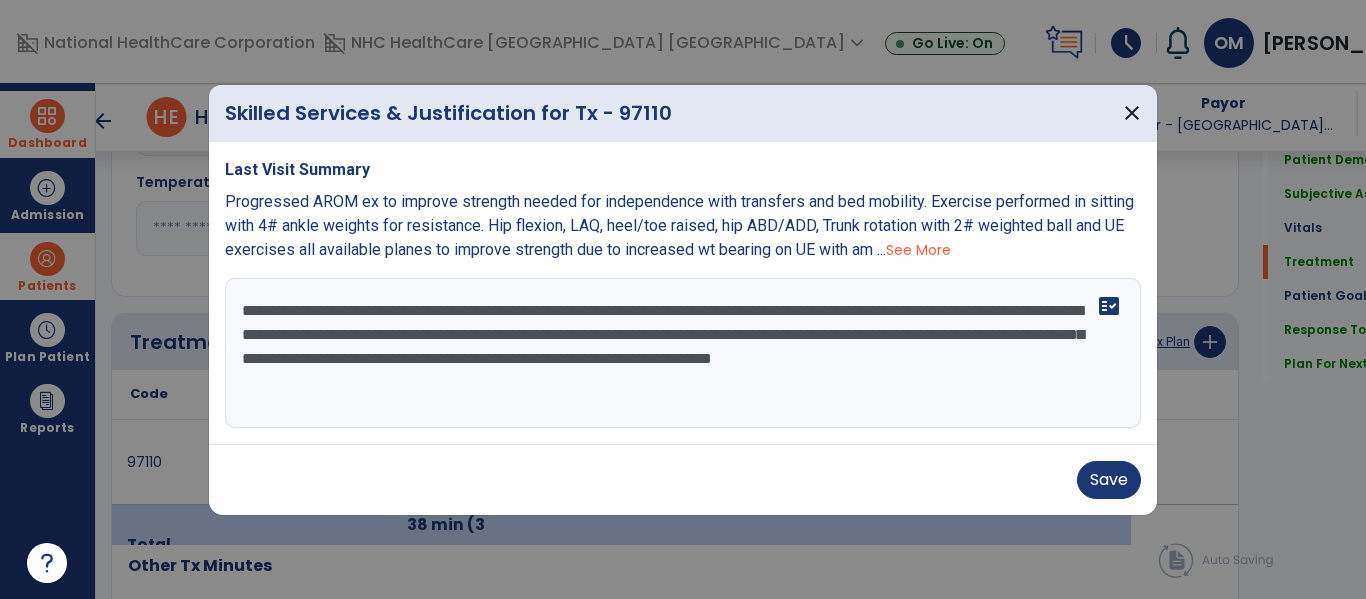 scroll, scrollTop: 1061, scrollLeft: 0, axis: vertical 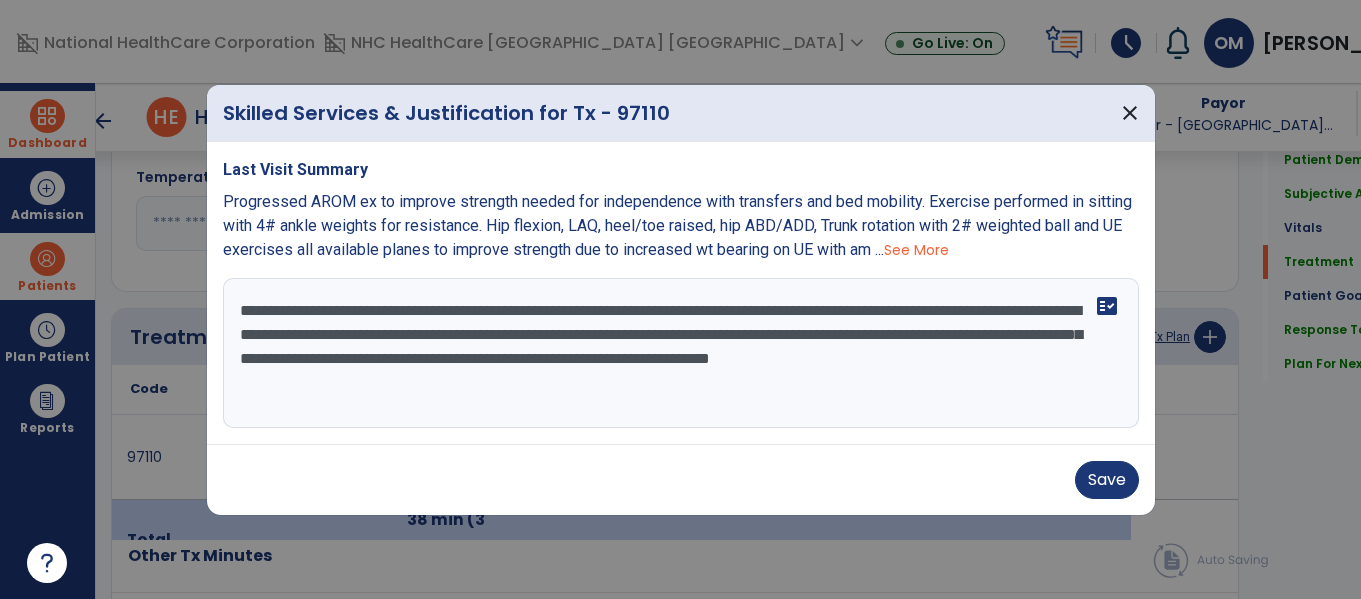 click on "Progressed AROM ex to improve strength needed for independence with transfers and bed mobility.  Exercise performed in sitting with 4# ankle weights for resistance.  Hip flexion, LAQ, heel/toe raised, hip ABD/ADD, Trunk rotation with 2# weighted ball and UE exercises all available planes to improve strength due to increased wt bearing on UE with am ..." at bounding box center [677, 225] 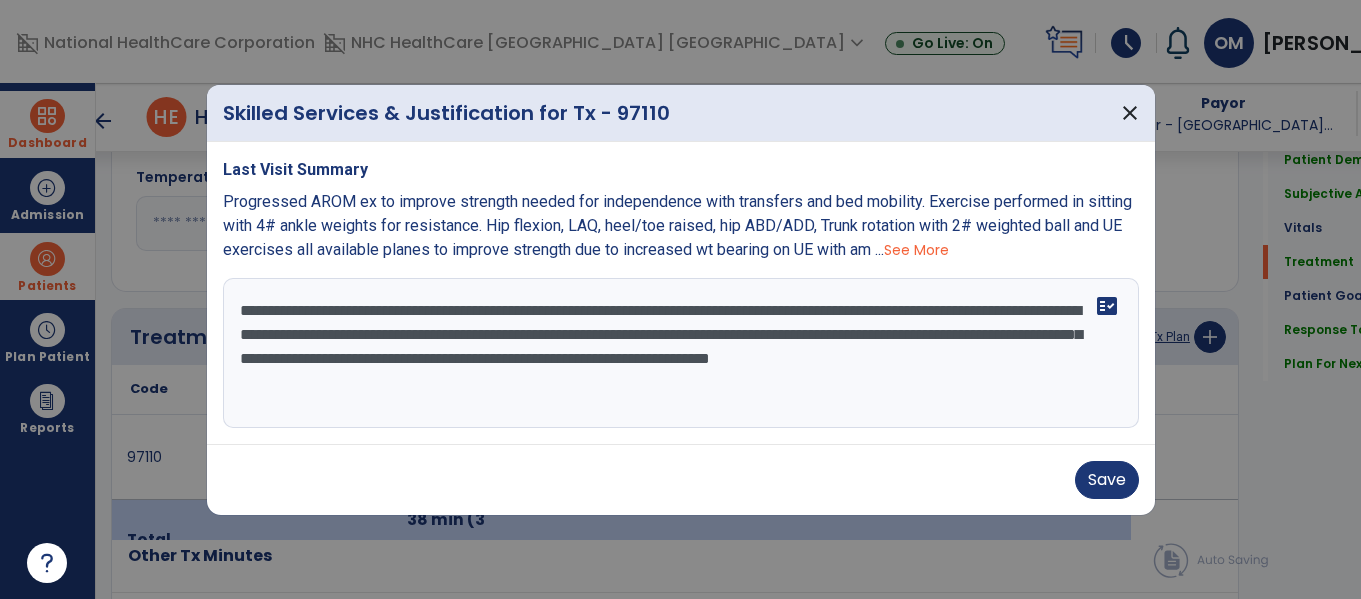 click on "**********" at bounding box center (681, 353) 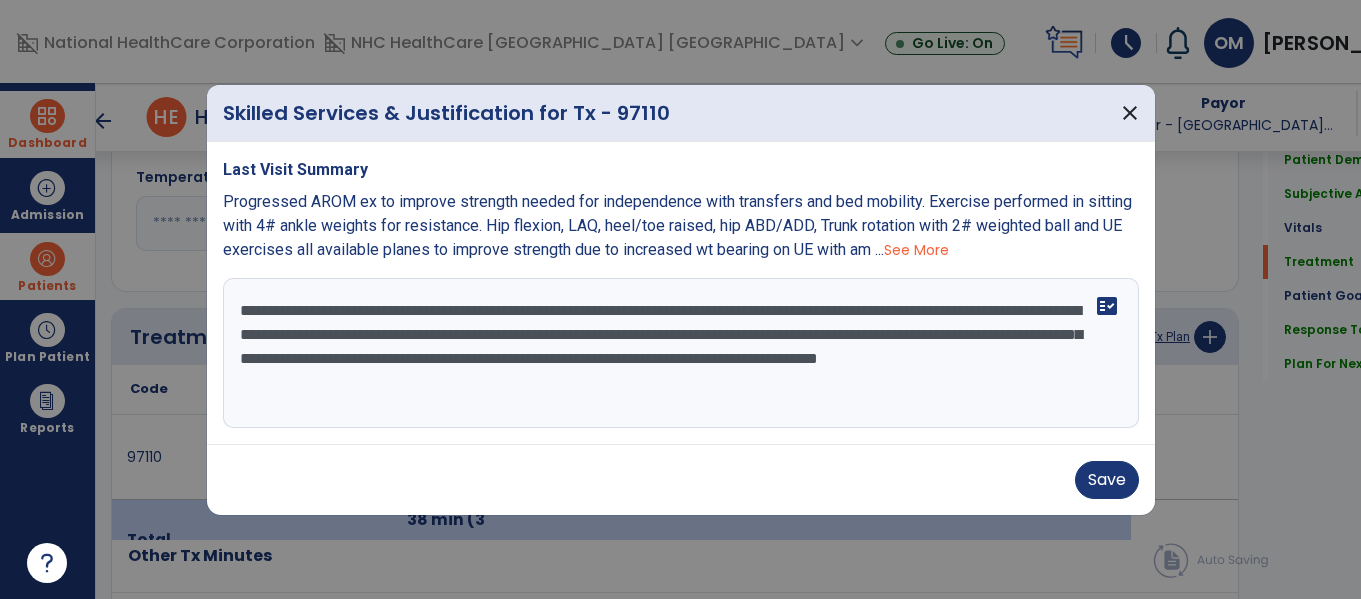 click on "**********" at bounding box center [681, 353] 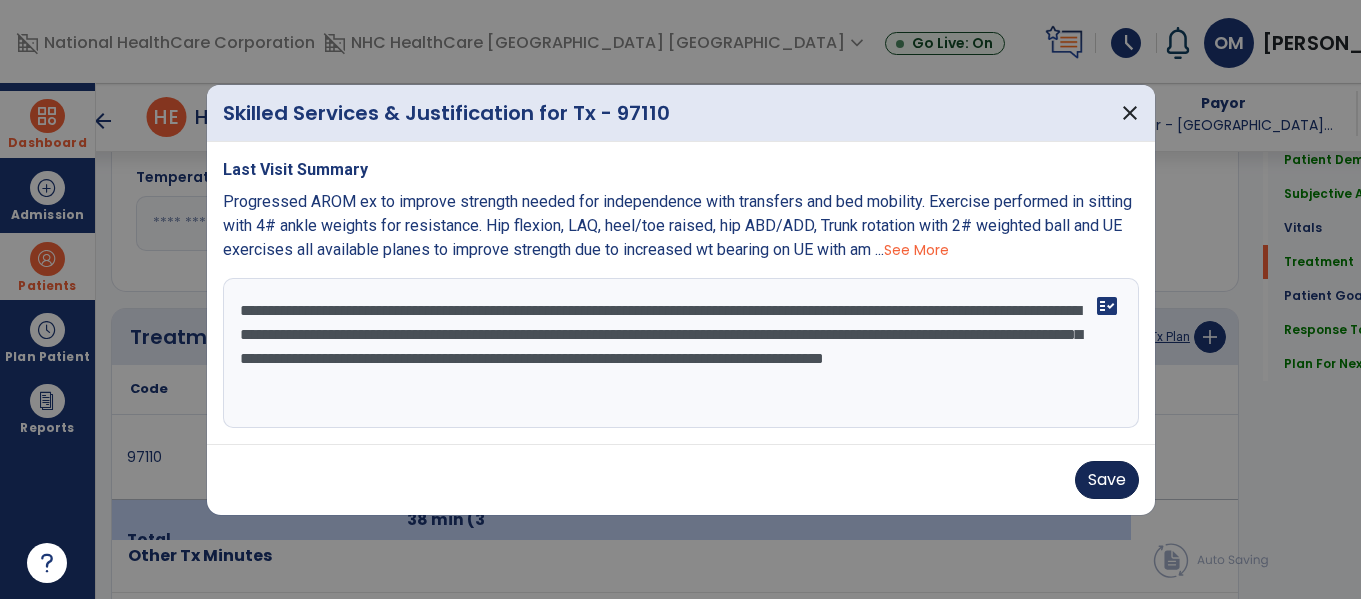 type on "**********" 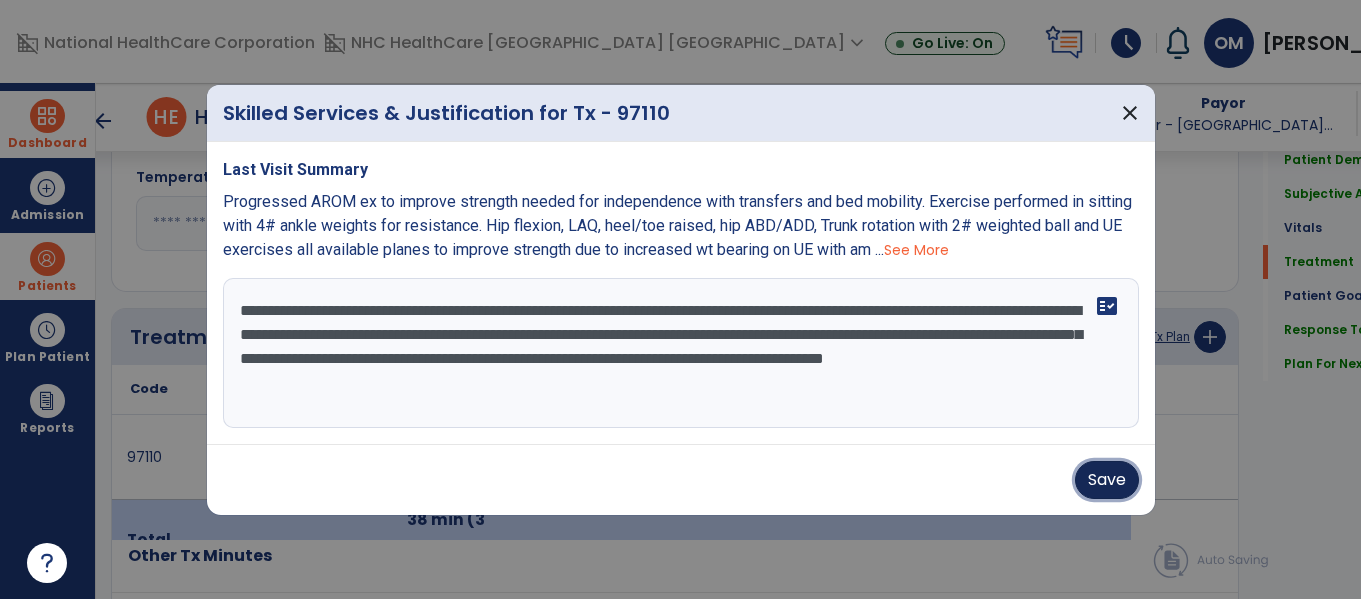 click on "Save" at bounding box center (1107, 480) 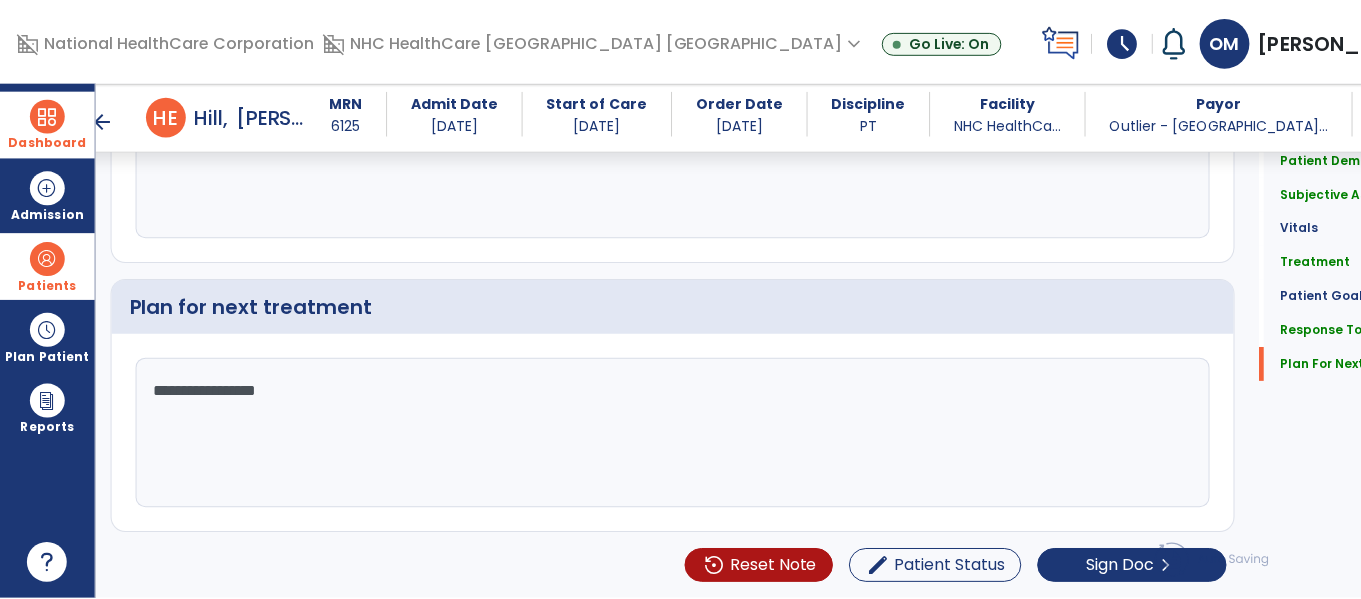 scroll, scrollTop: 3061, scrollLeft: 0, axis: vertical 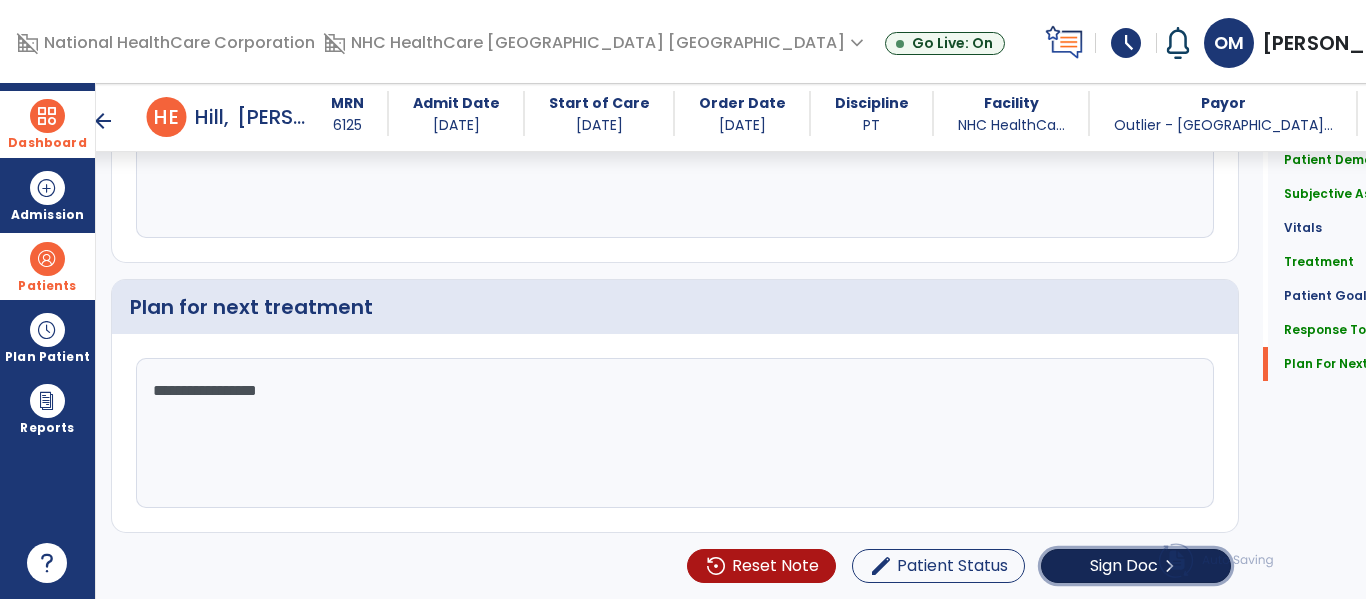 click on "Sign Doc" 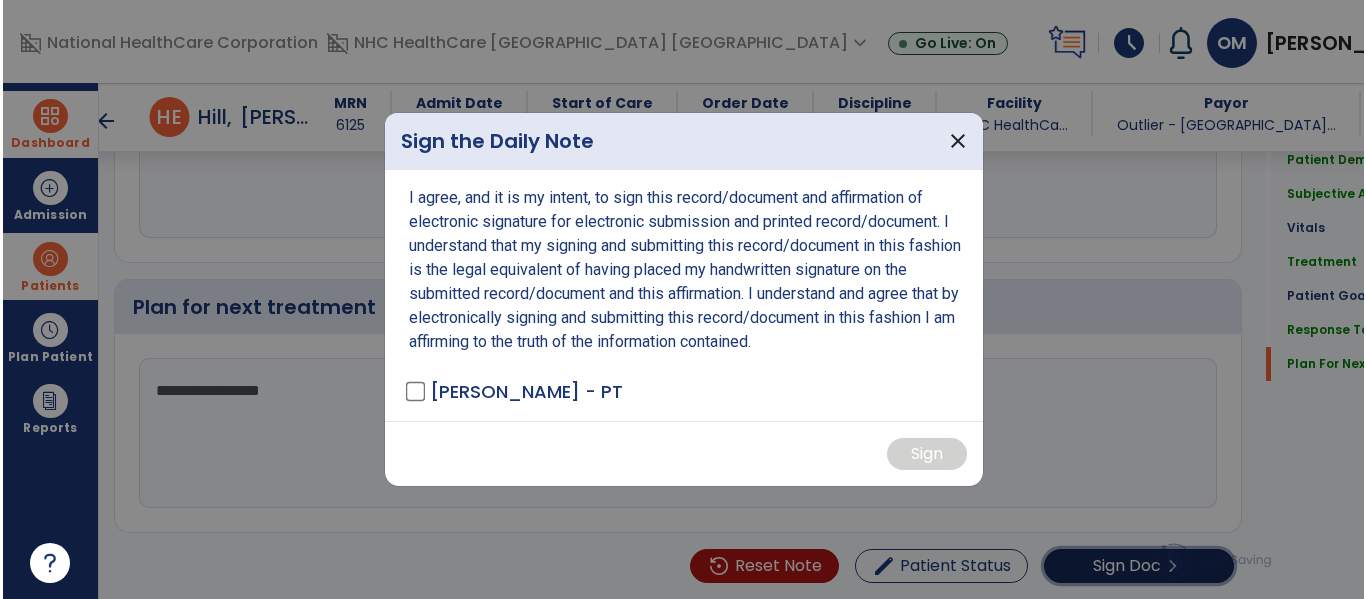 scroll, scrollTop: 3061, scrollLeft: 0, axis: vertical 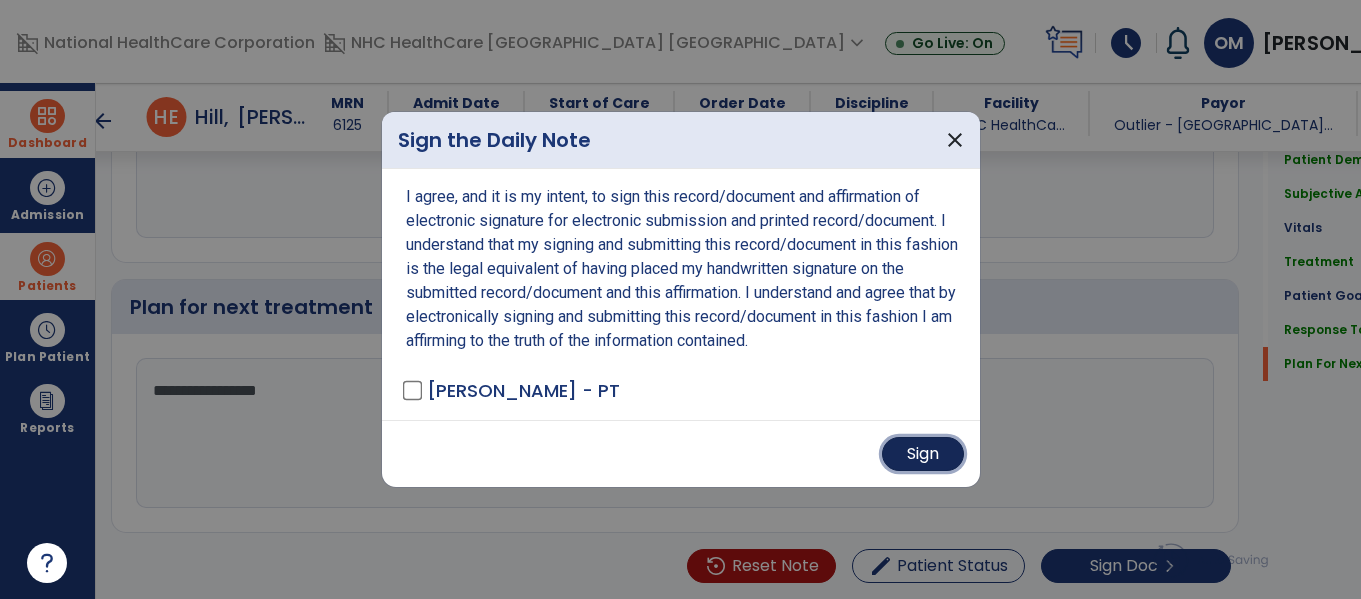 click on "Sign" at bounding box center [923, 454] 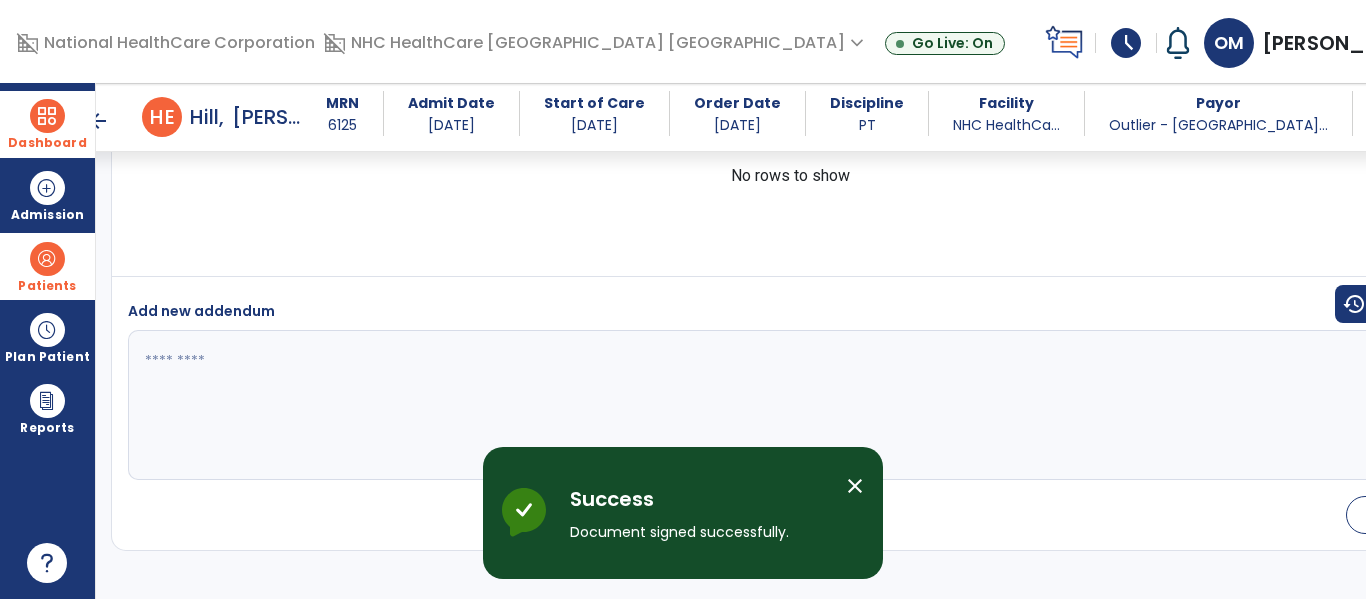 scroll, scrollTop: 4226, scrollLeft: 0, axis: vertical 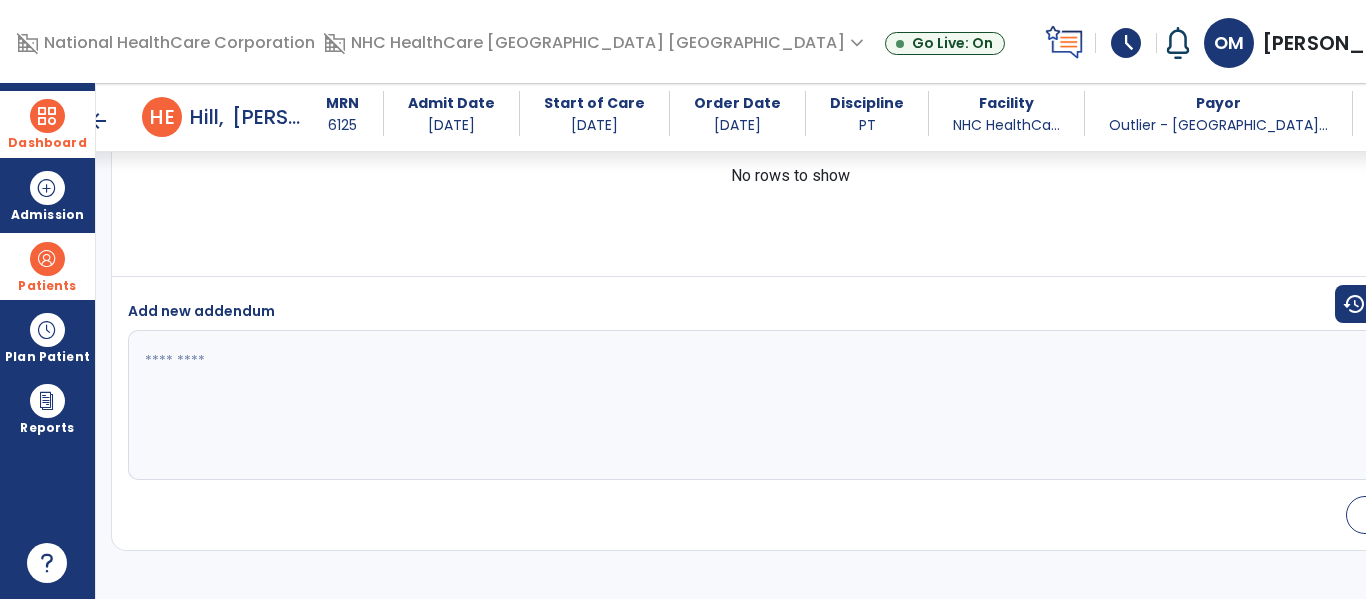 click at bounding box center [47, 116] 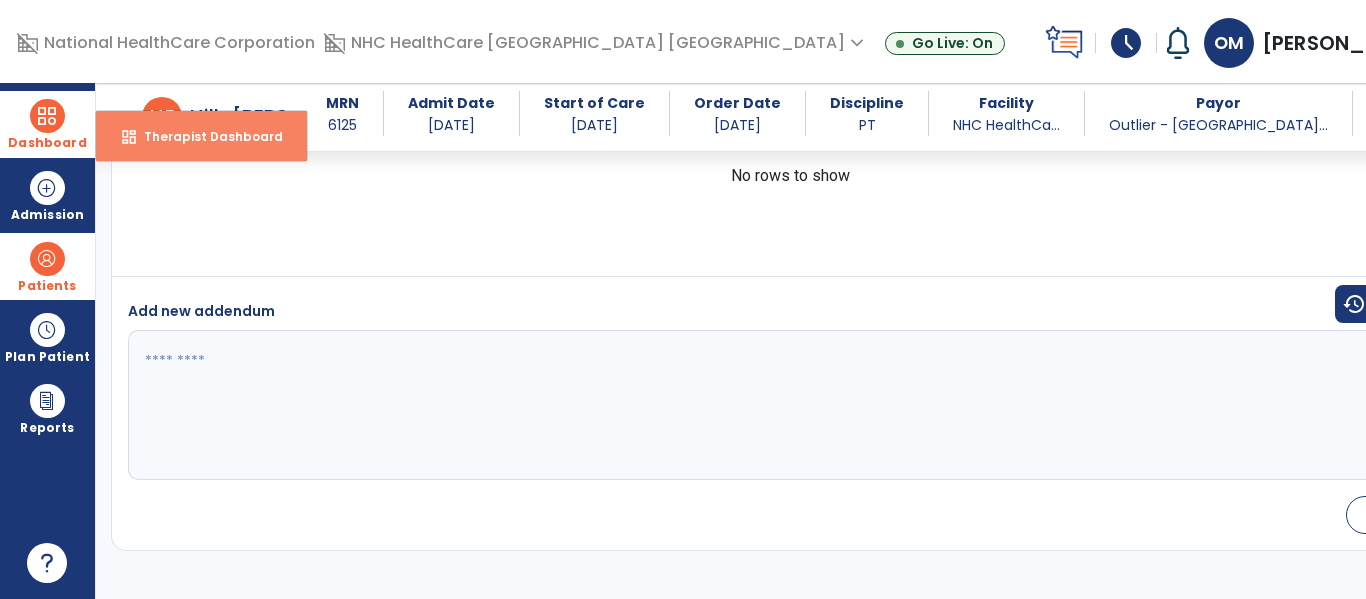 click on "dashboard" at bounding box center [129, 137] 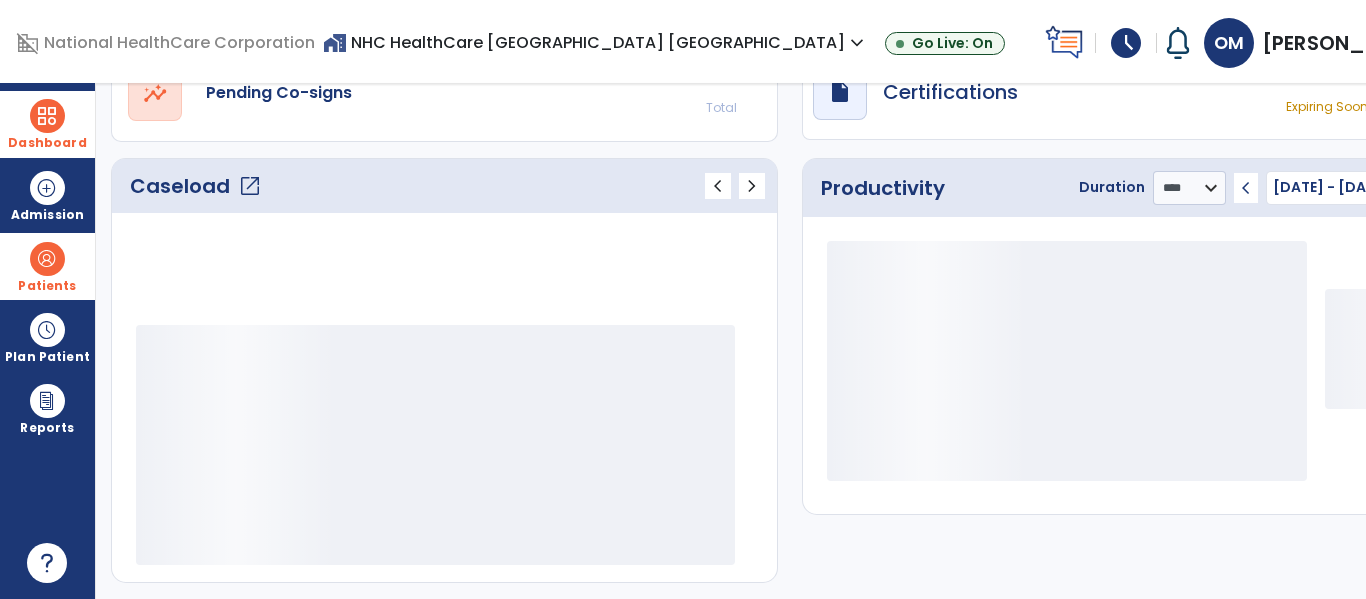 scroll, scrollTop: 277, scrollLeft: 0, axis: vertical 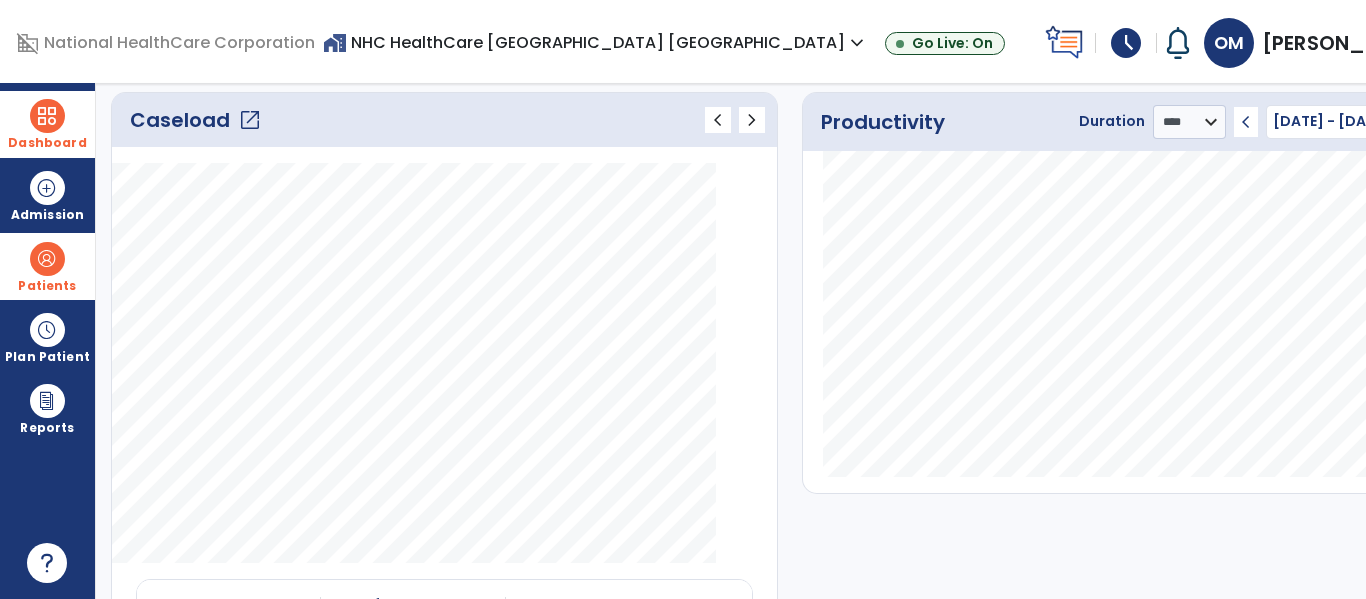 click on "open_in_new" 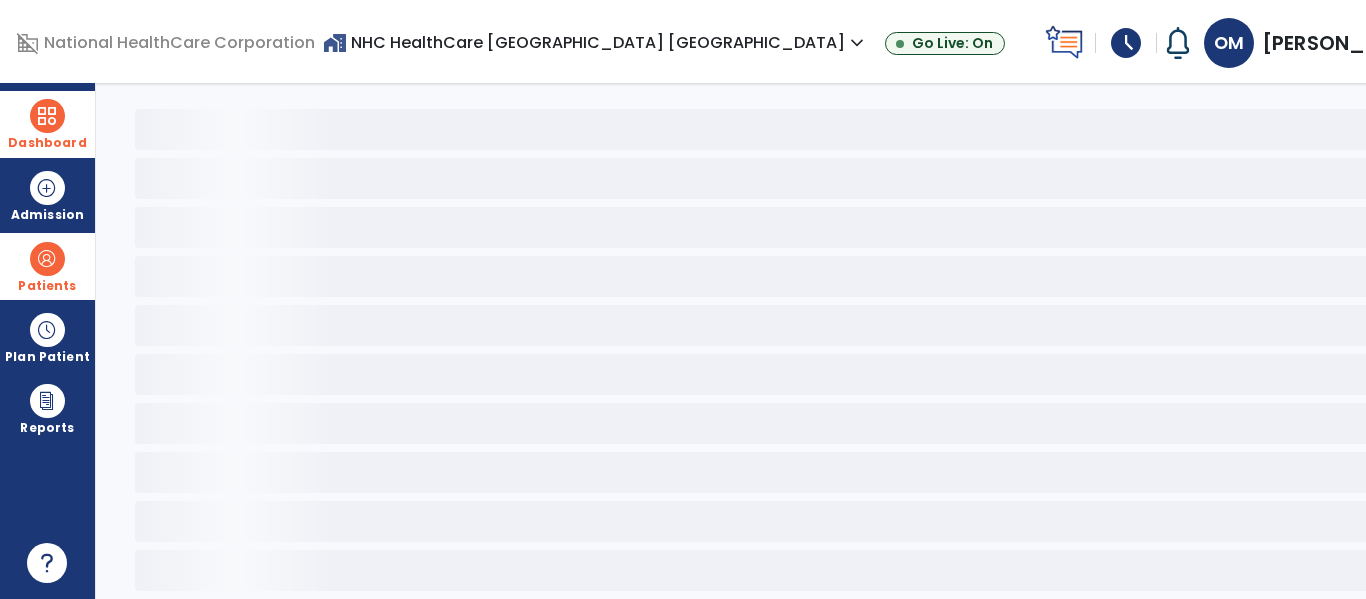 scroll, scrollTop: 68, scrollLeft: 0, axis: vertical 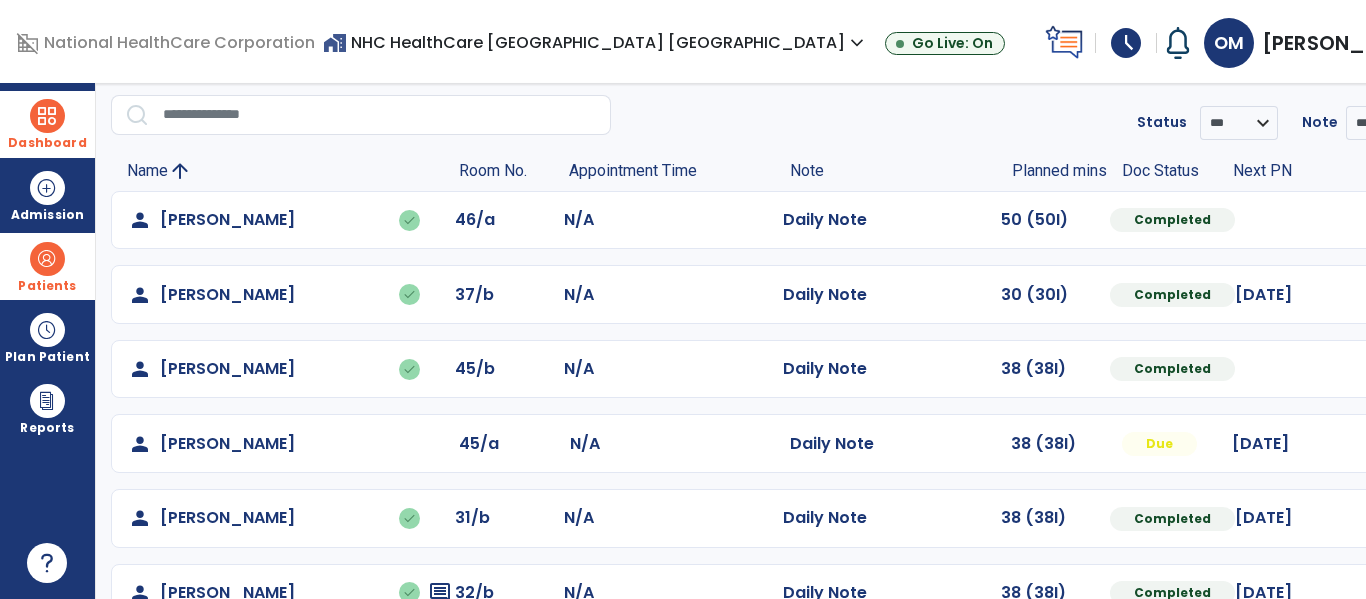 click at bounding box center [1406, 220] 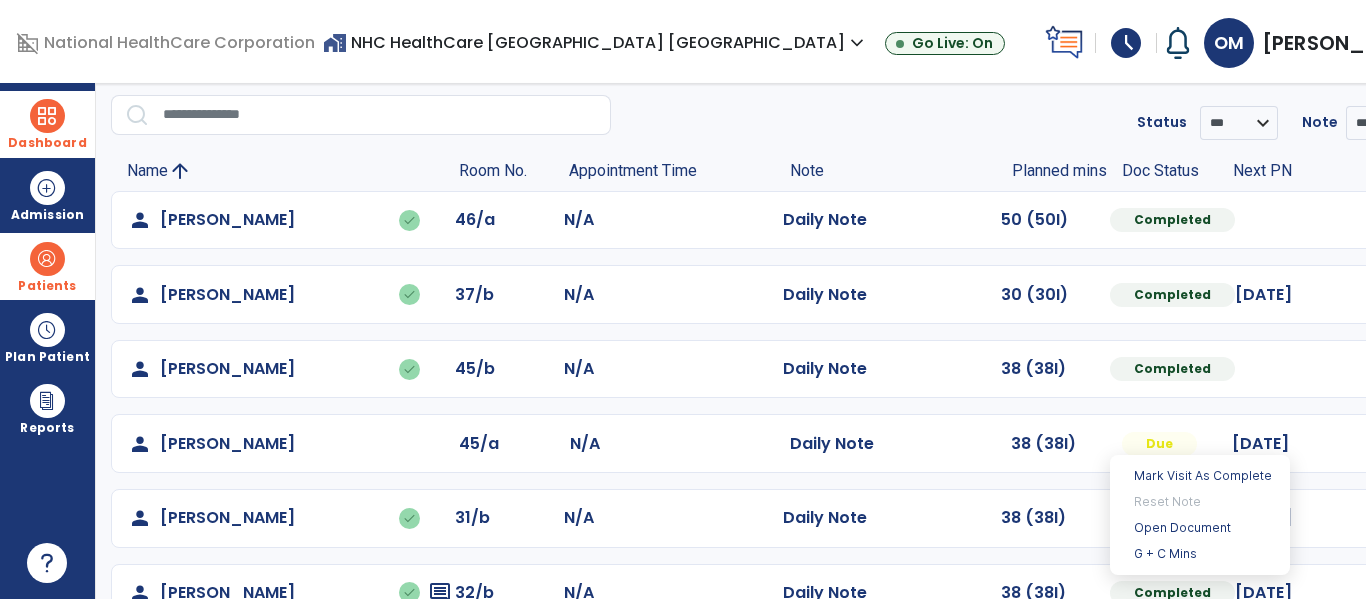 click at bounding box center [1406, 220] 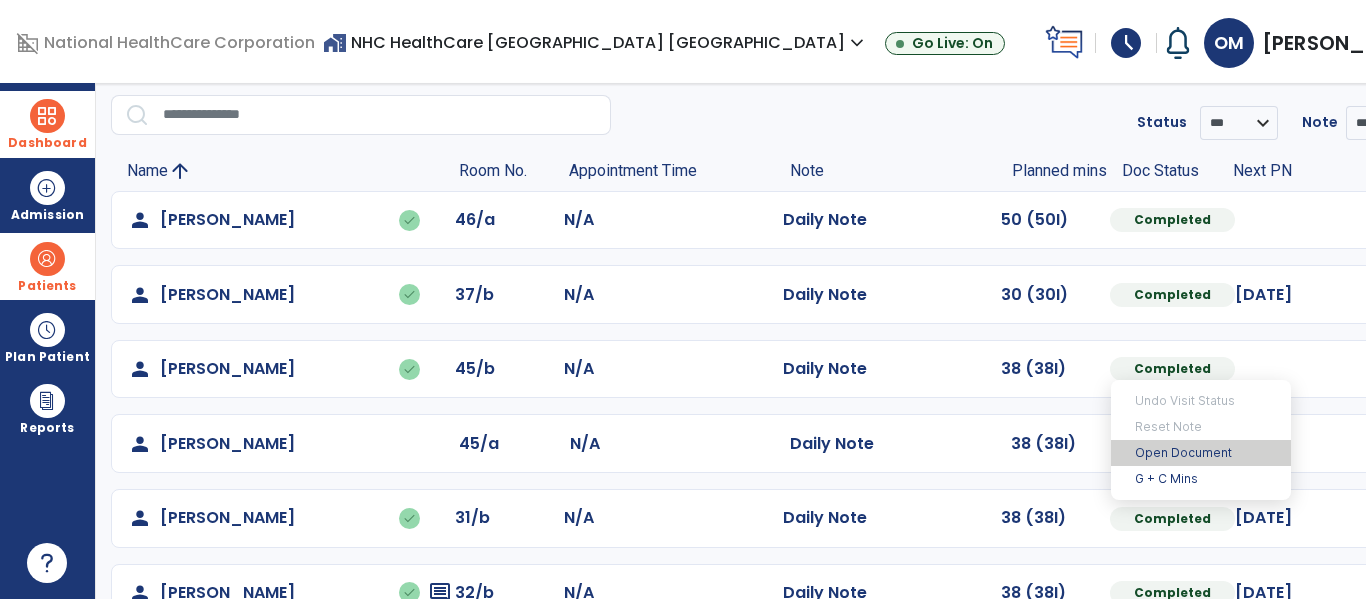 click on "Open Document" at bounding box center [1201, 453] 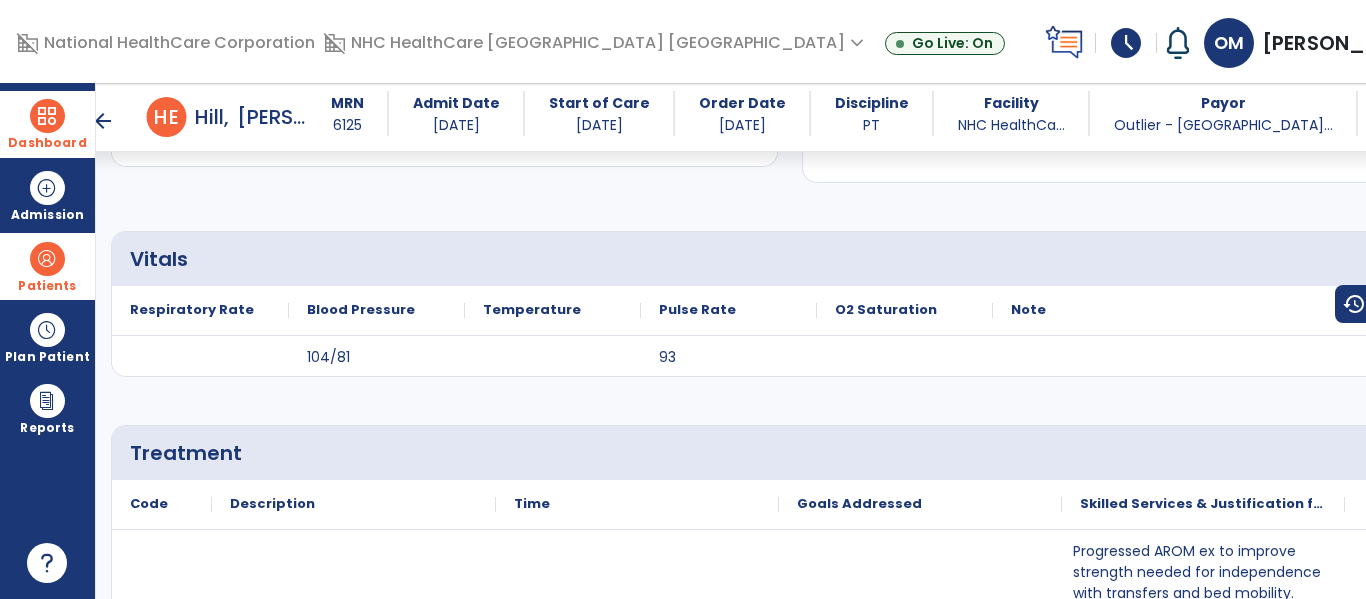 scroll, scrollTop: 868, scrollLeft: 0, axis: vertical 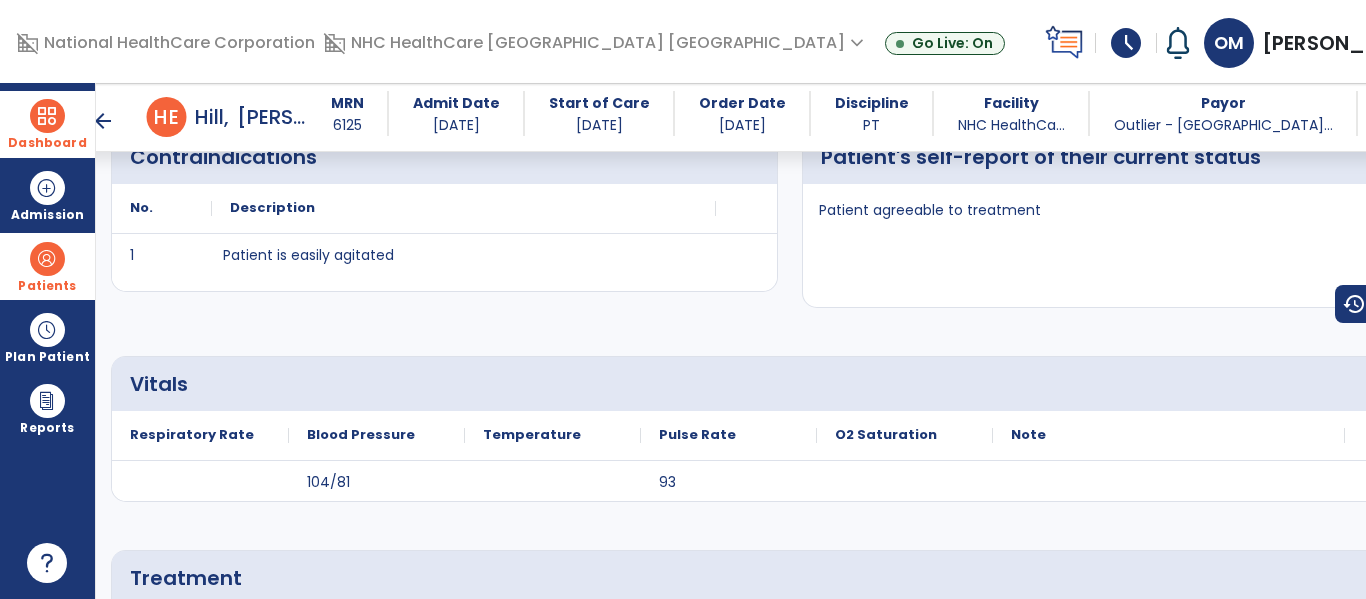 click on "arrow_back" at bounding box center (103, 121) 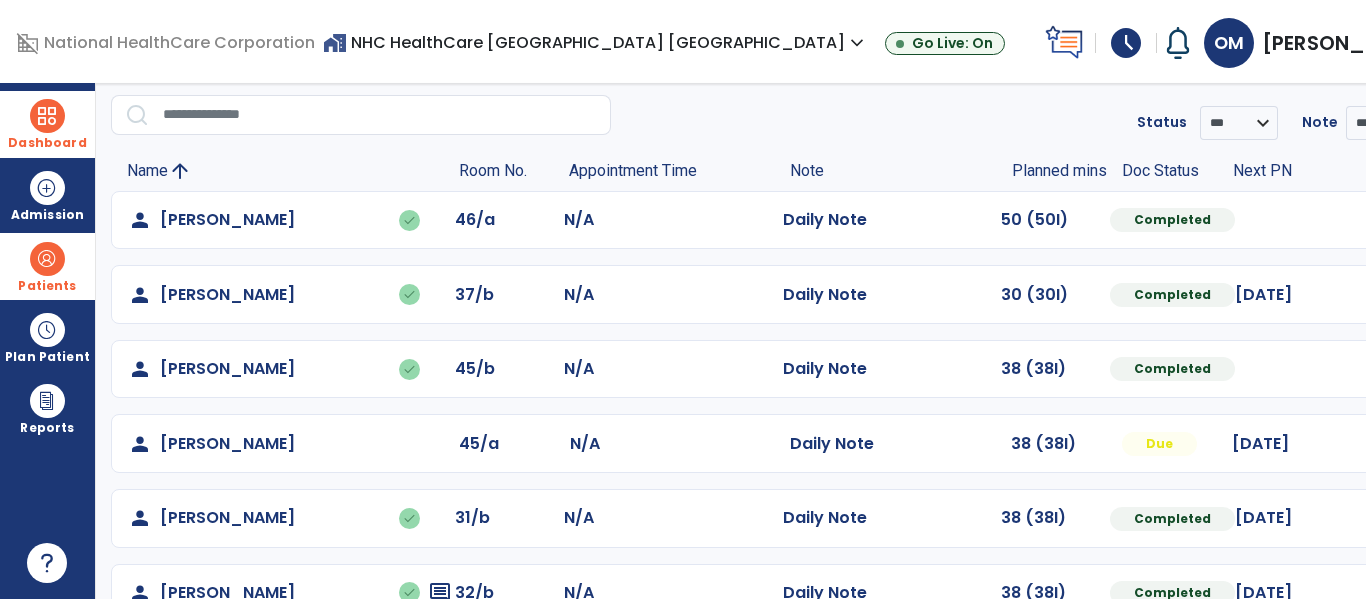 click on "[PERSON_NAME]" 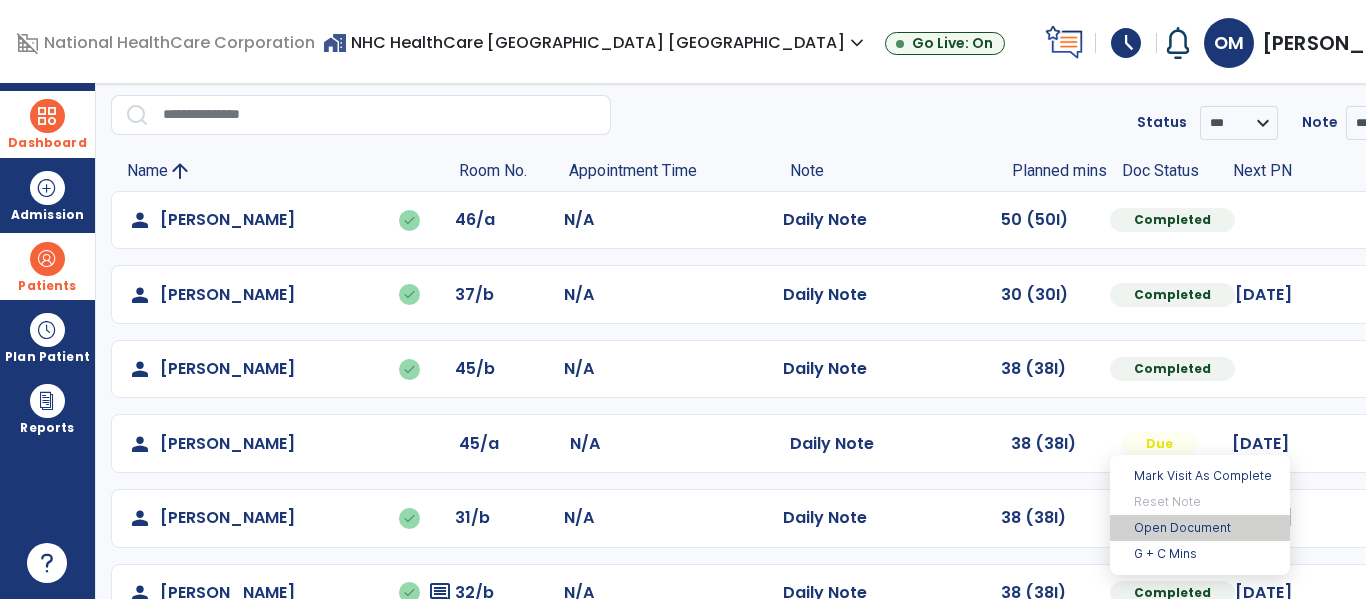 click on "Open Document" at bounding box center (1200, 528) 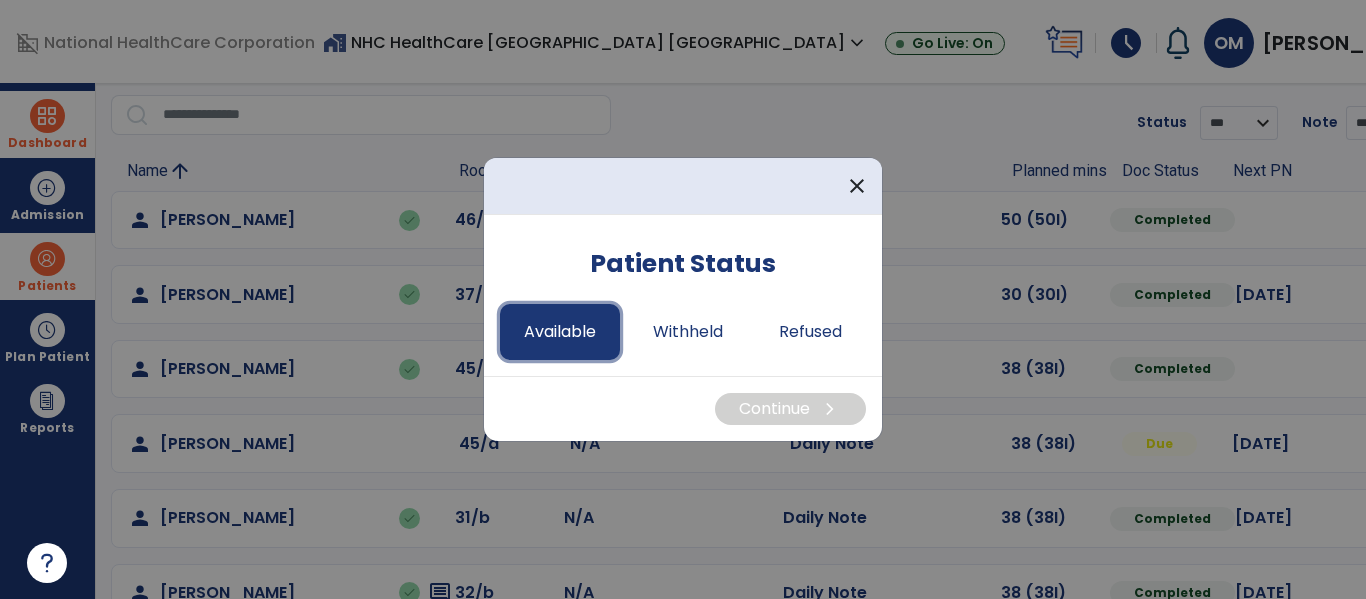 click on "Available" at bounding box center (560, 332) 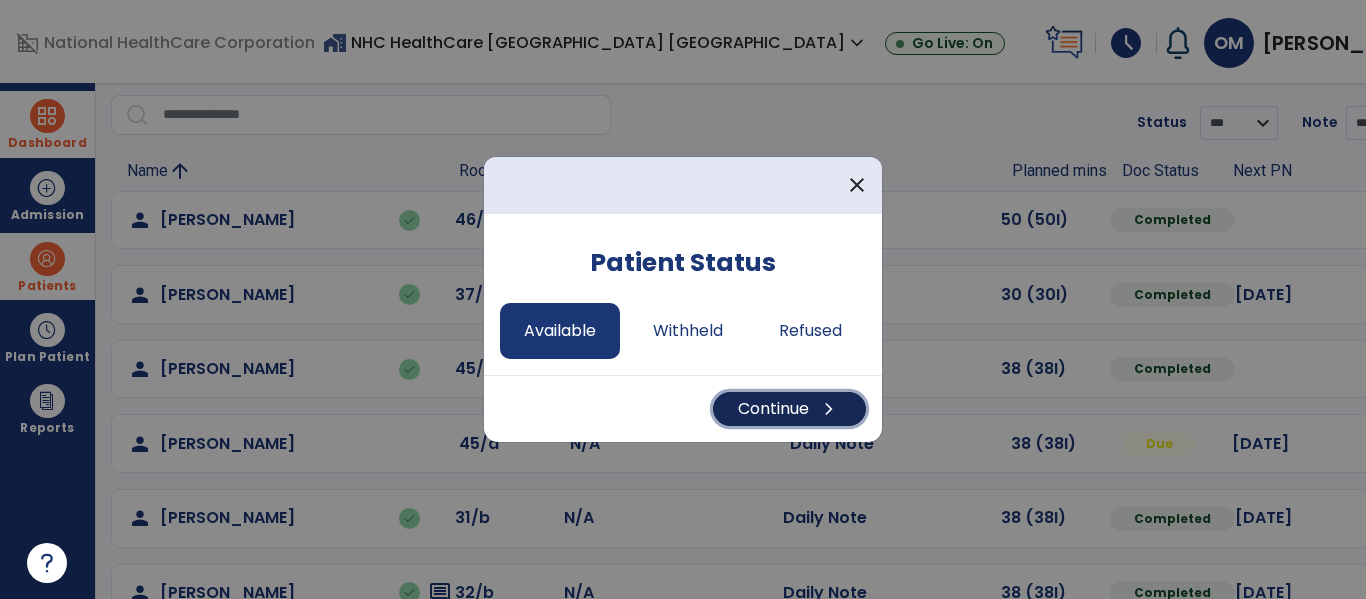 click on "Continue   chevron_right" at bounding box center (789, 409) 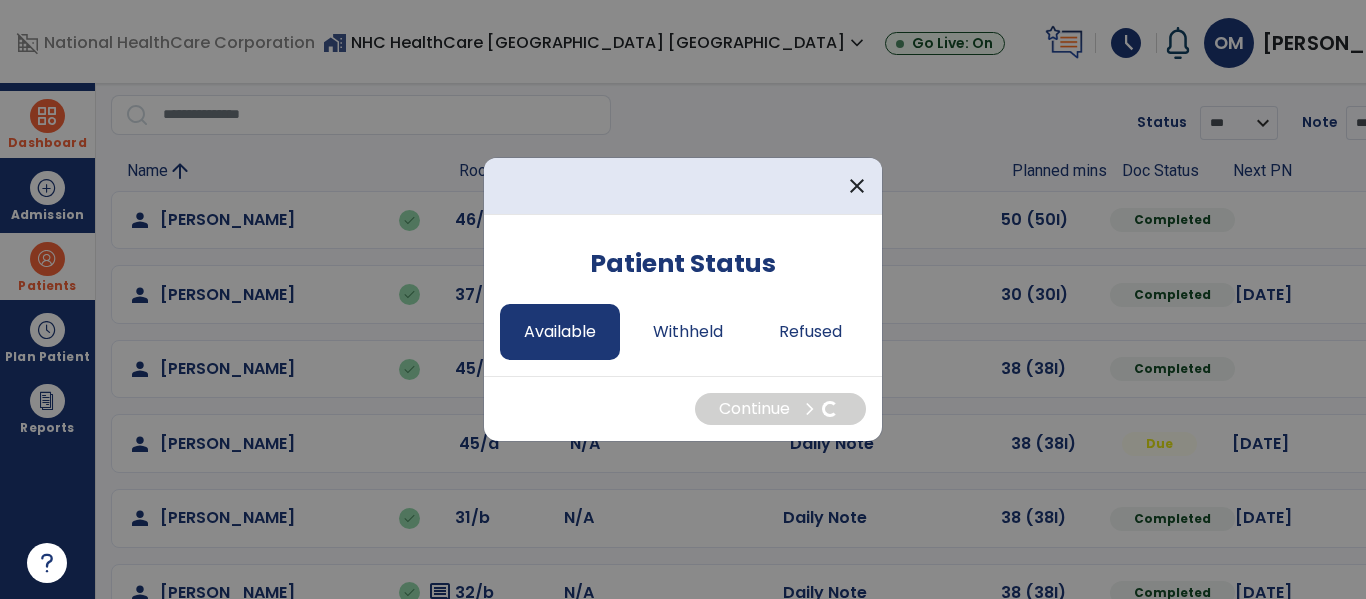 select on "*" 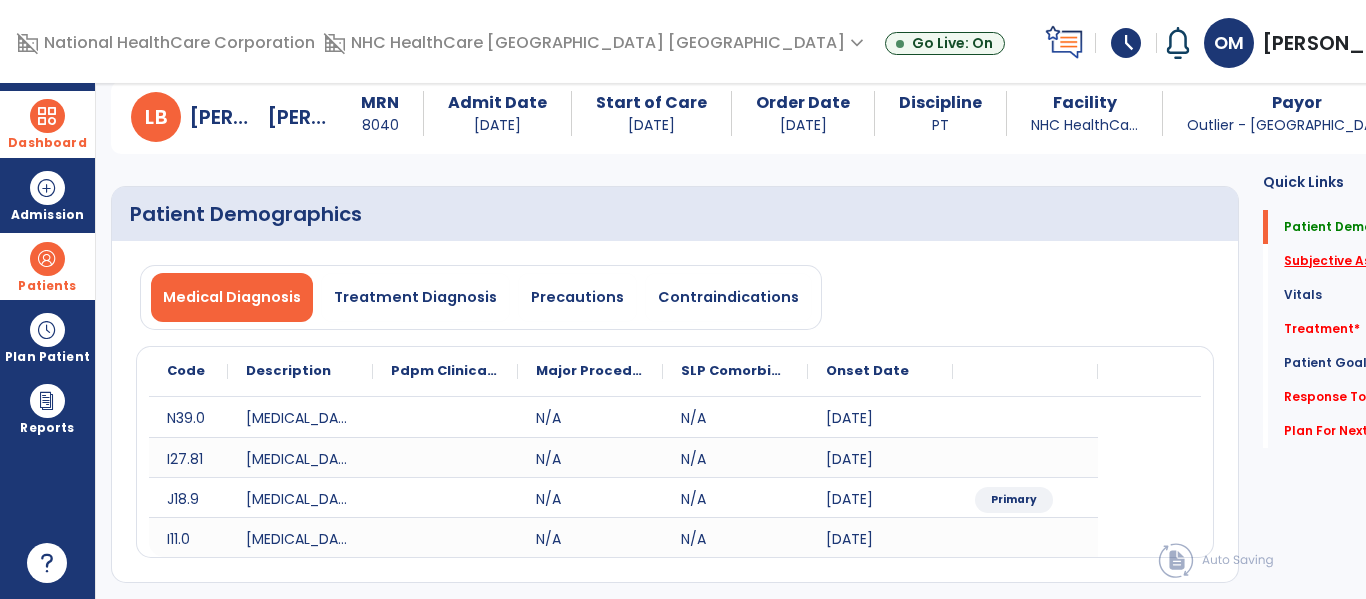 click on "Subjective Assessment   *" 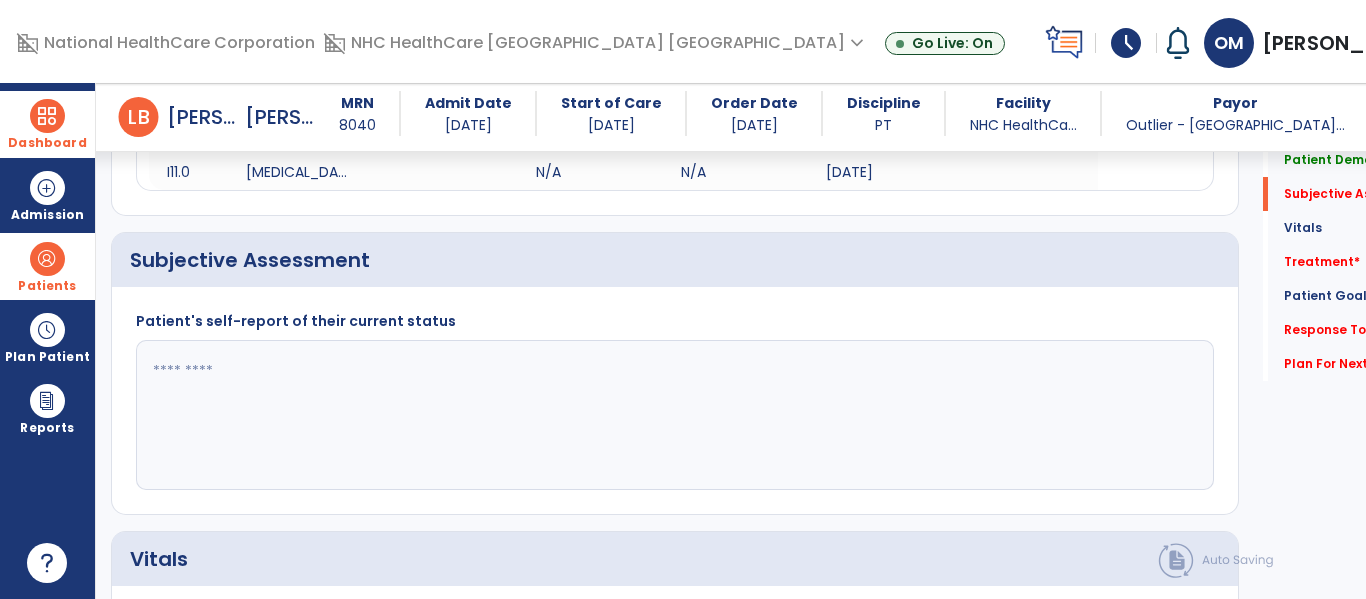 scroll, scrollTop: 467, scrollLeft: 0, axis: vertical 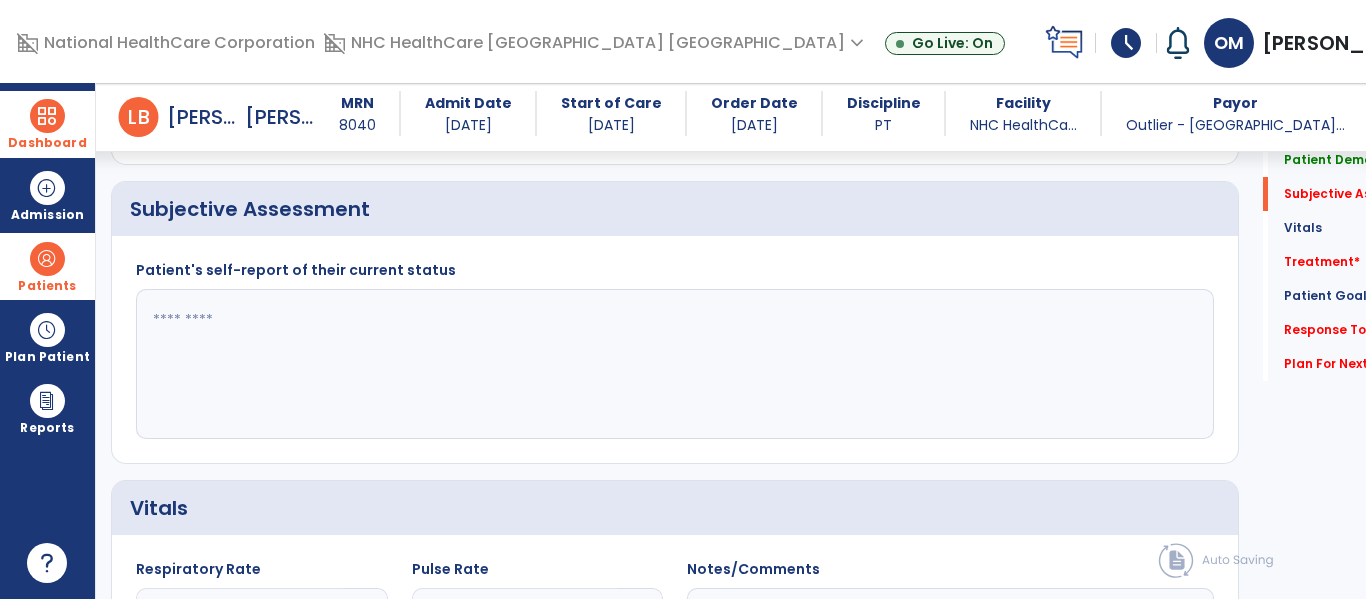 click 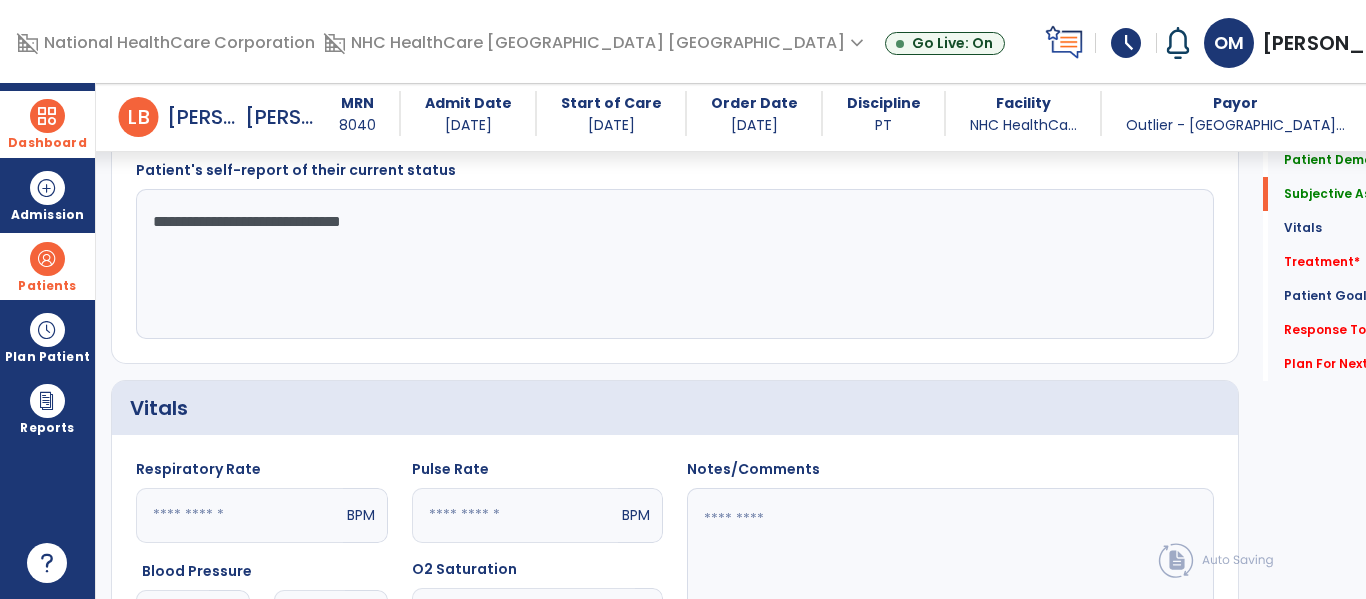 scroll, scrollTop: 867, scrollLeft: 0, axis: vertical 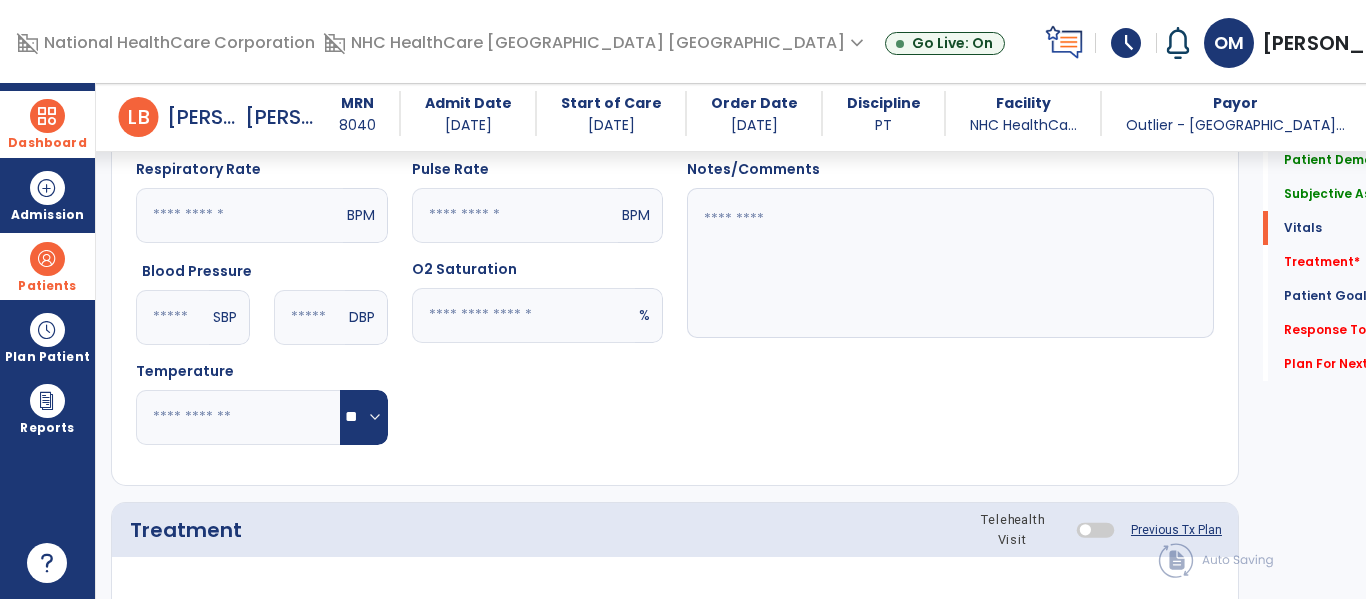 type on "**********" 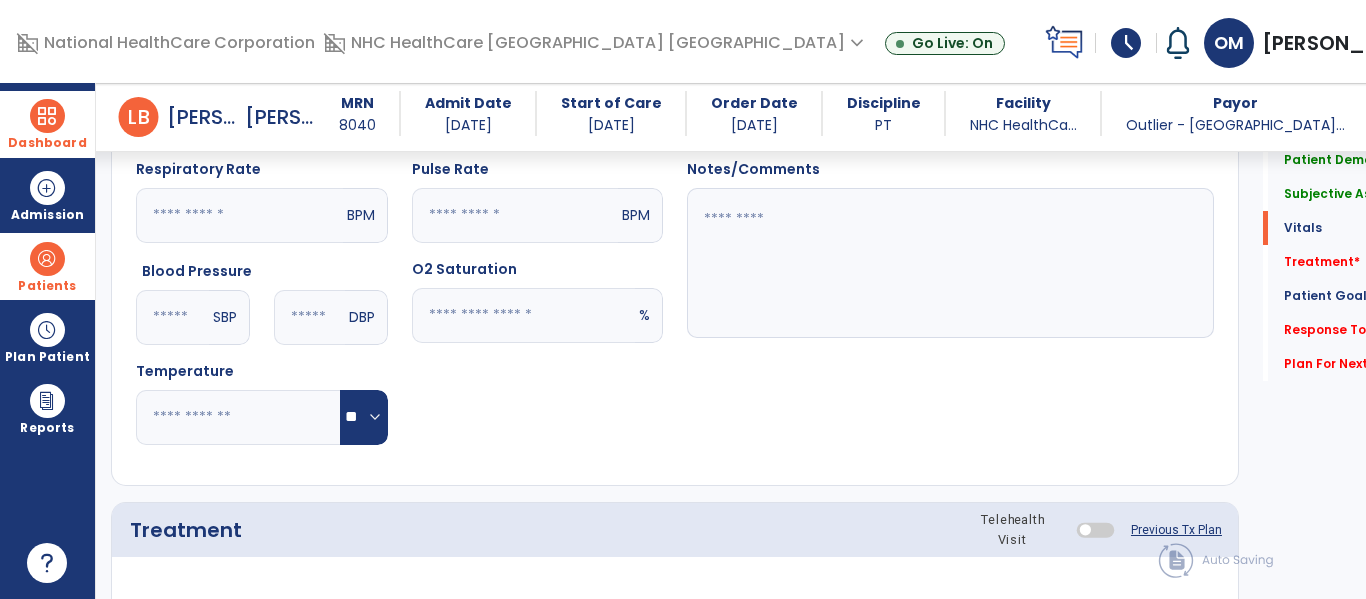 click 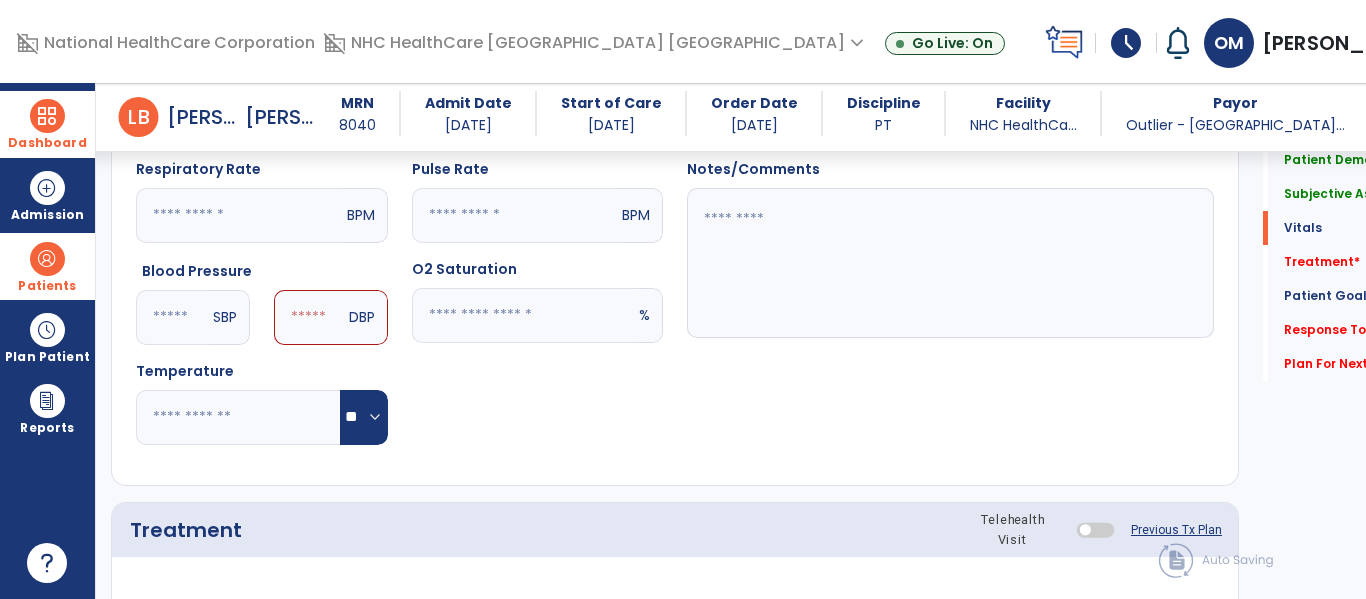 type on "***" 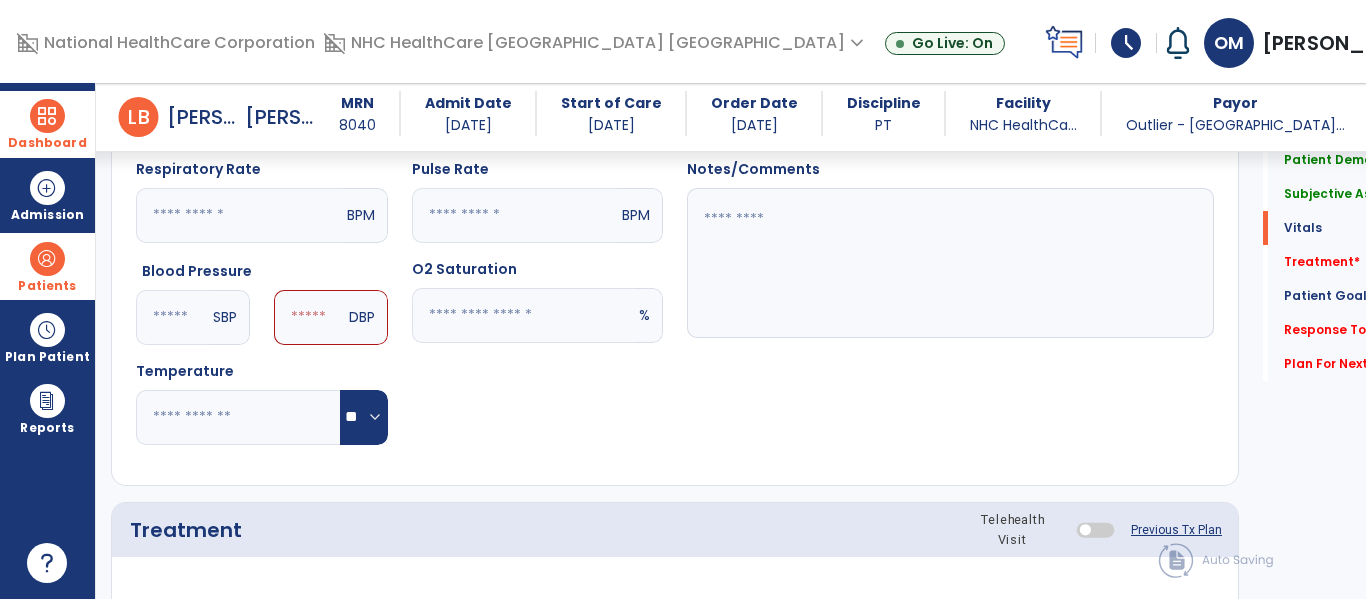 click 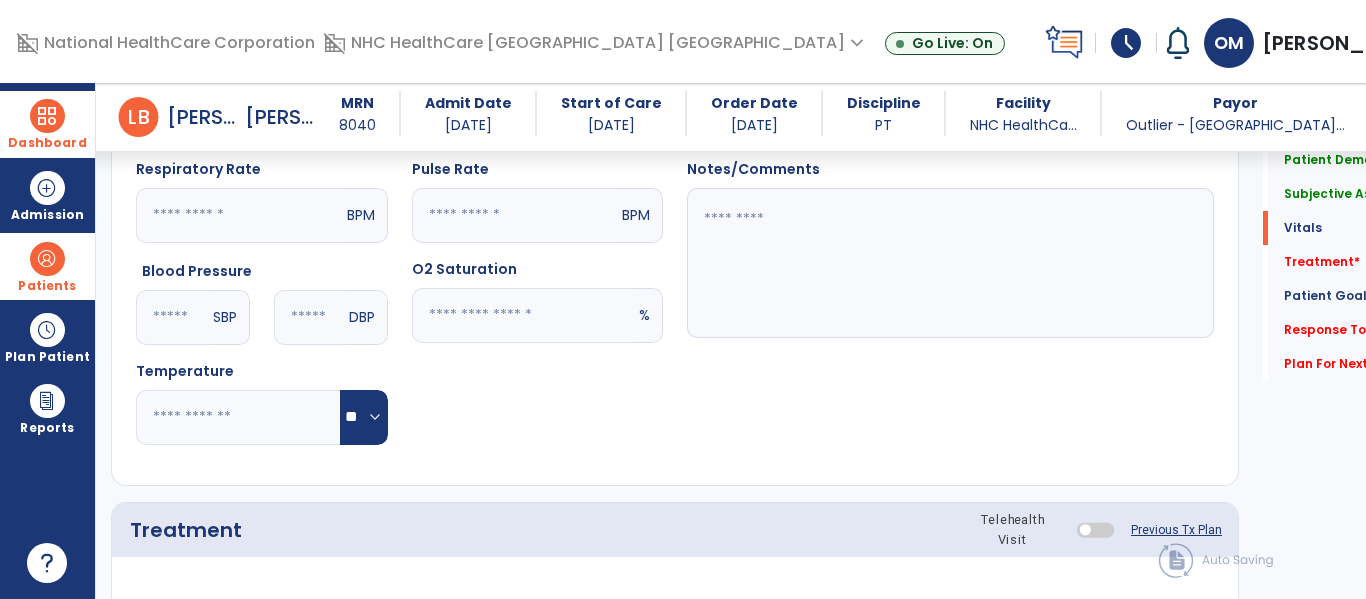 type on "**" 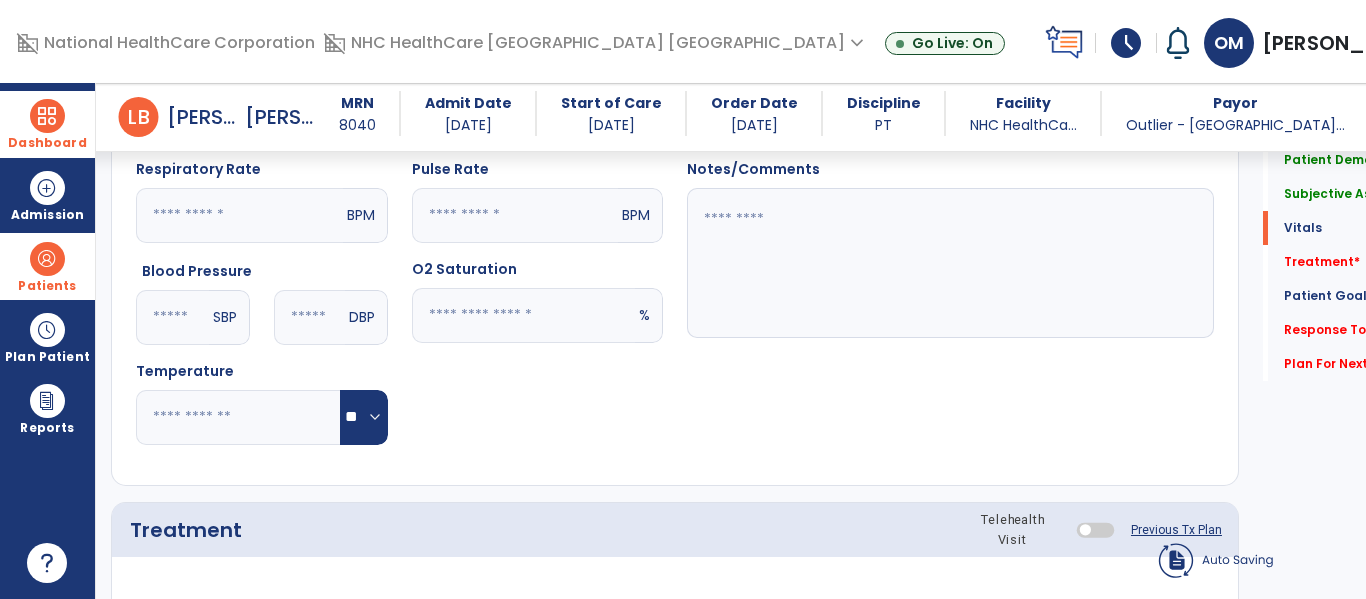 click 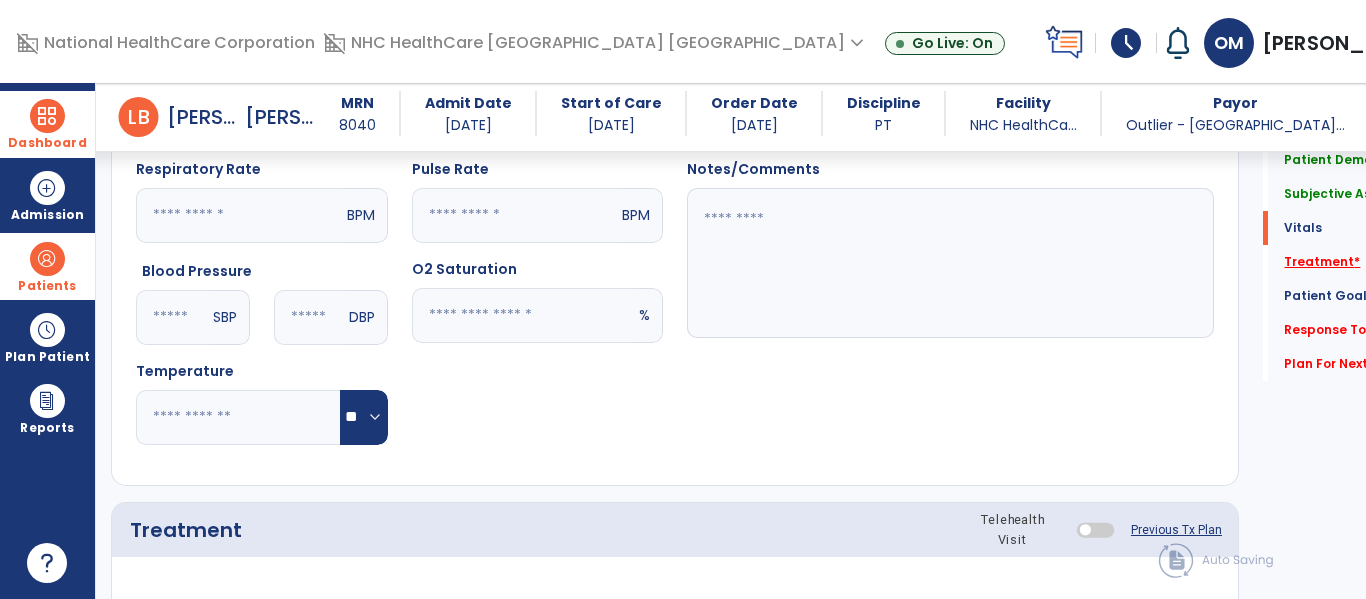 type on "**" 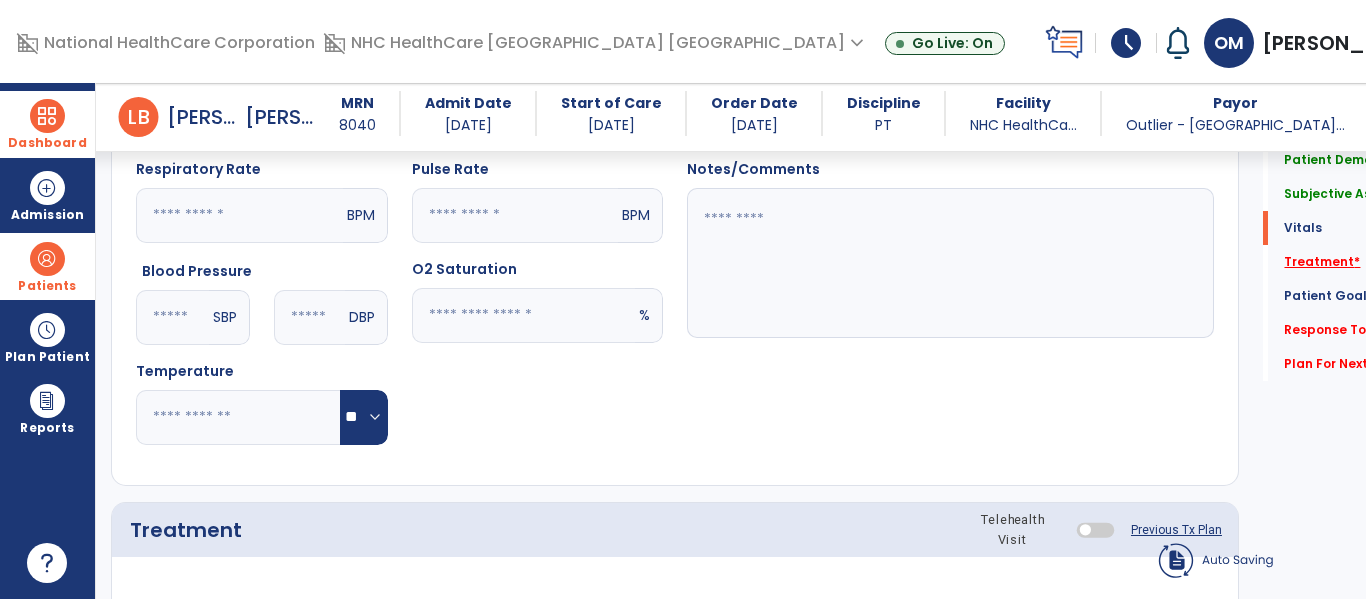 click on "Treatment   *" 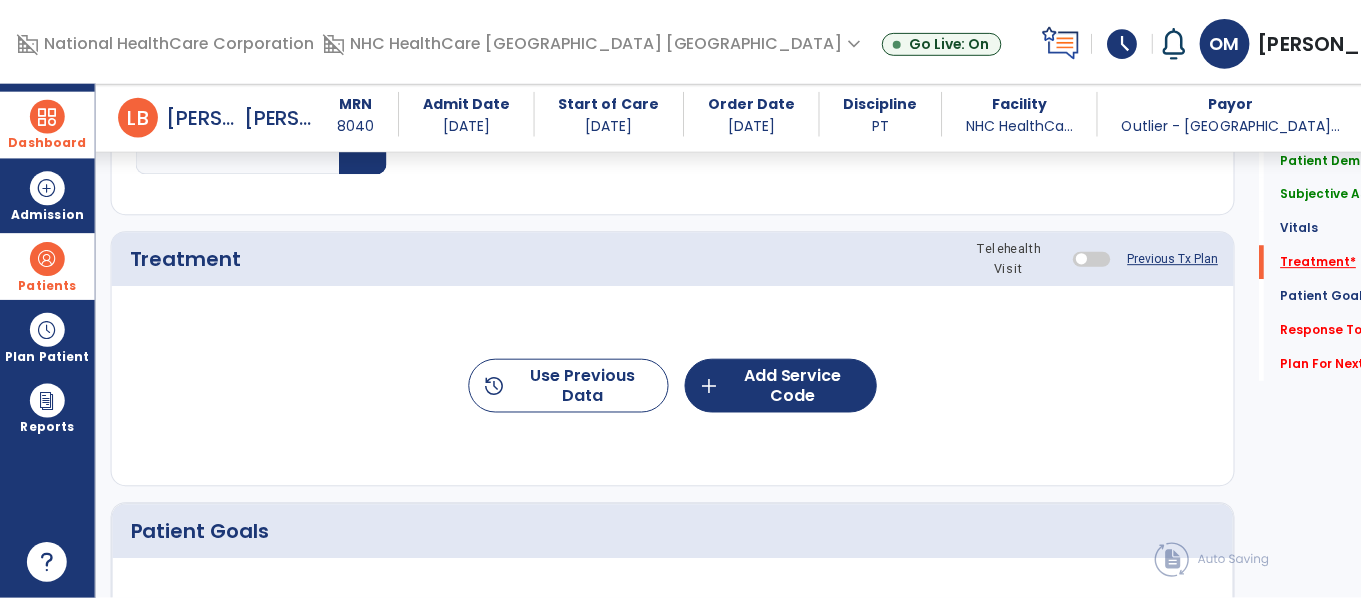 scroll, scrollTop: 1157, scrollLeft: 0, axis: vertical 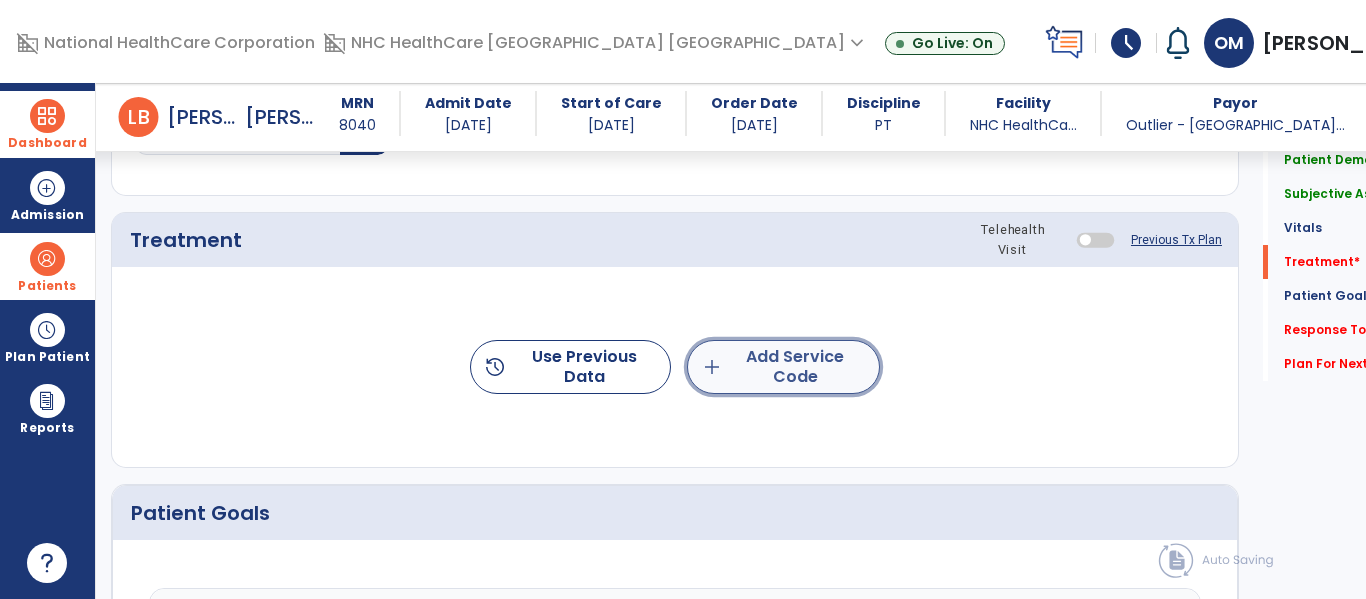 click on "add" 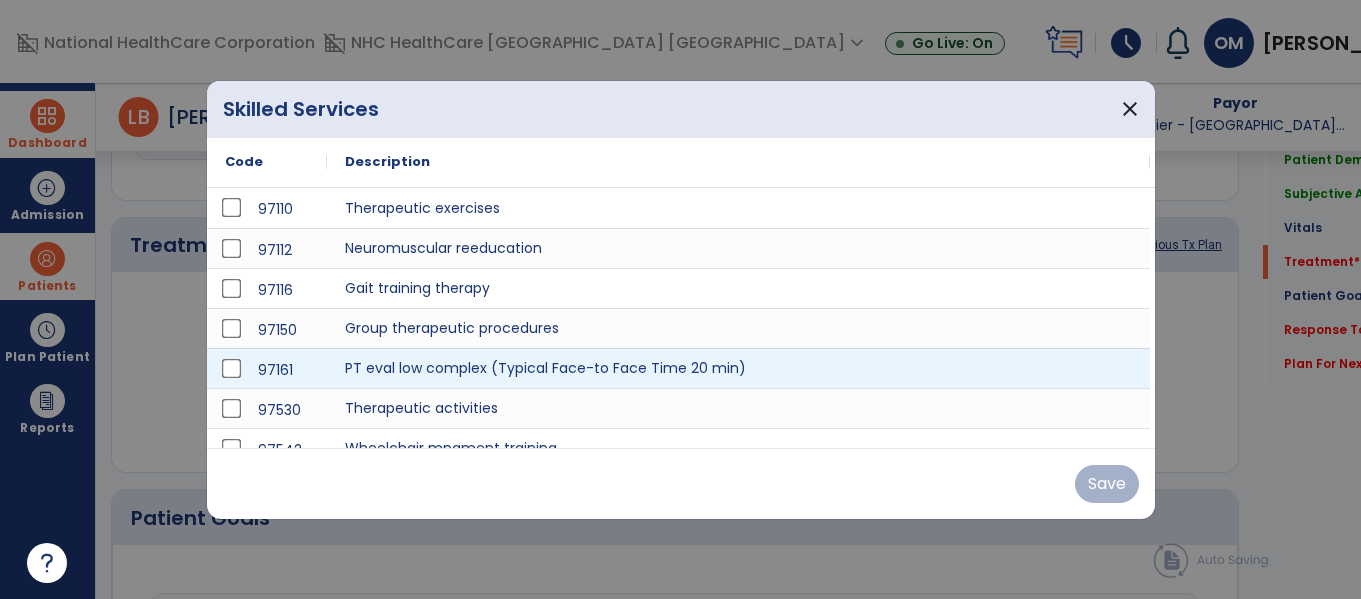 scroll, scrollTop: 1157, scrollLeft: 0, axis: vertical 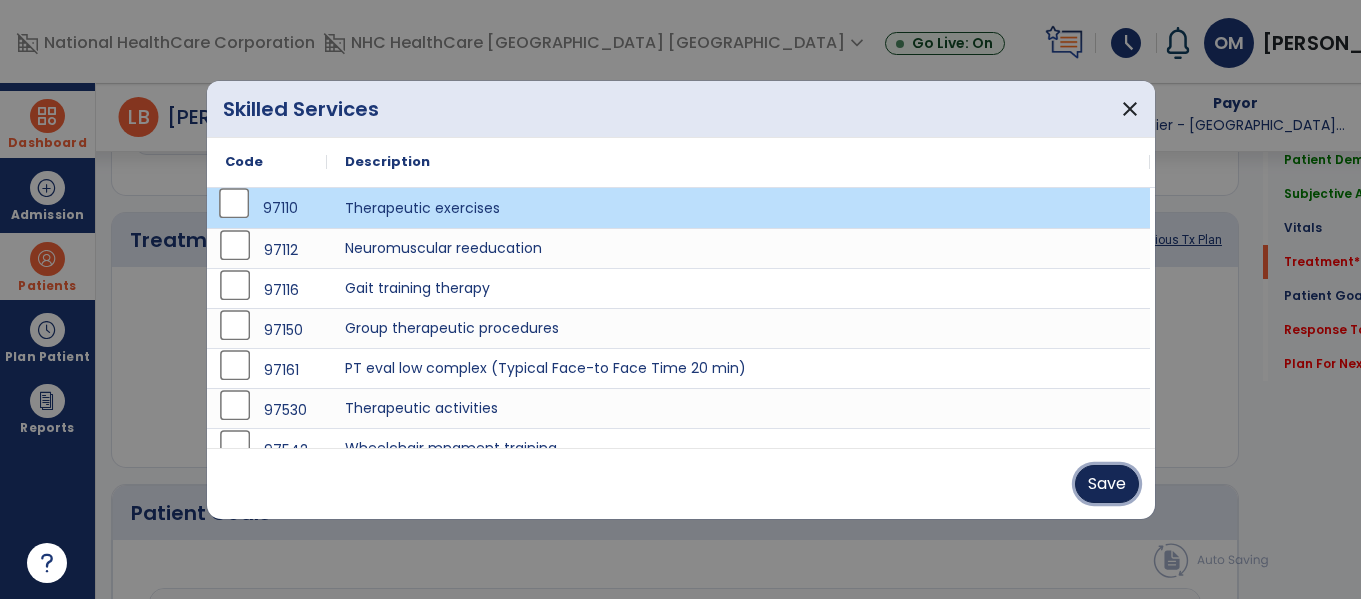 click on "Save" at bounding box center [1107, 484] 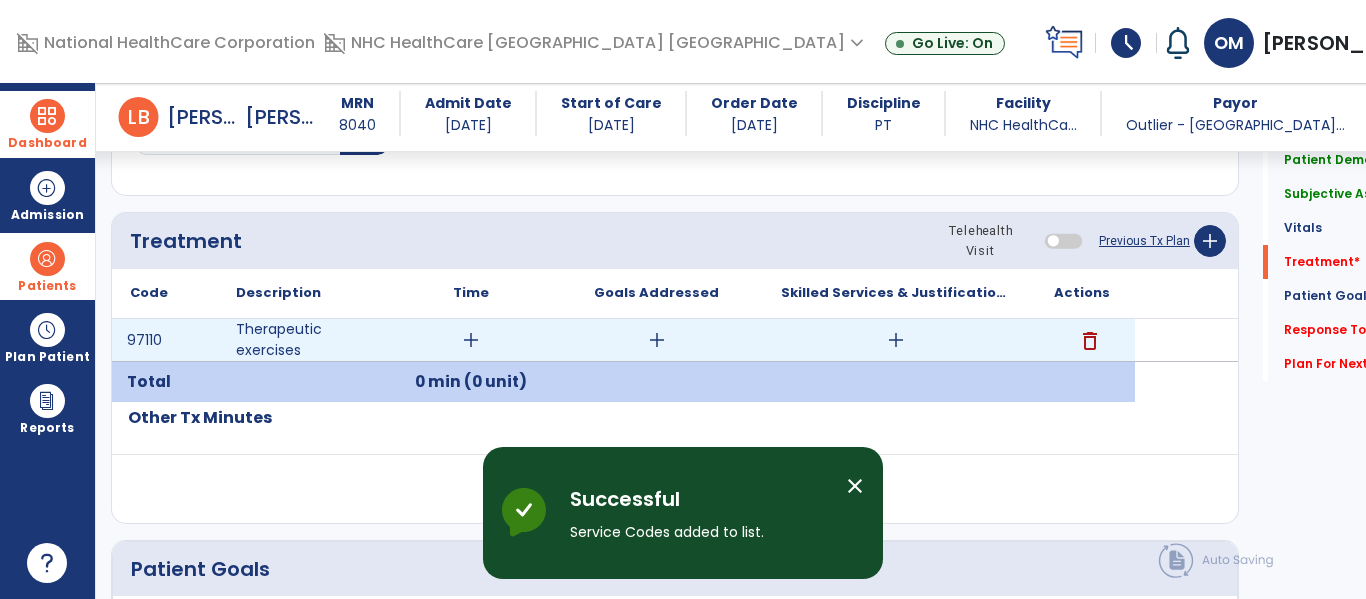 click on "add" at bounding box center [471, 340] 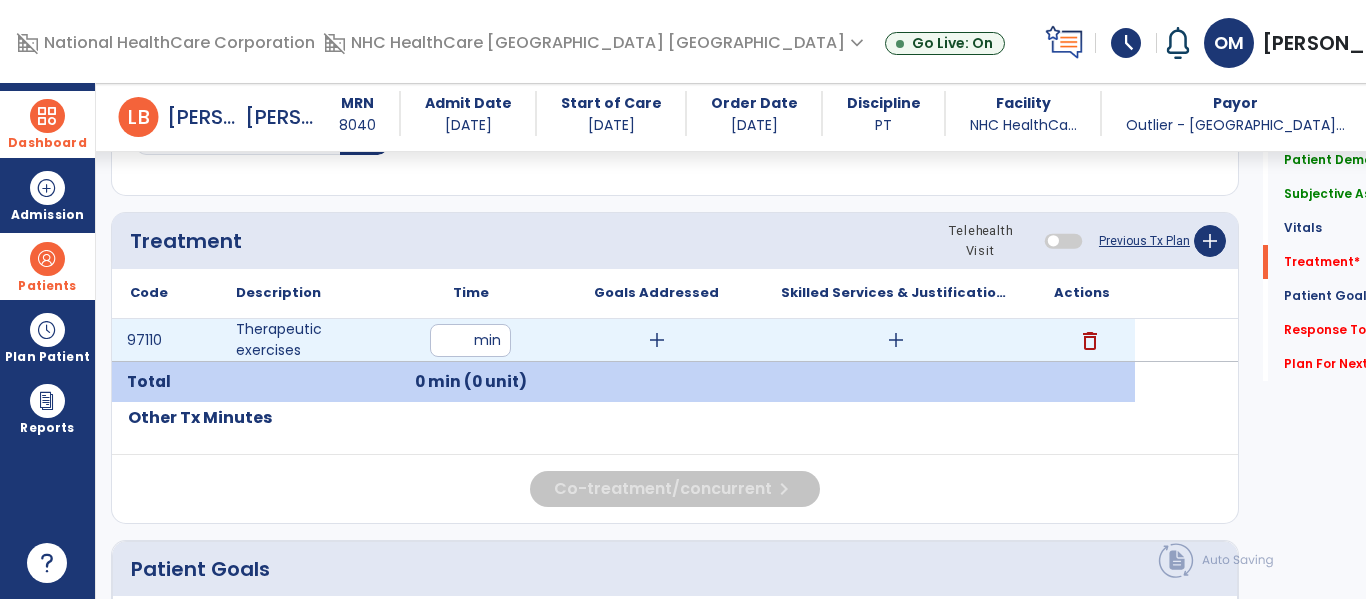 type on "**" 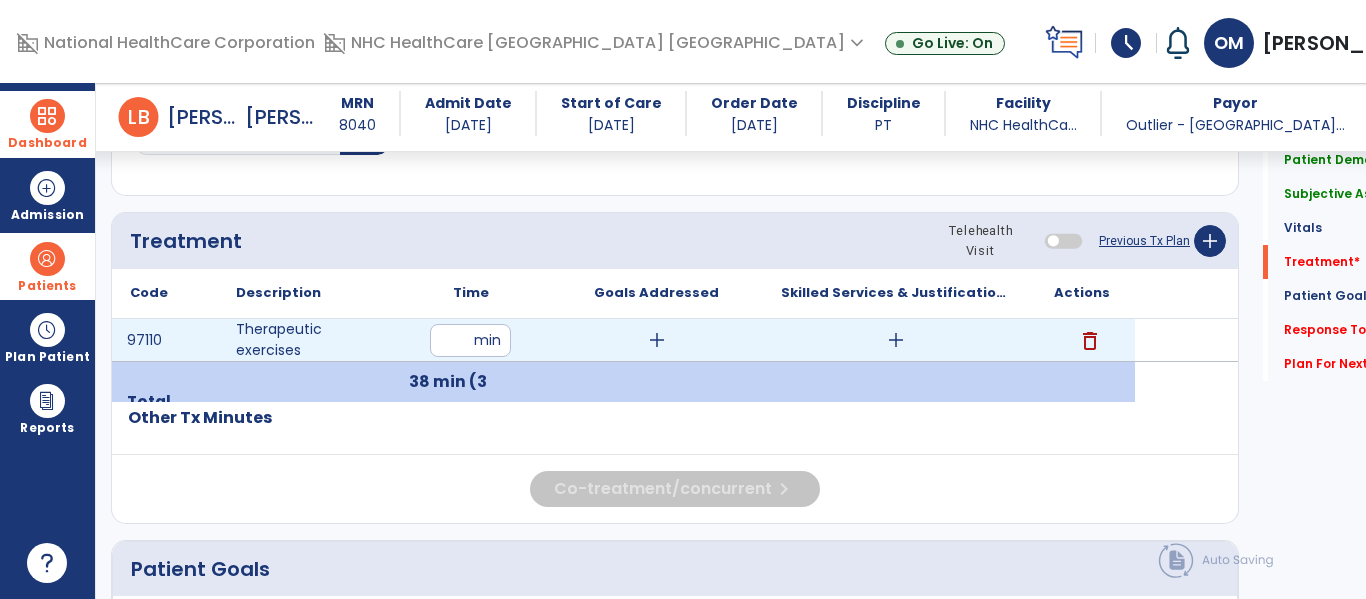 click on "add" at bounding box center (896, 340) 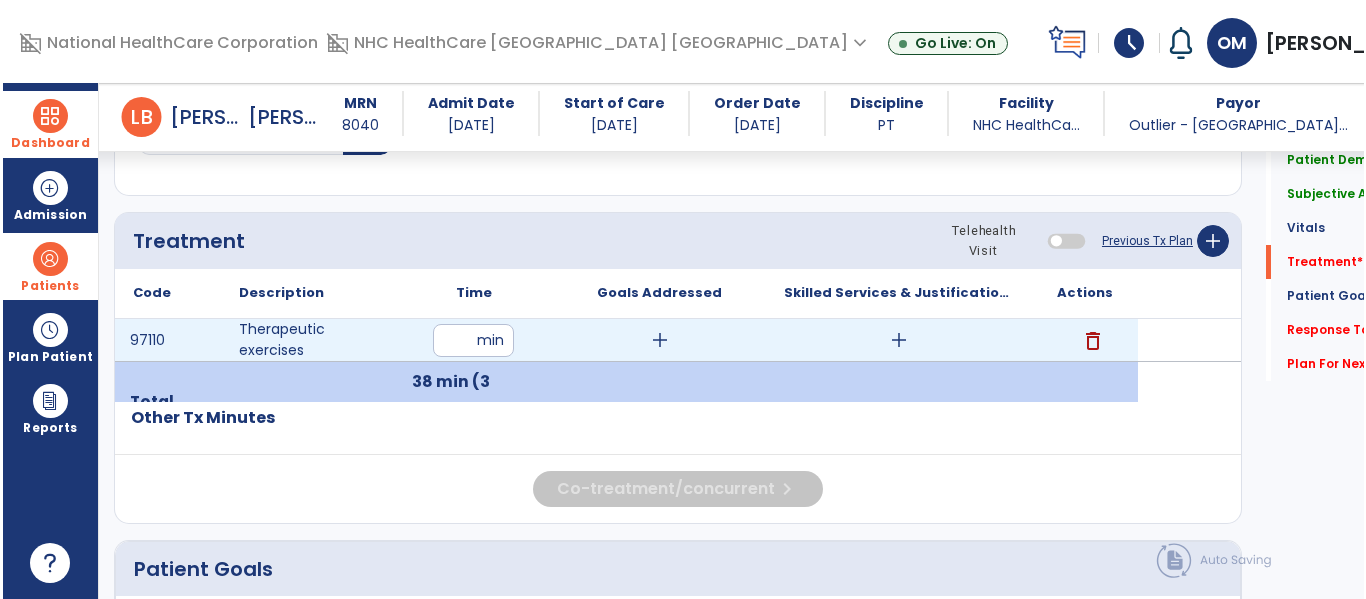 scroll, scrollTop: 1157, scrollLeft: 0, axis: vertical 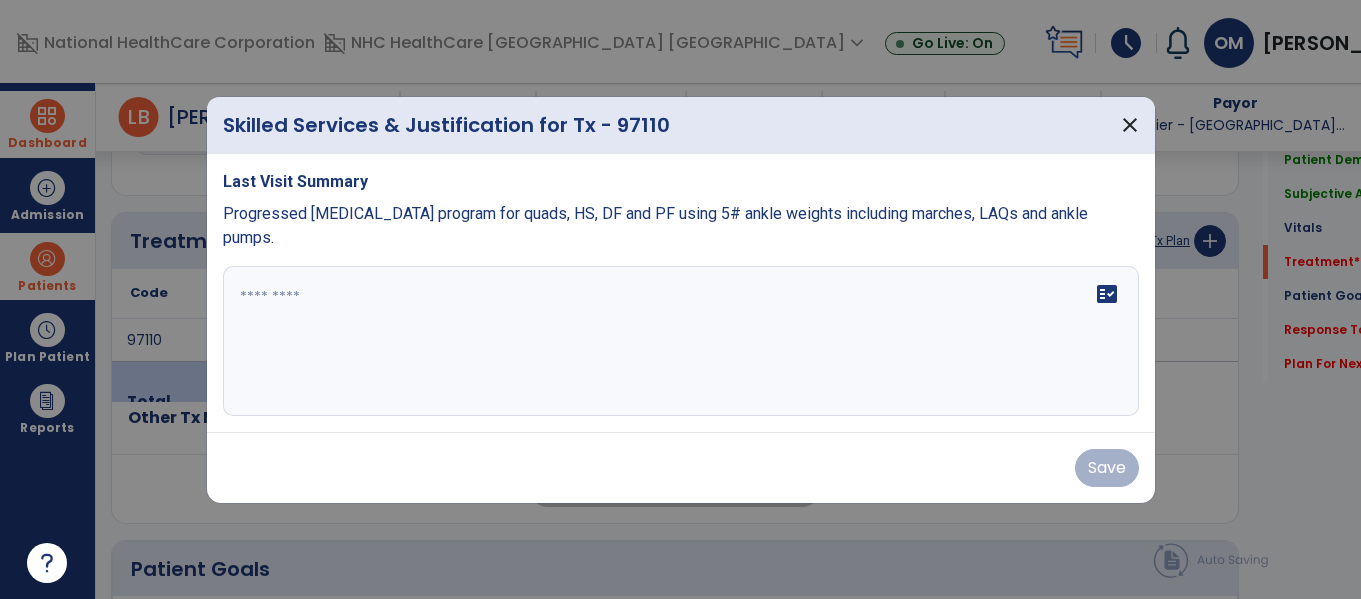 click on "Progressed [MEDICAL_DATA] program for quads, HS, DF and PF using 5# ankle weights including marches, LAQs and ankle pumps." at bounding box center (655, 225) 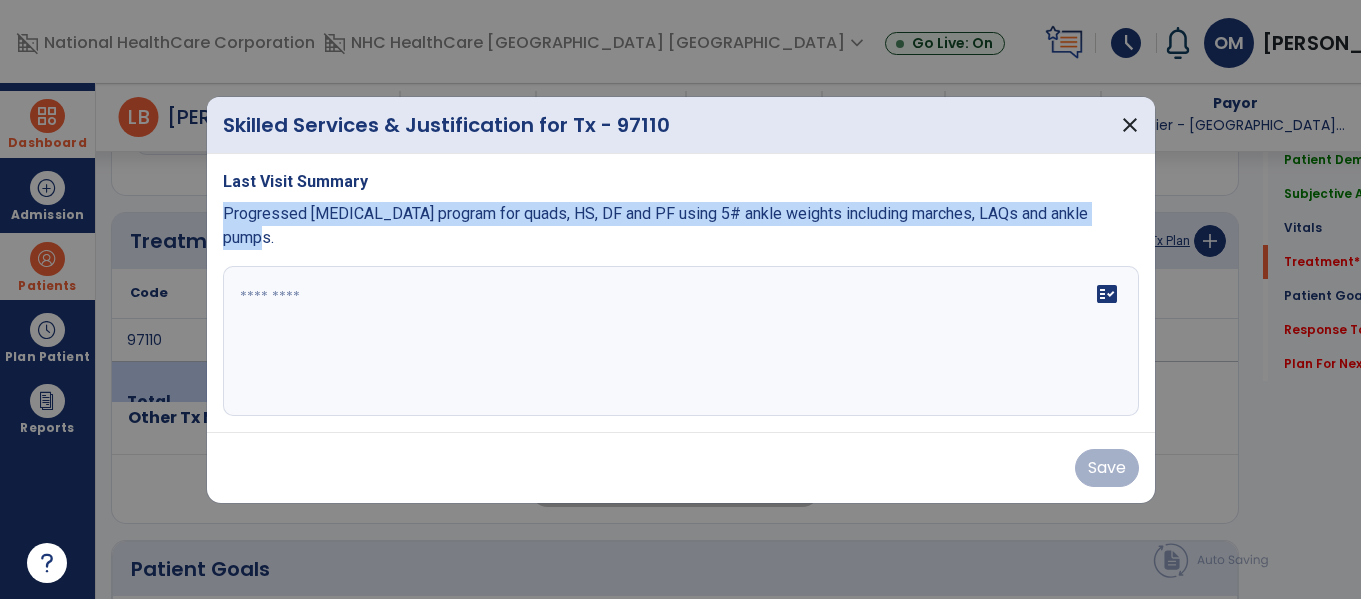 drag, startPoint x: 222, startPoint y: 221, endPoint x: 236, endPoint y: 263, distance: 44.27189 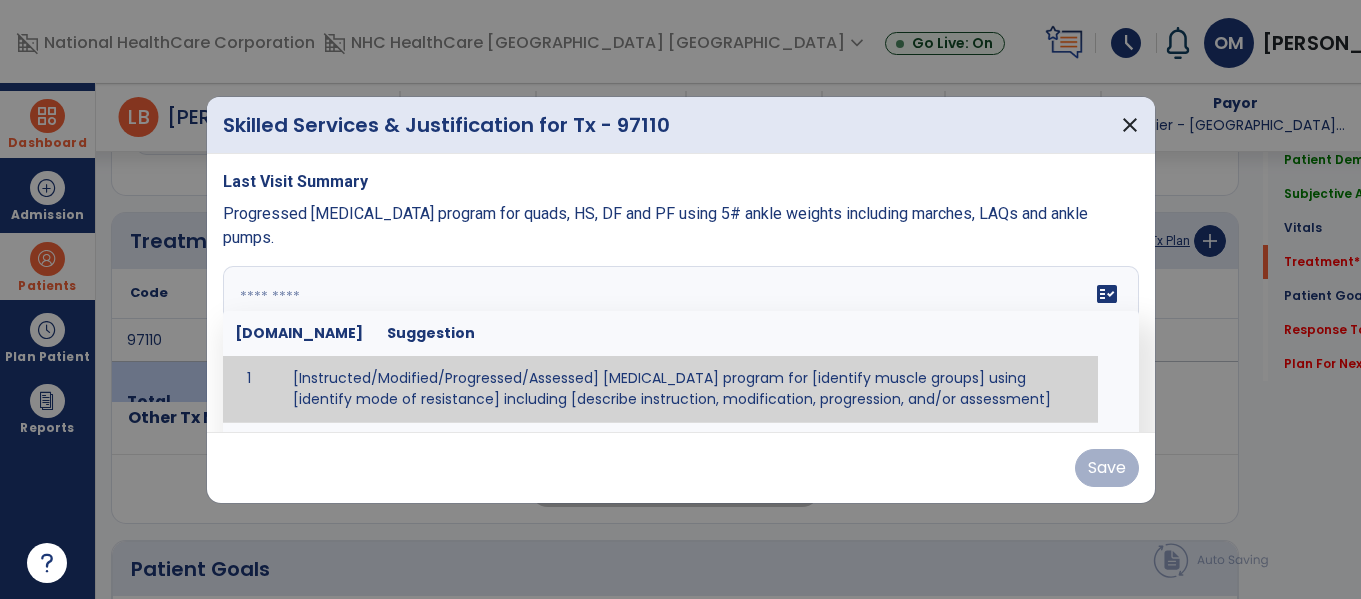 click on "fact_check  [DOMAIN_NAME] Suggestion 1 [Instructed/Modified/Progressed/Assessed] [MEDICAL_DATA] program for [identify muscle groups] using [identify mode of resistance] including [describe instruction, modification, progression, and/or assessment] 2 [Instructed/Modified/Progressed/Assessed] aerobic exercise program using [identify equipment/mode] including [describe instruction, modification,progression, and/or assessment] 3 [Instructed/Modified/Progressed/Assessed] [PROM/A/AROM/AROM] program for [identify joint movements] using [contract-relax, over-pressure, inhibitory techniques, other] 4 [Assessed/Tested] aerobic capacity with administration of [aerobic capacity test]" at bounding box center (681, 341) 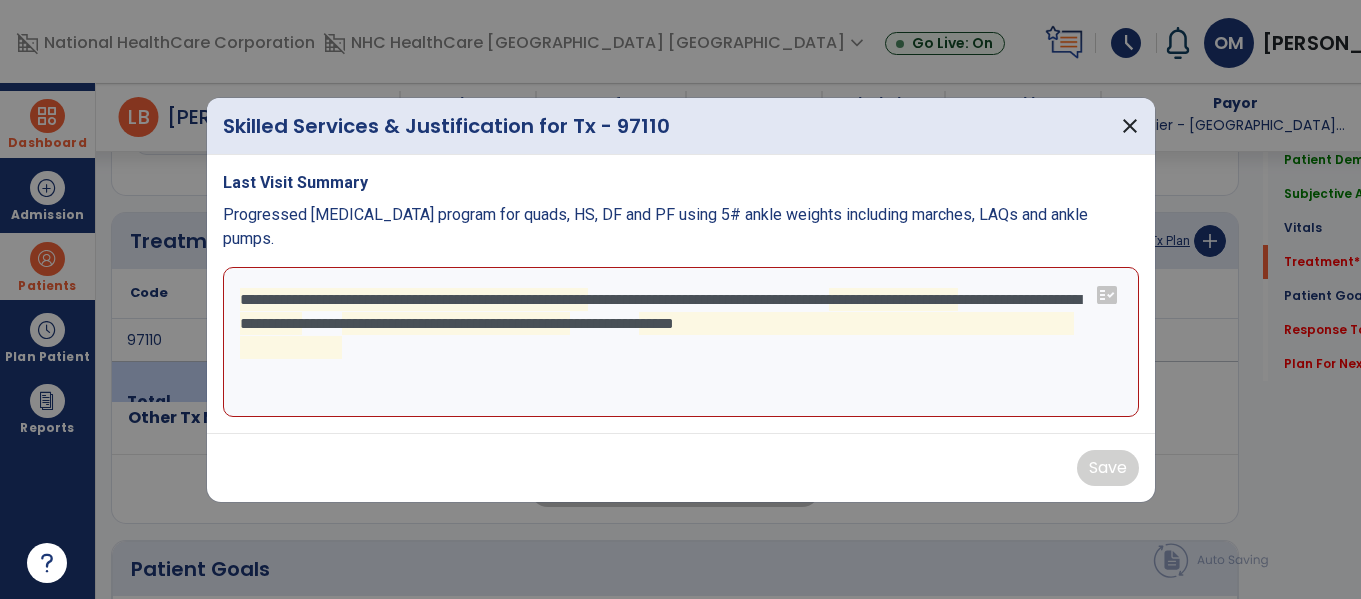 click on "**********" at bounding box center (681, 342) 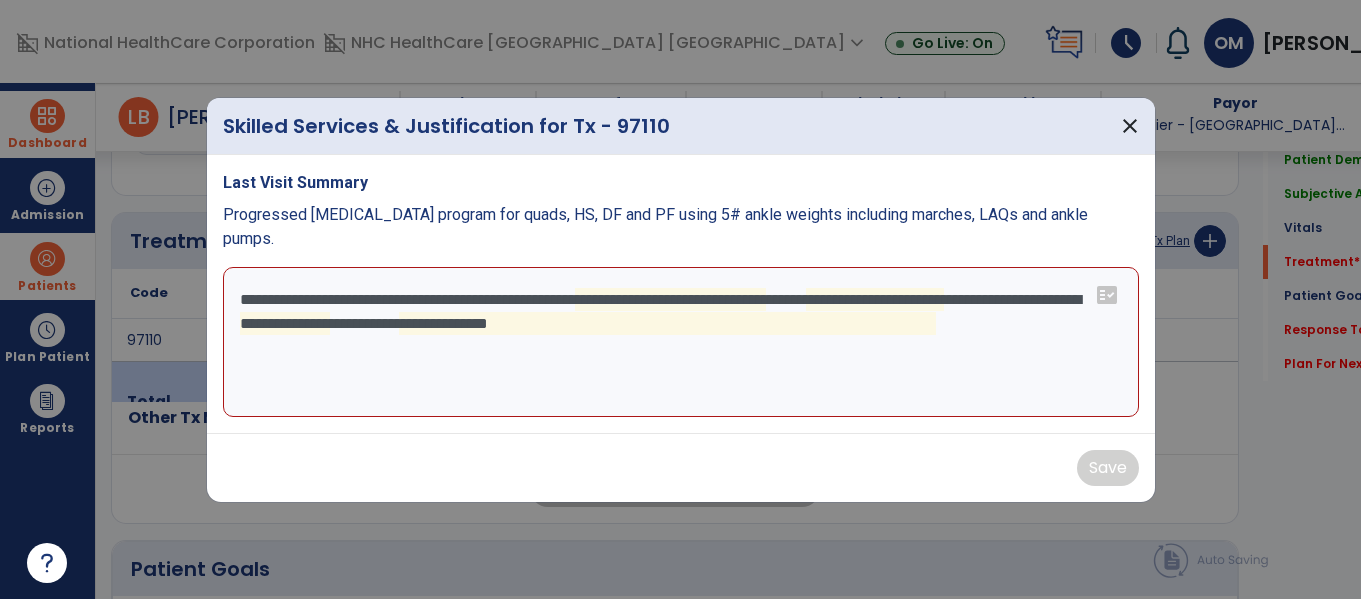 click on "**********" at bounding box center (681, 342) 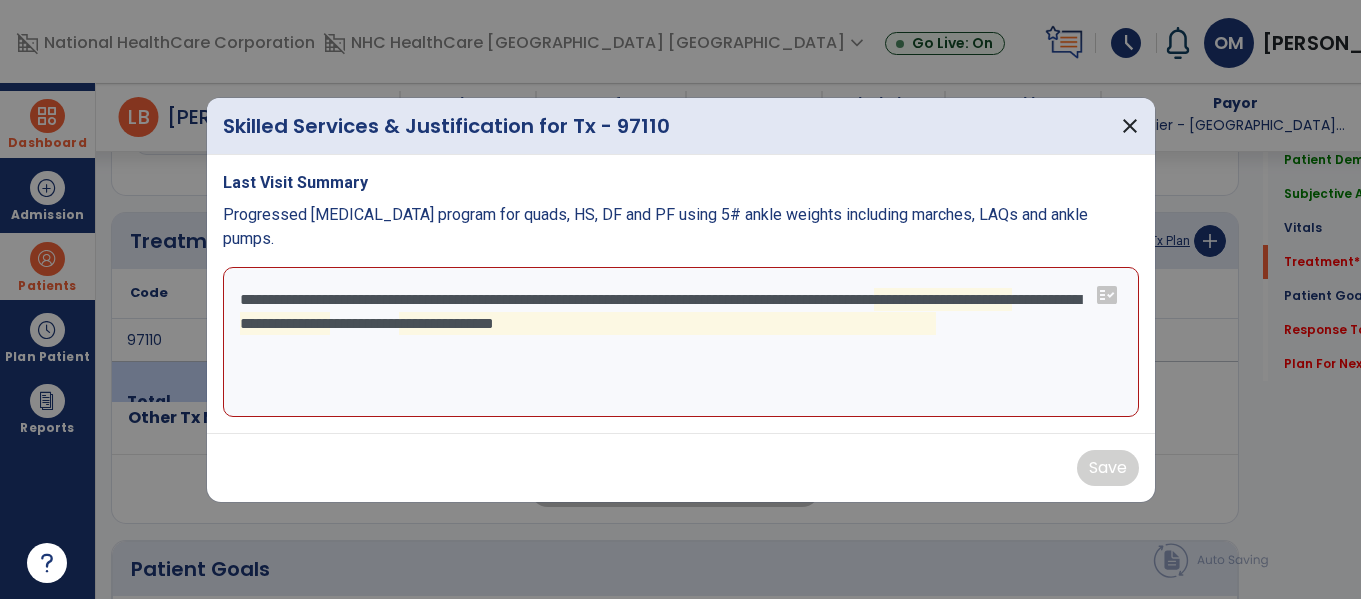 click on "**********" at bounding box center [681, 342] 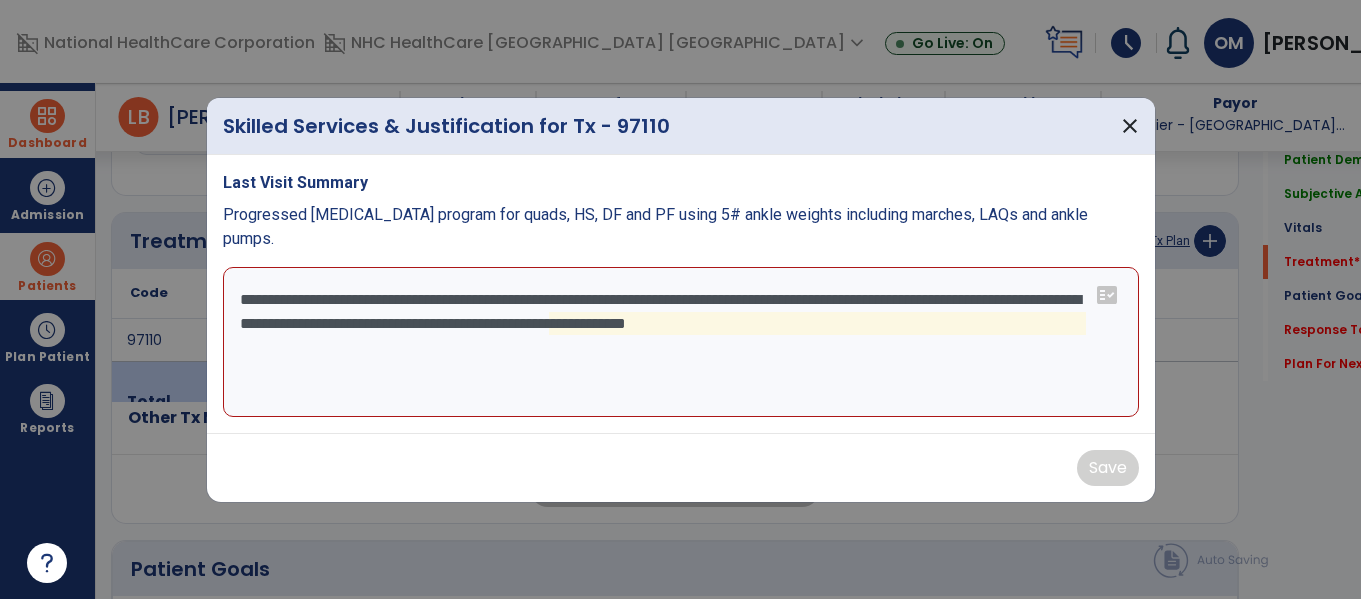 click on "**********" at bounding box center (681, 342) 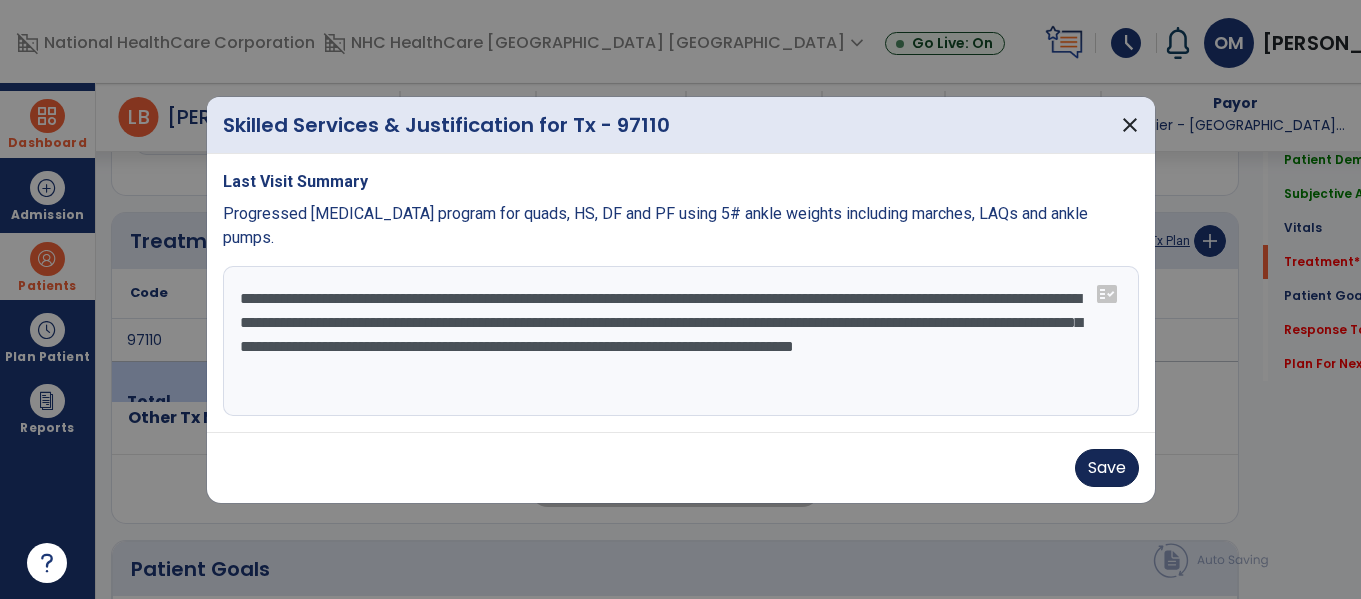 type on "**********" 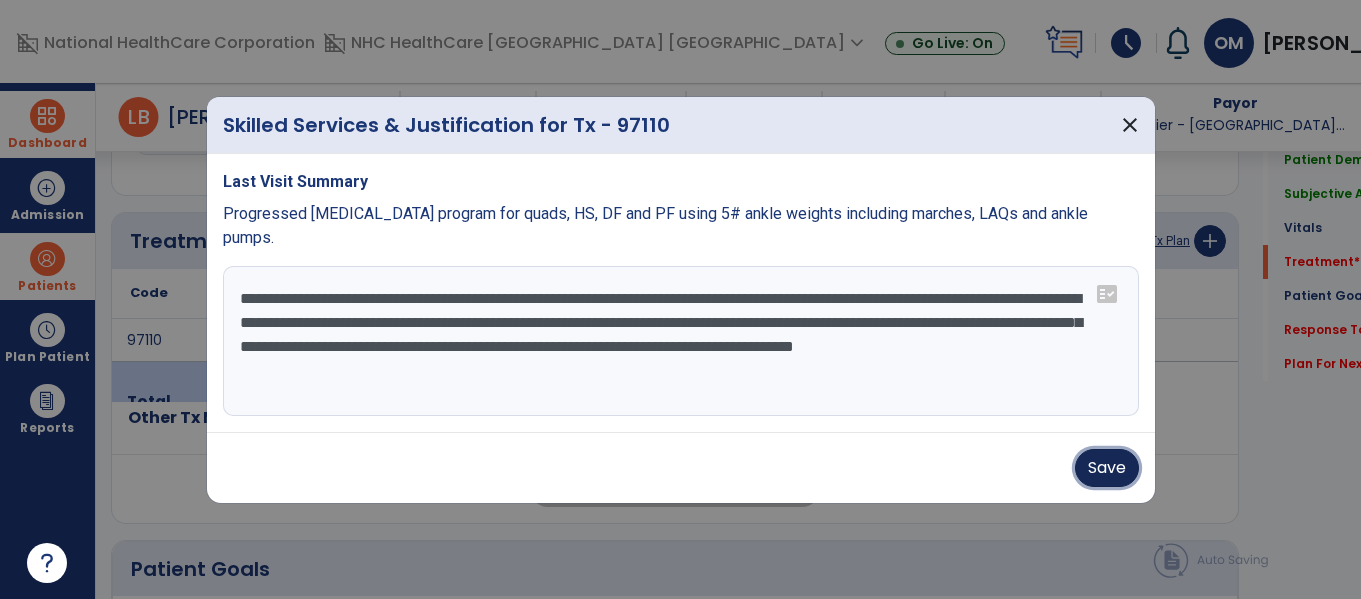 click on "Save" at bounding box center (1107, 468) 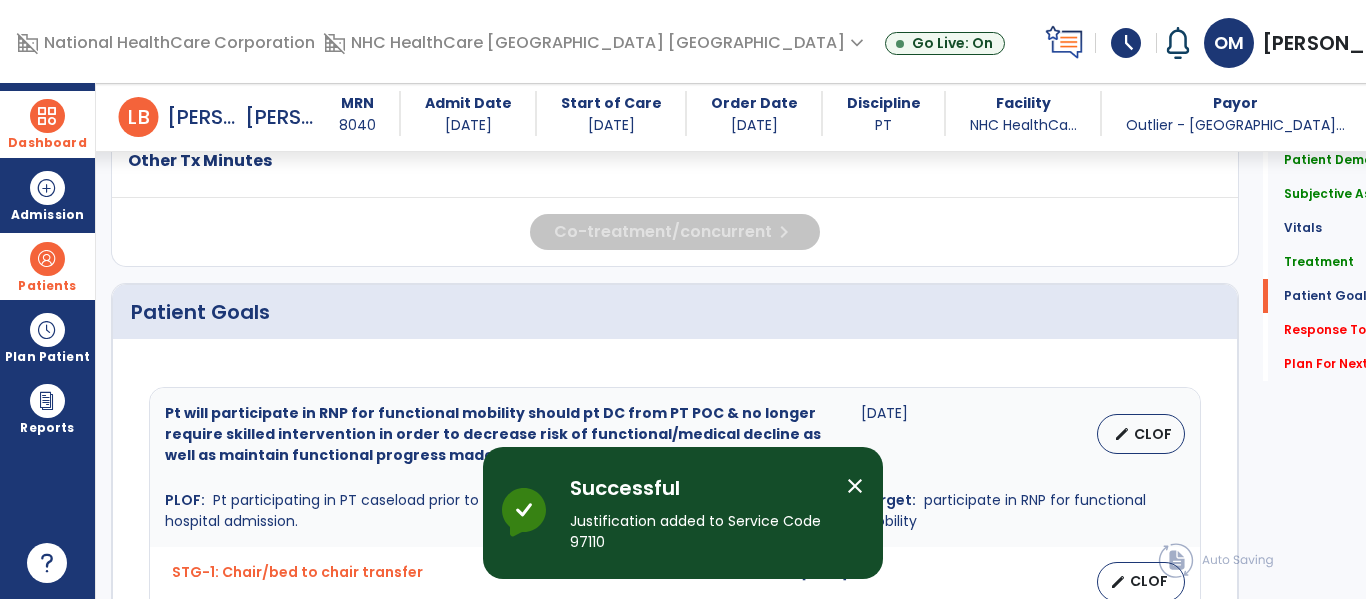 scroll, scrollTop: 1457, scrollLeft: 0, axis: vertical 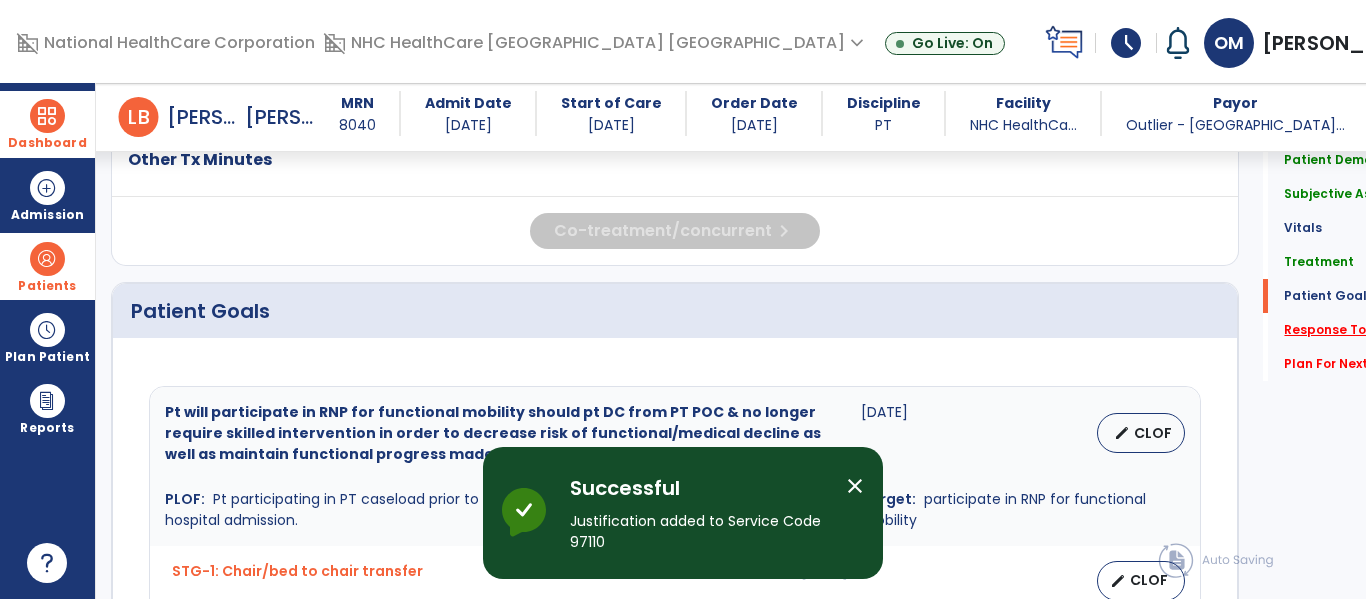 click on "Response To Treatment   *" 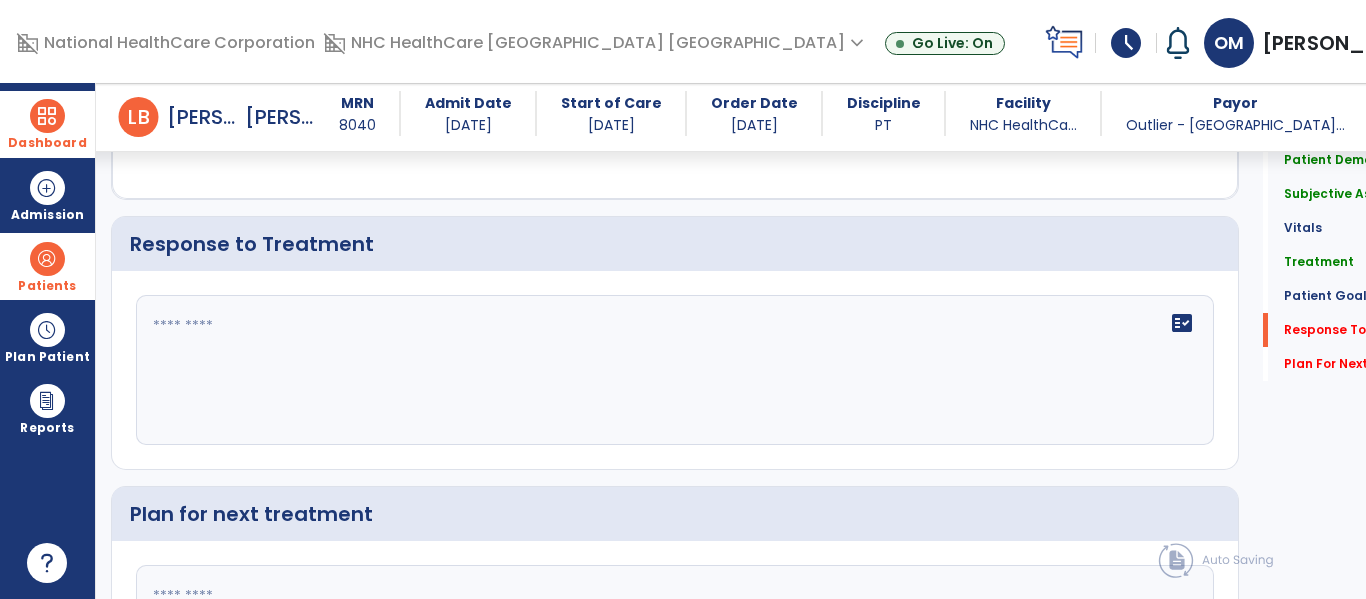 scroll, scrollTop: 2388, scrollLeft: 0, axis: vertical 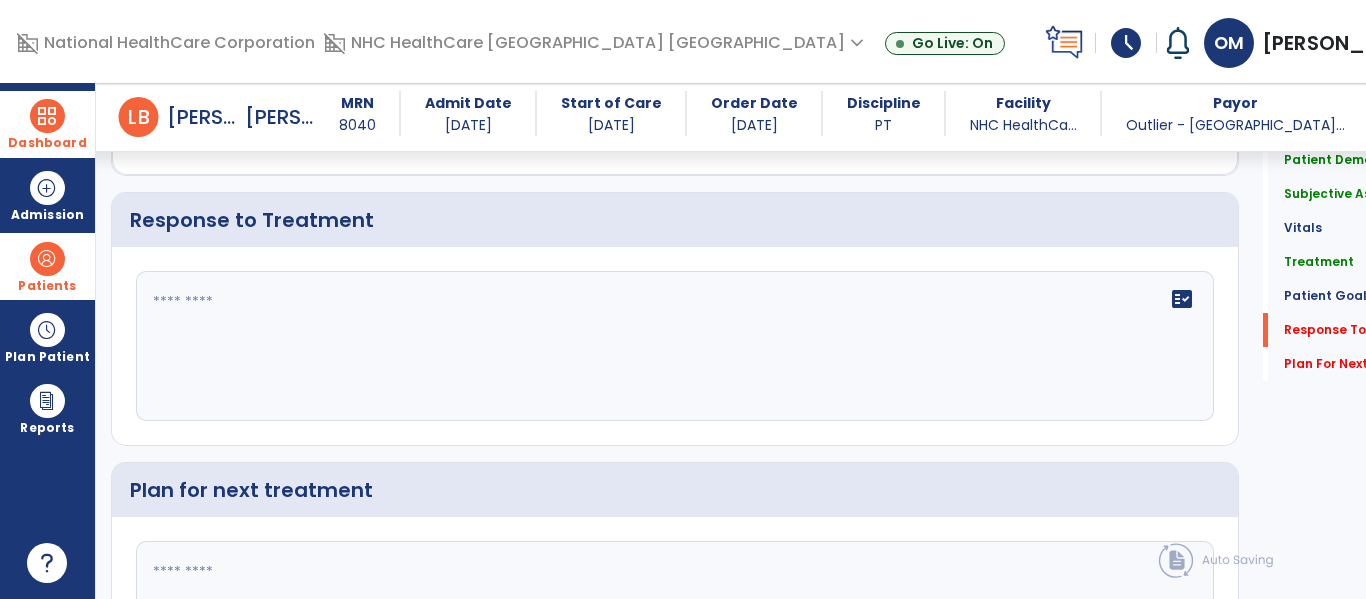 click on "fact_check" 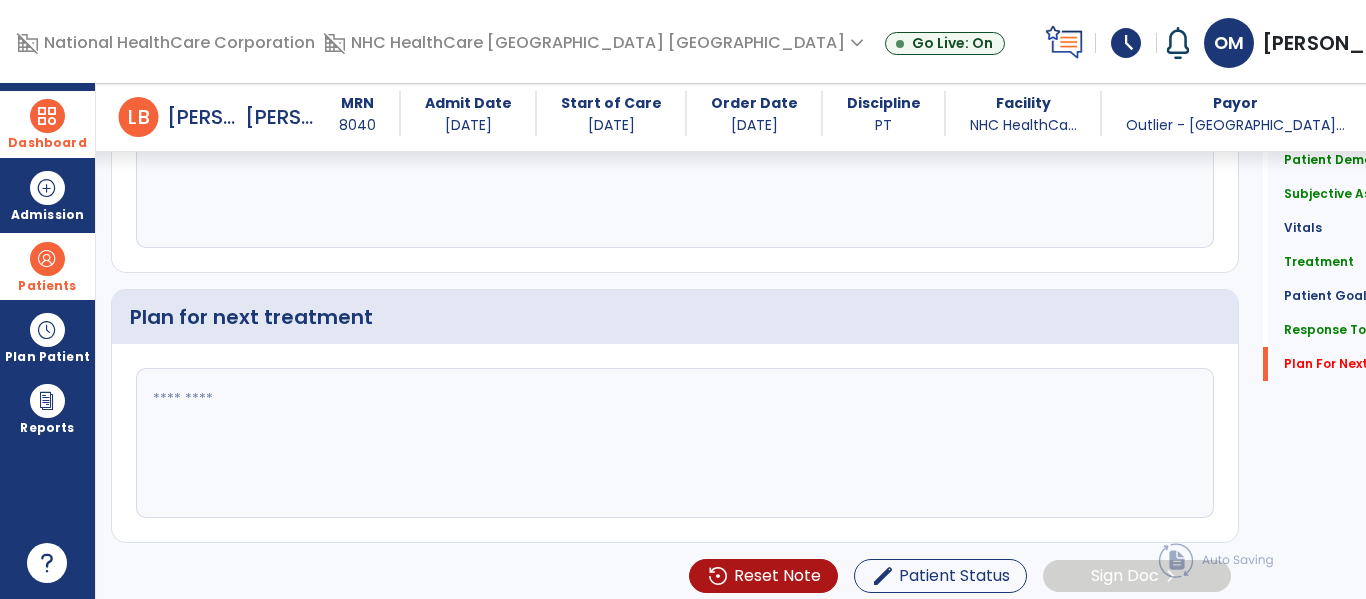 scroll, scrollTop: 2588, scrollLeft: 0, axis: vertical 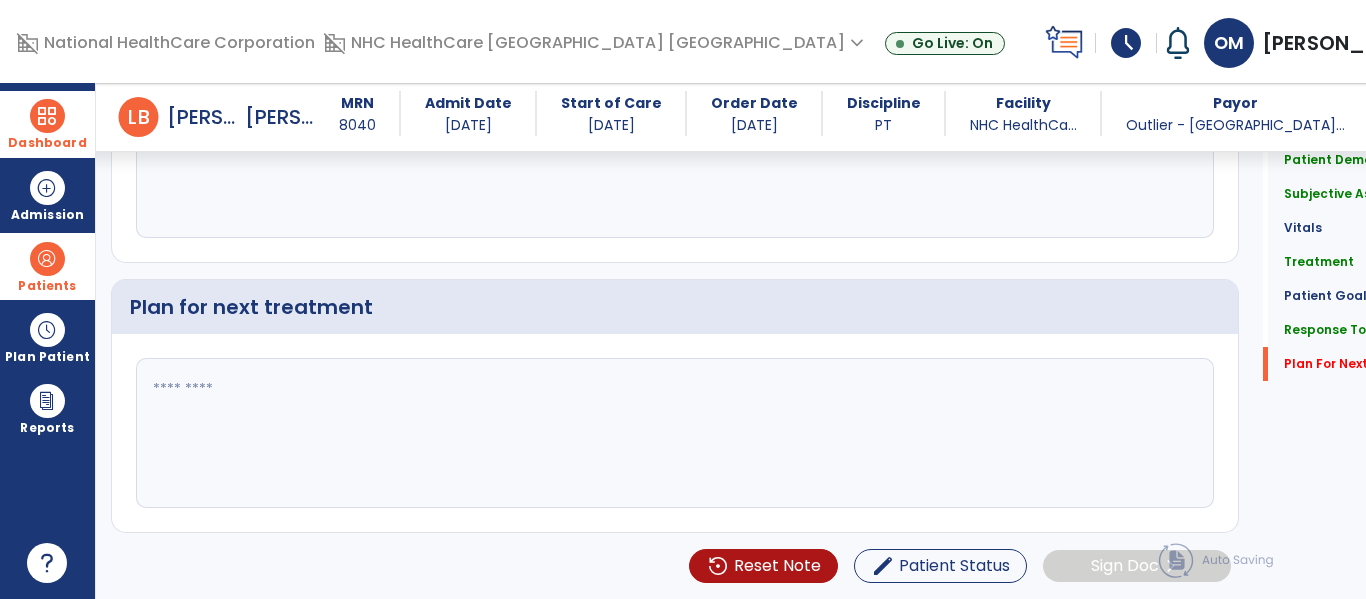 type on "**********" 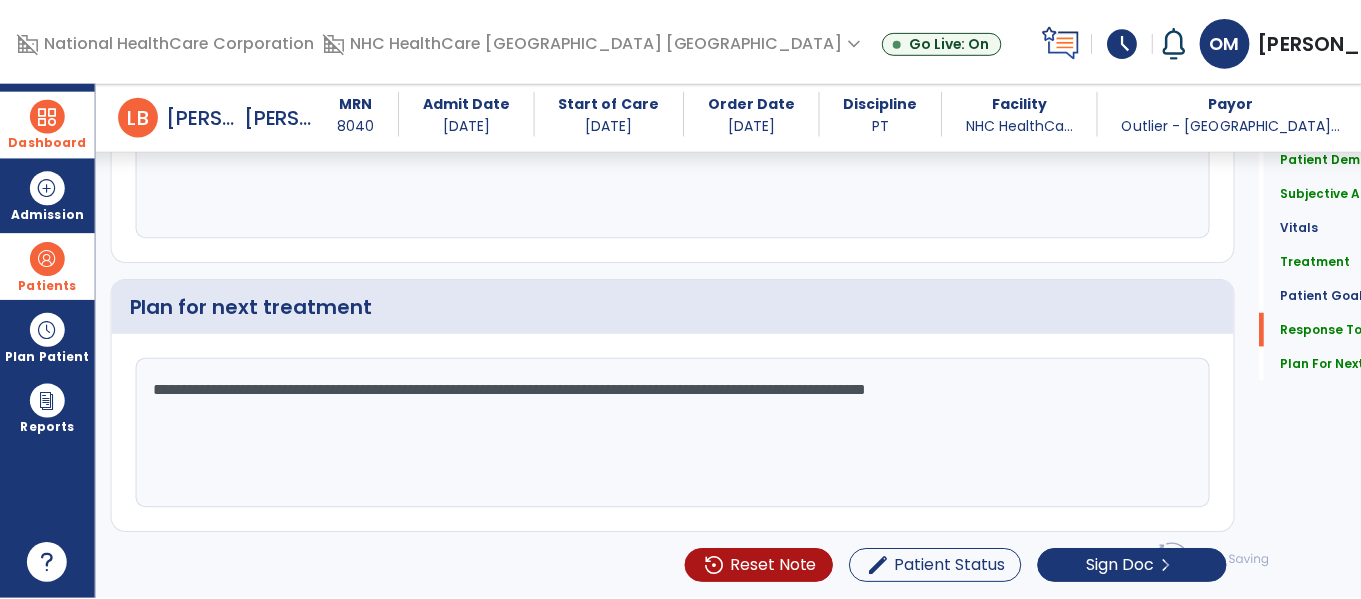 scroll, scrollTop: 2593, scrollLeft: 0, axis: vertical 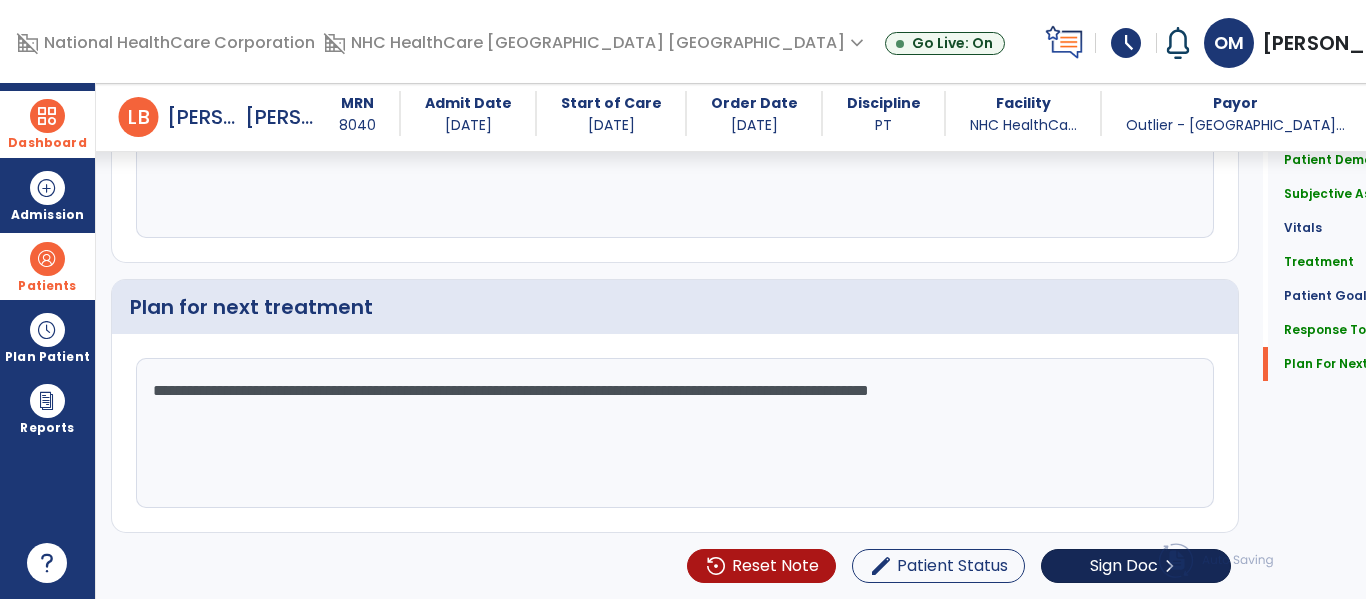 type on "**********" 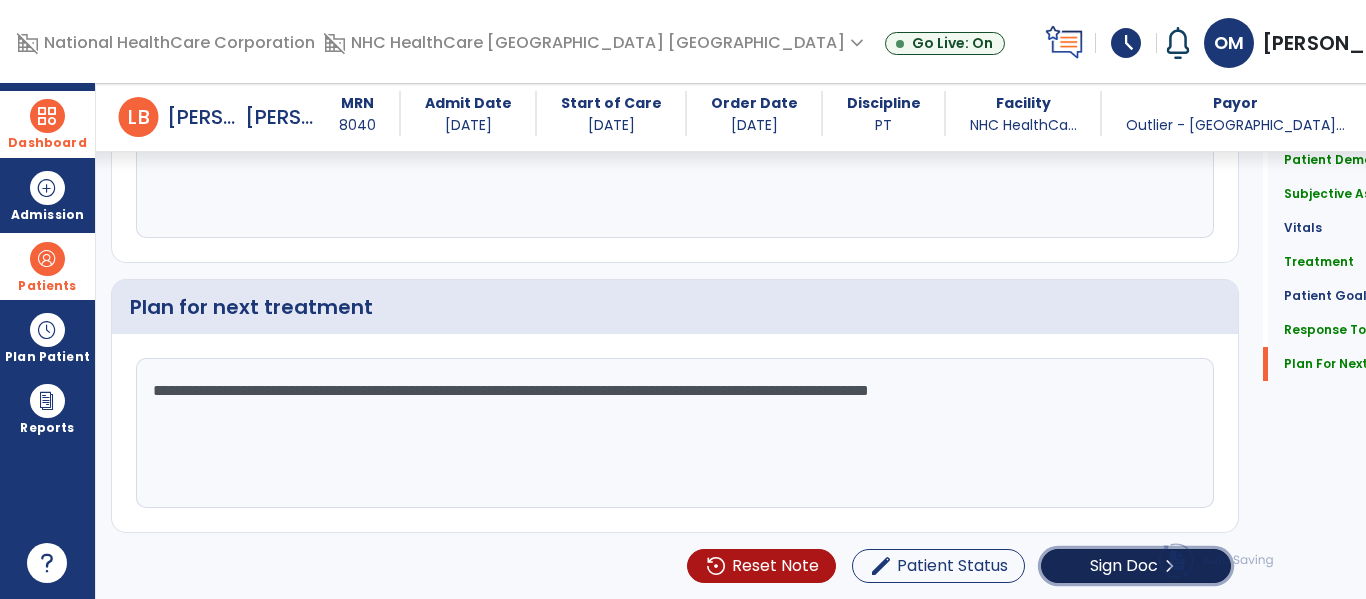 click on "Sign Doc" 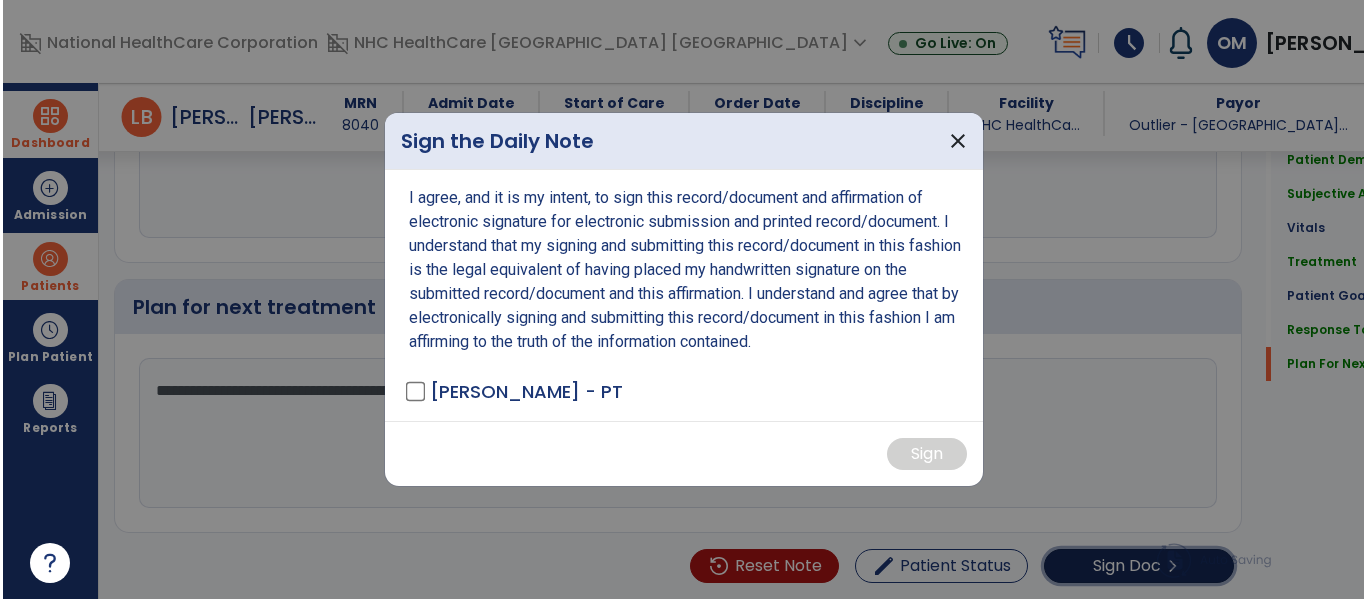 scroll, scrollTop: 2593, scrollLeft: 0, axis: vertical 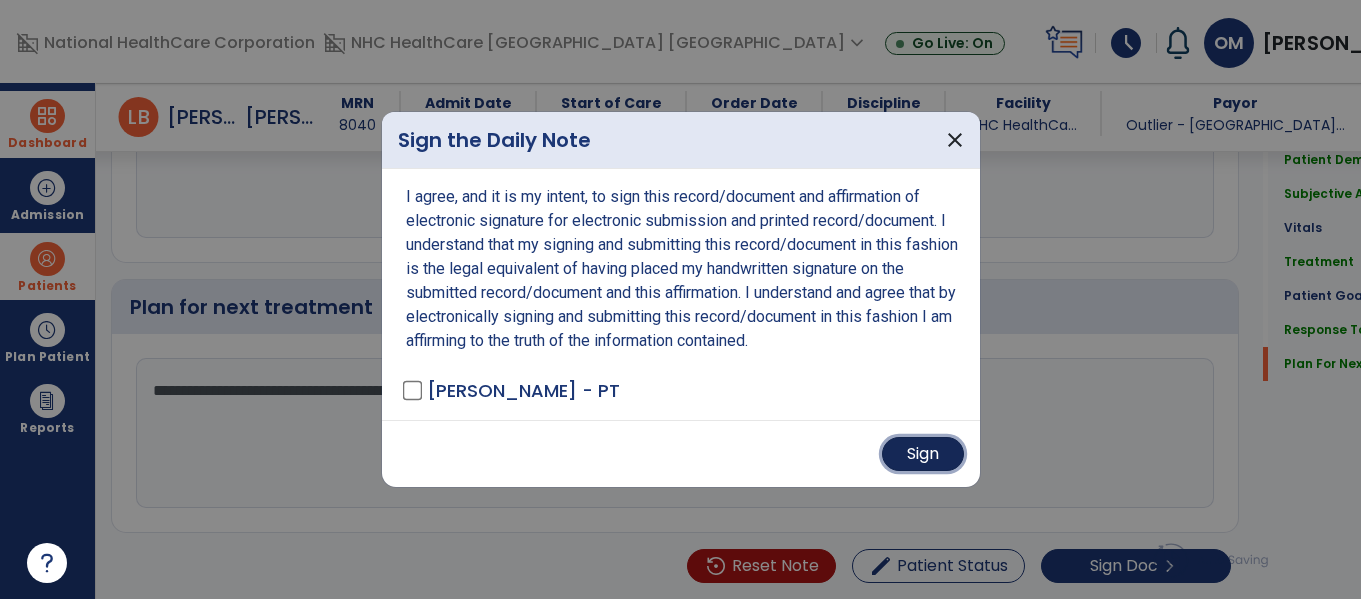click on "Sign" at bounding box center [923, 454] 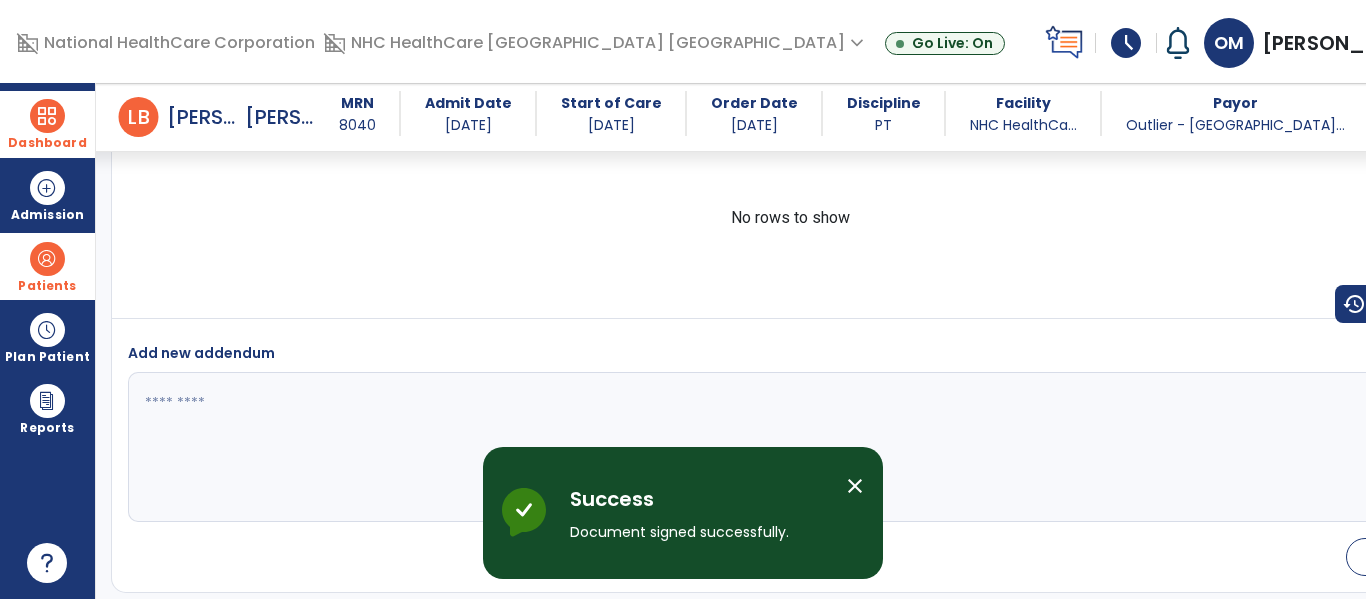 scroll, scrollTop: 3731, scrollLeft: 0, axis: vertical 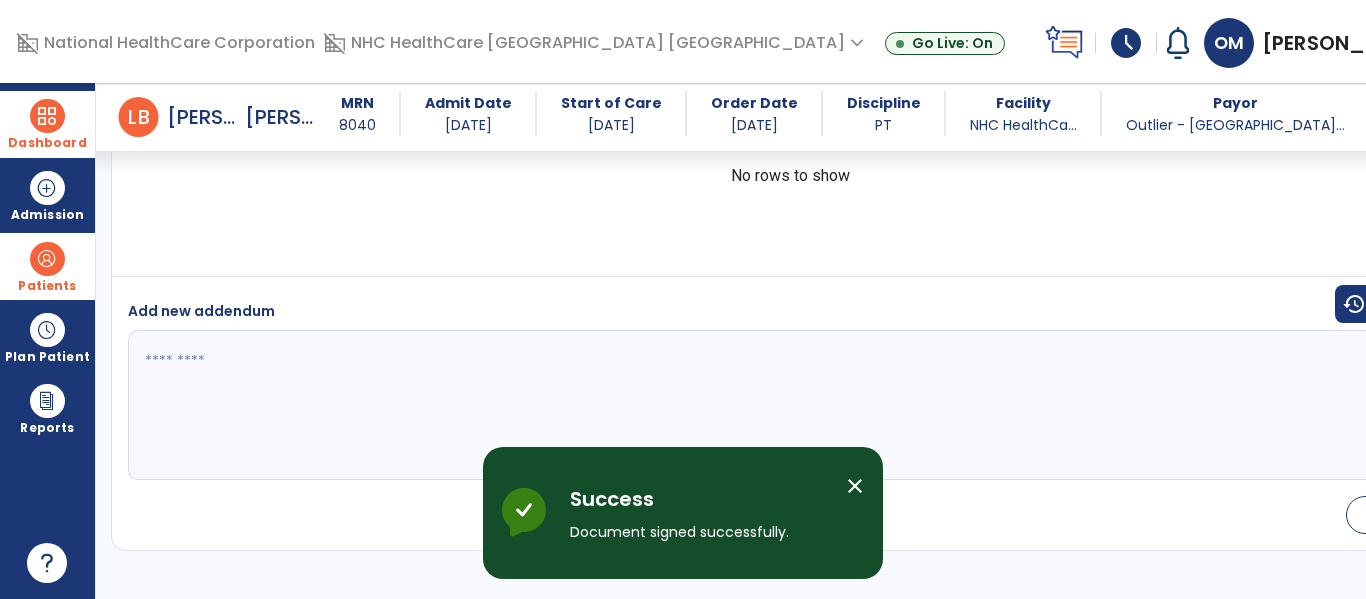 click at bounding box center (47, 116) 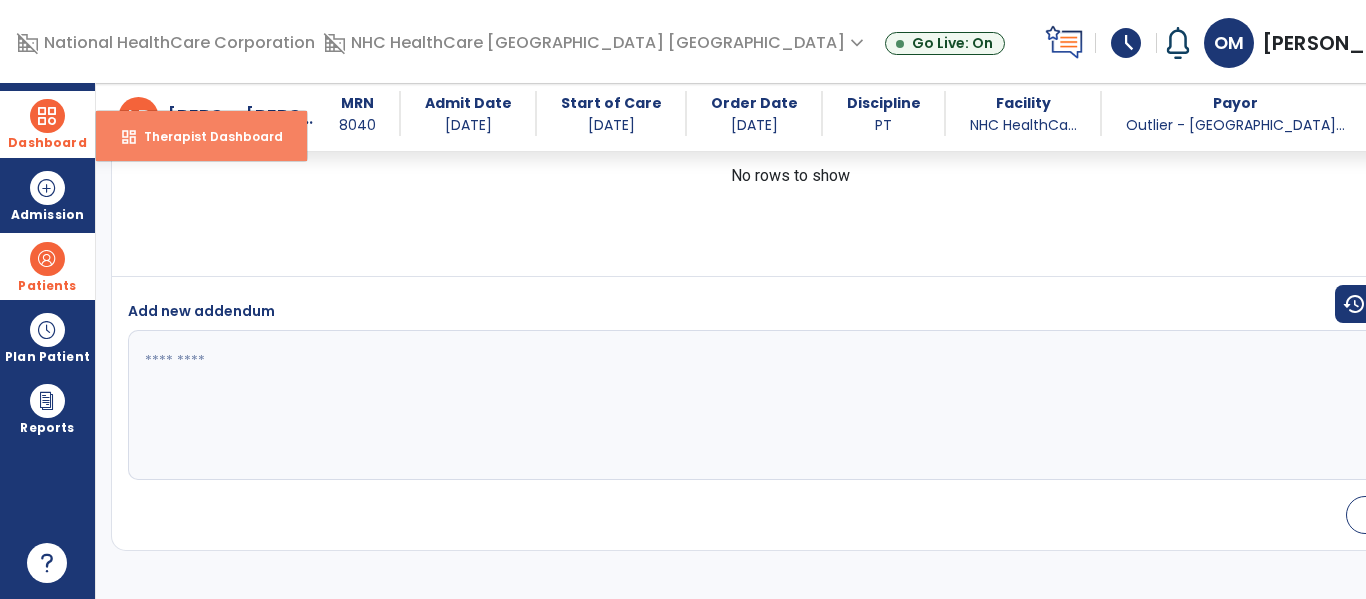 click on "dashboard  Therapist Dashboard" at bounding box center [201, 136] 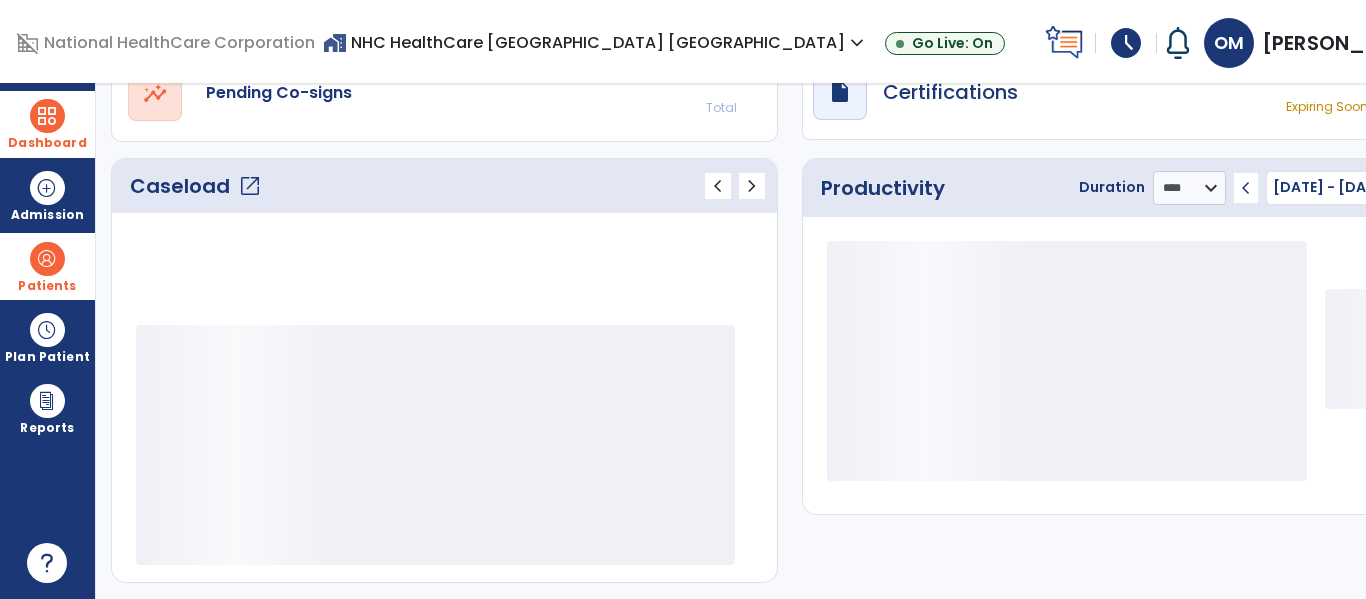 scroll, scrollTop: 277, scrollLeft: 0, axis: vertical 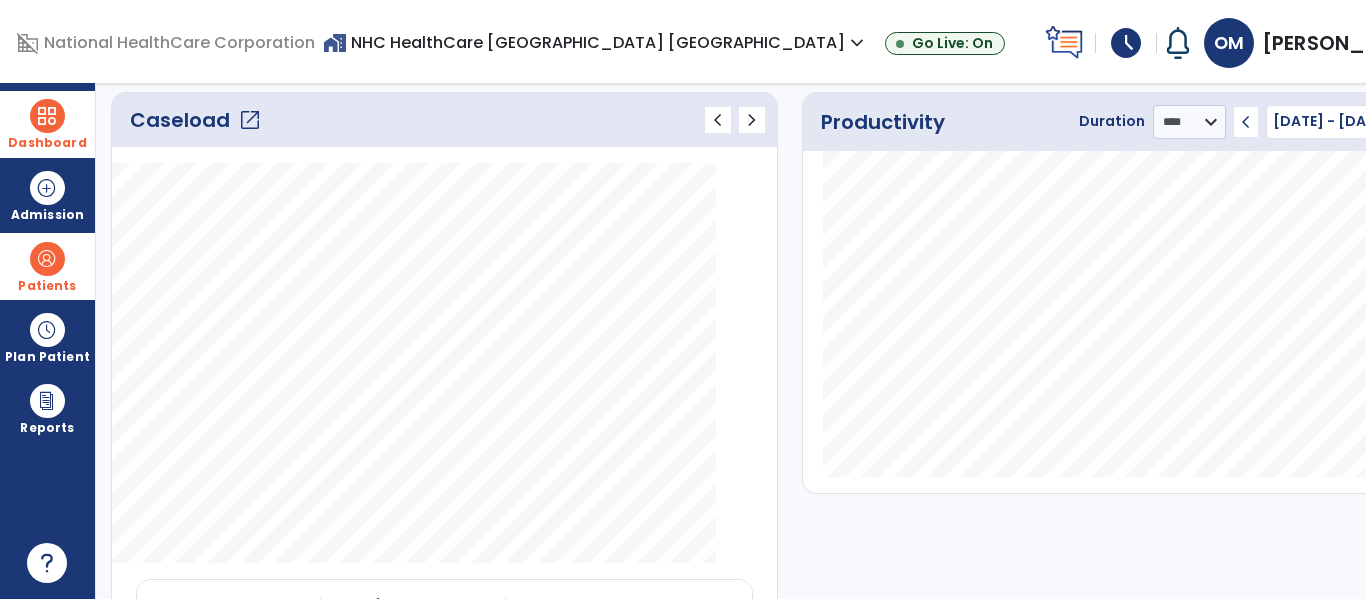 click on "schedule" at bounding box center (1126, 43) 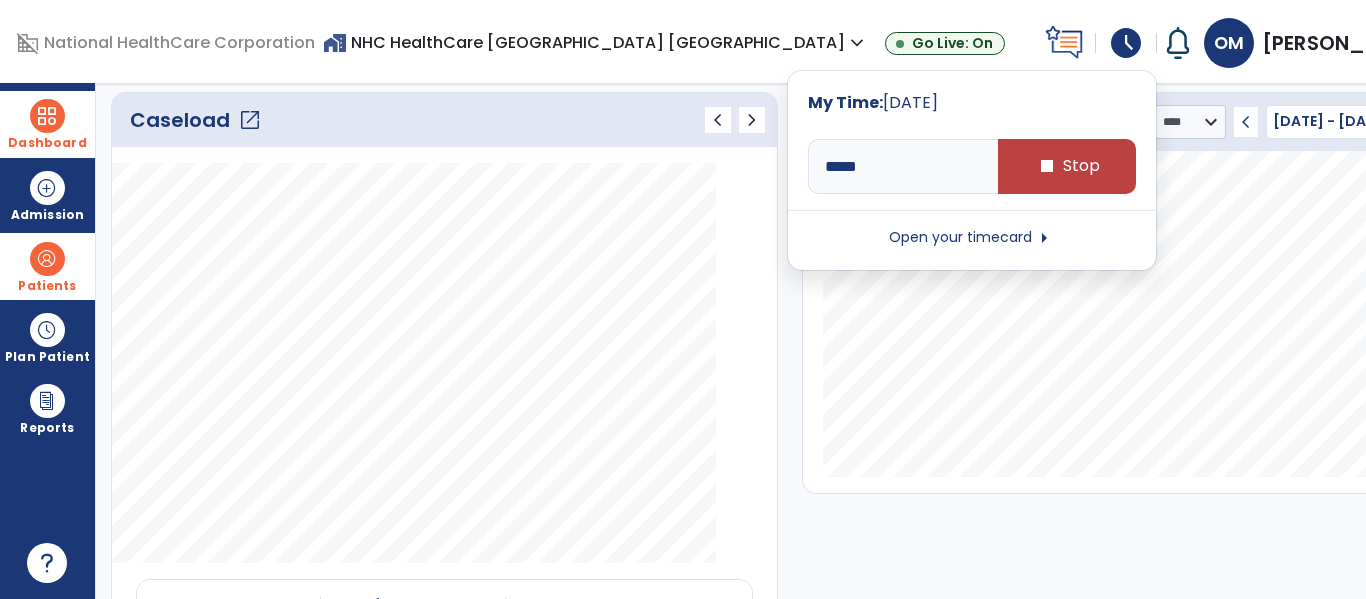 click on "arrow_right" at bounding box center (1044, 238) 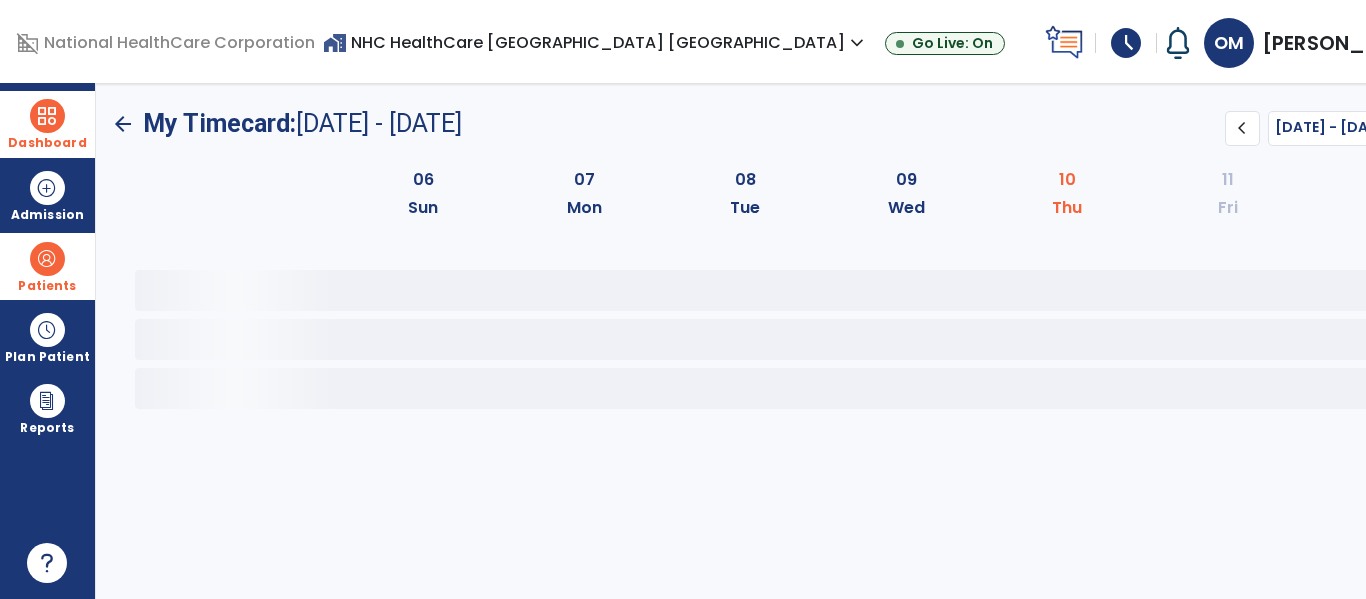 scroll, scrollTop: 0, scrollLeft: 0, axis: both 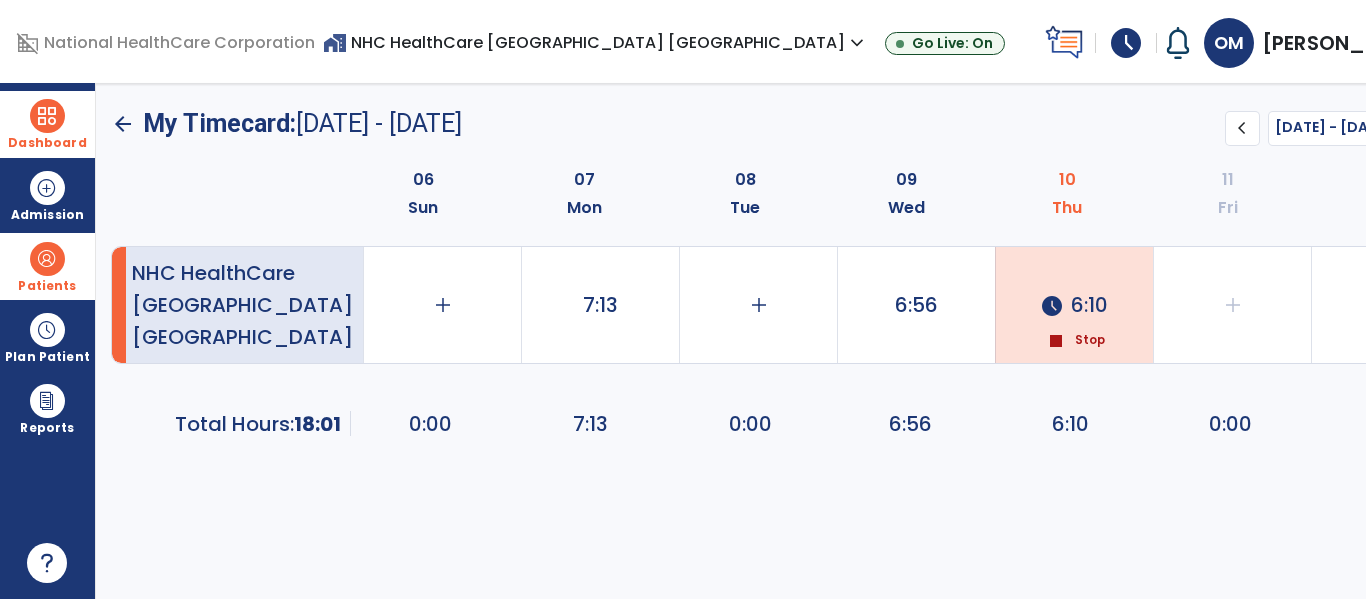click on "schedule  6:10" 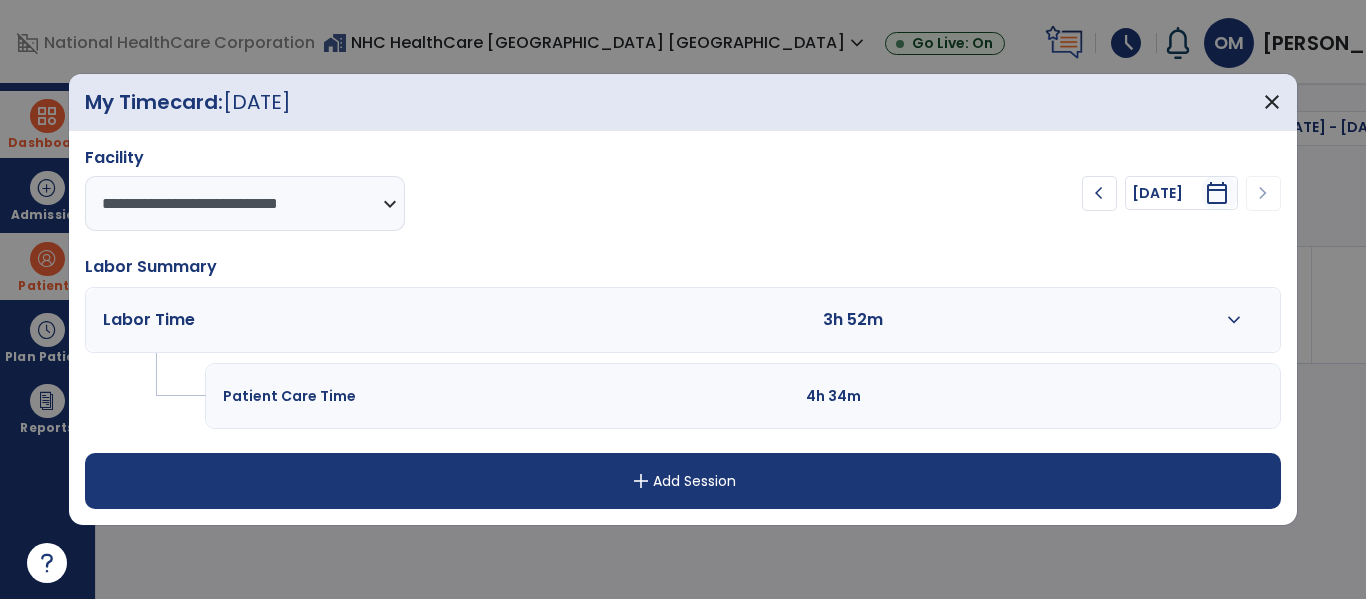click on "expand_more" at bounding box center (1234, 320) 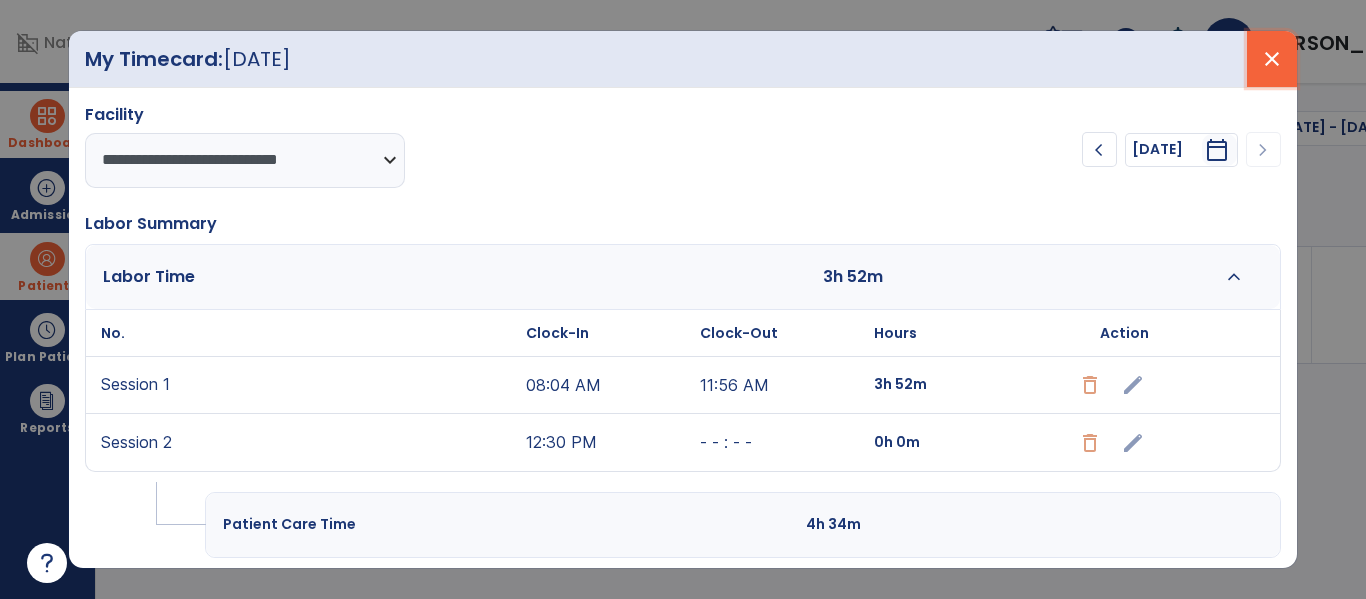 click on "close" at bounding box center (1272, 59) 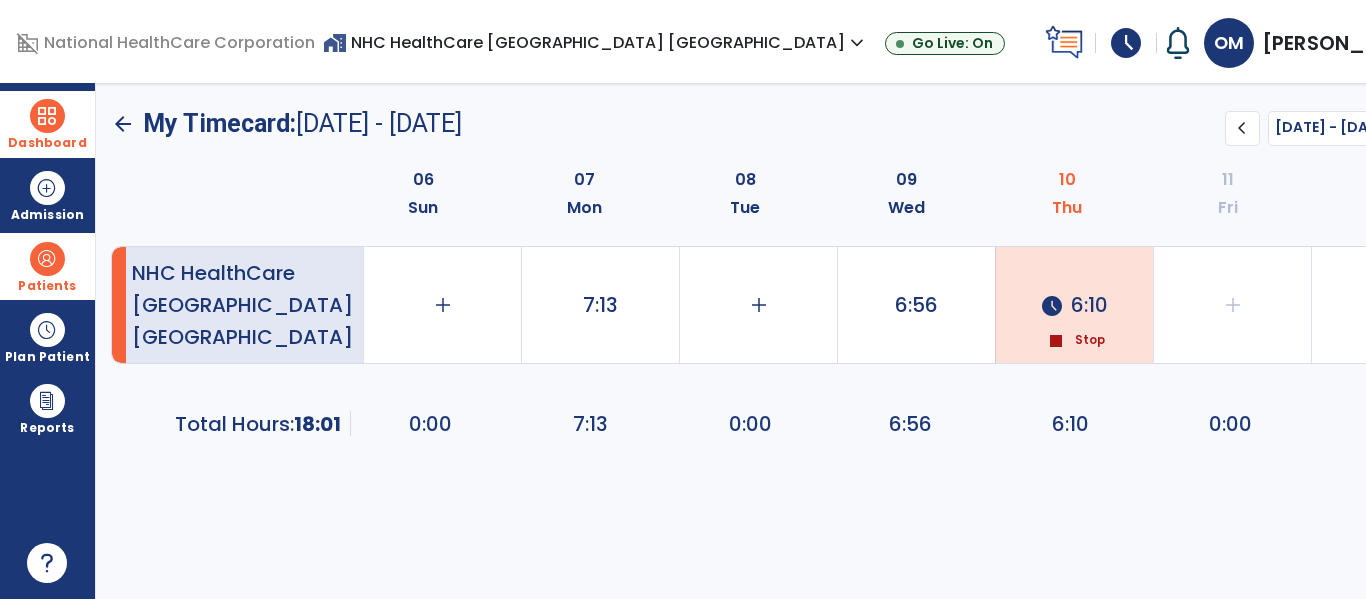 click at bounding box center [47, 116] 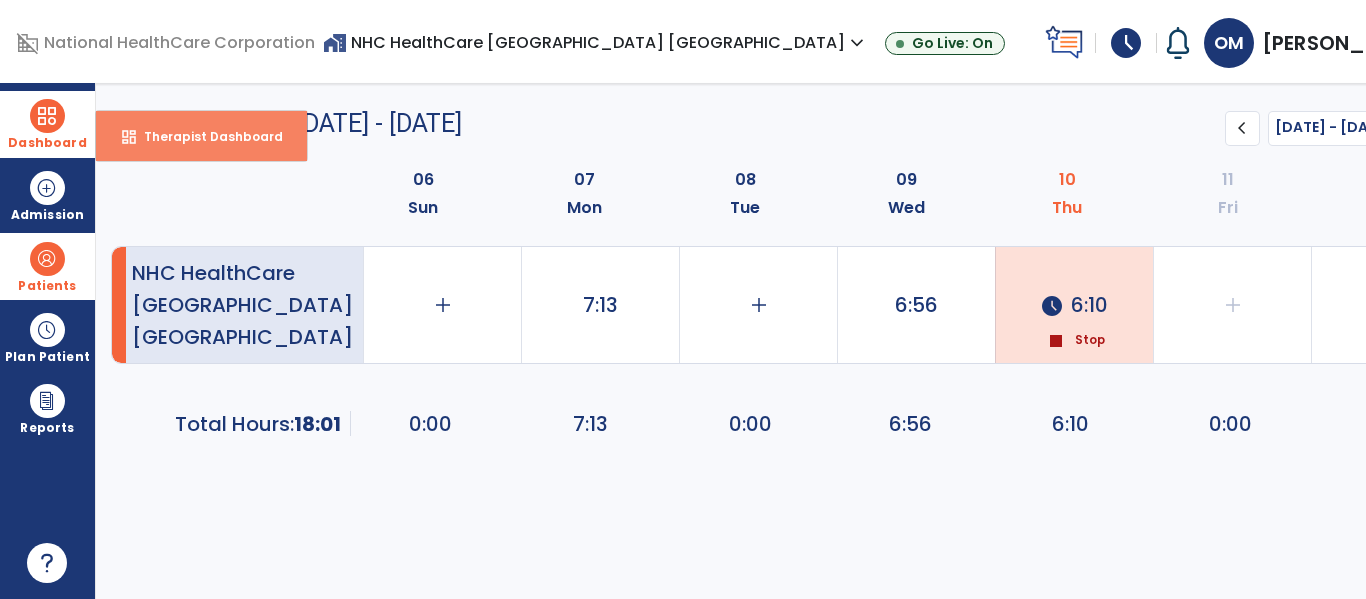 click on "dashboard" at bounding box center [129, 137] 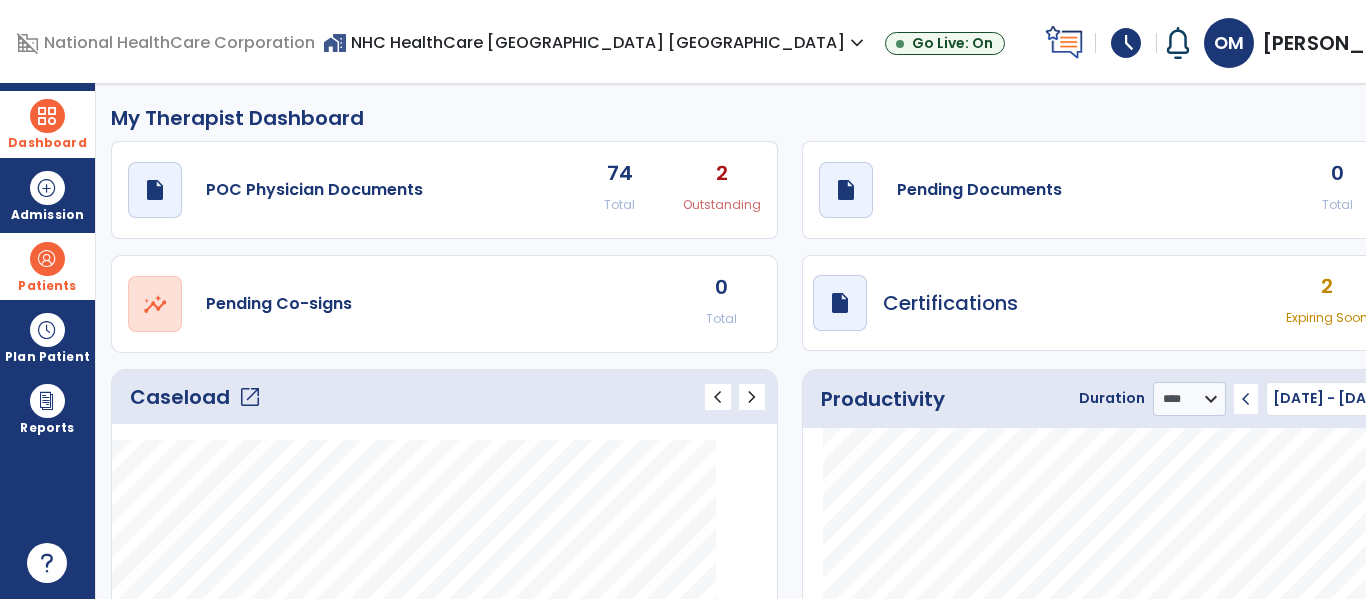 click on "open_in_new" 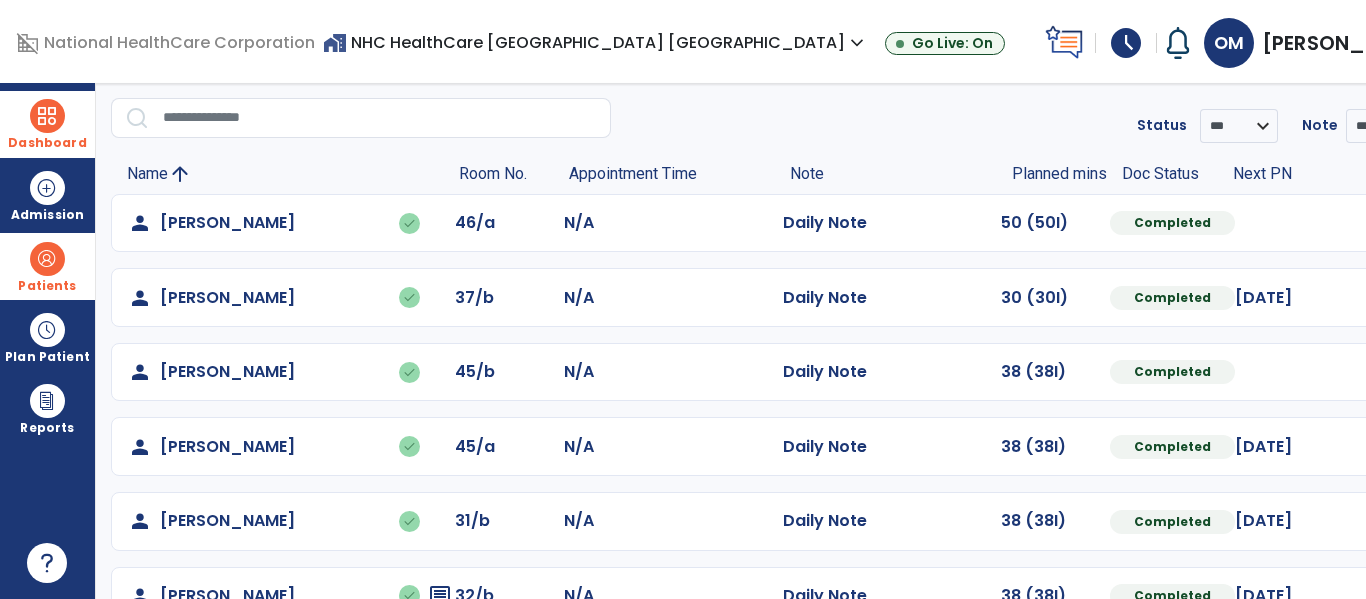 scroll, scrollTop: 100, scrollLeft: 0, axis: vertical 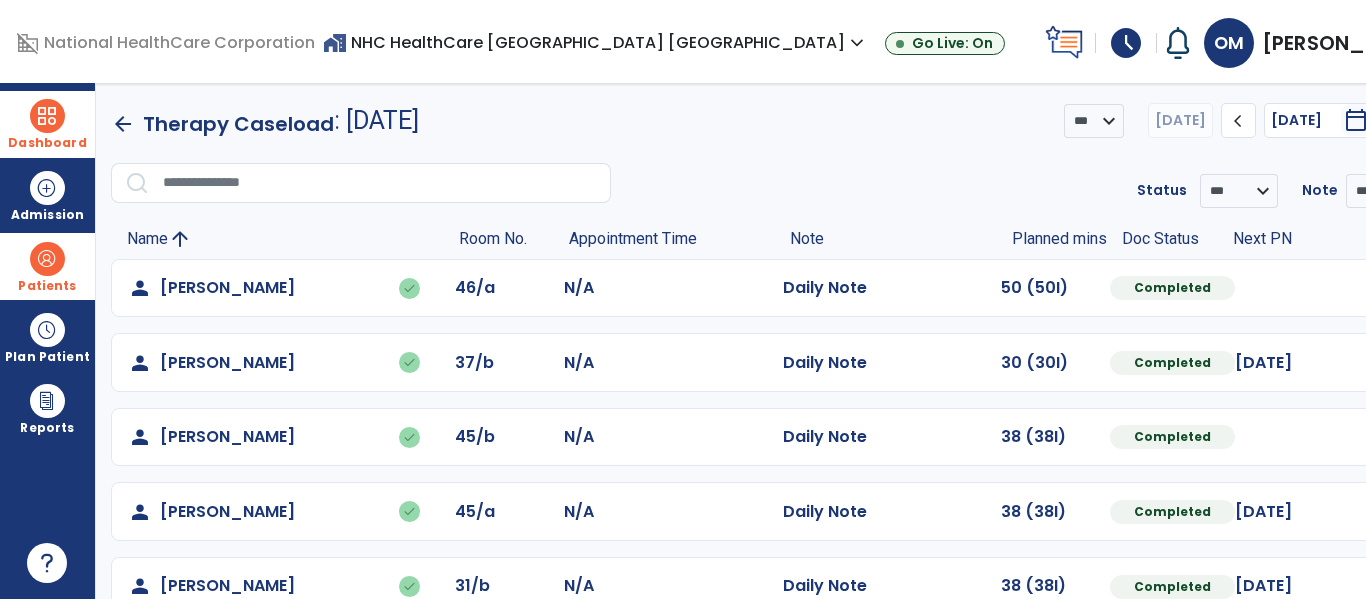 click on "schedule" at bounding box center [1126, 43] 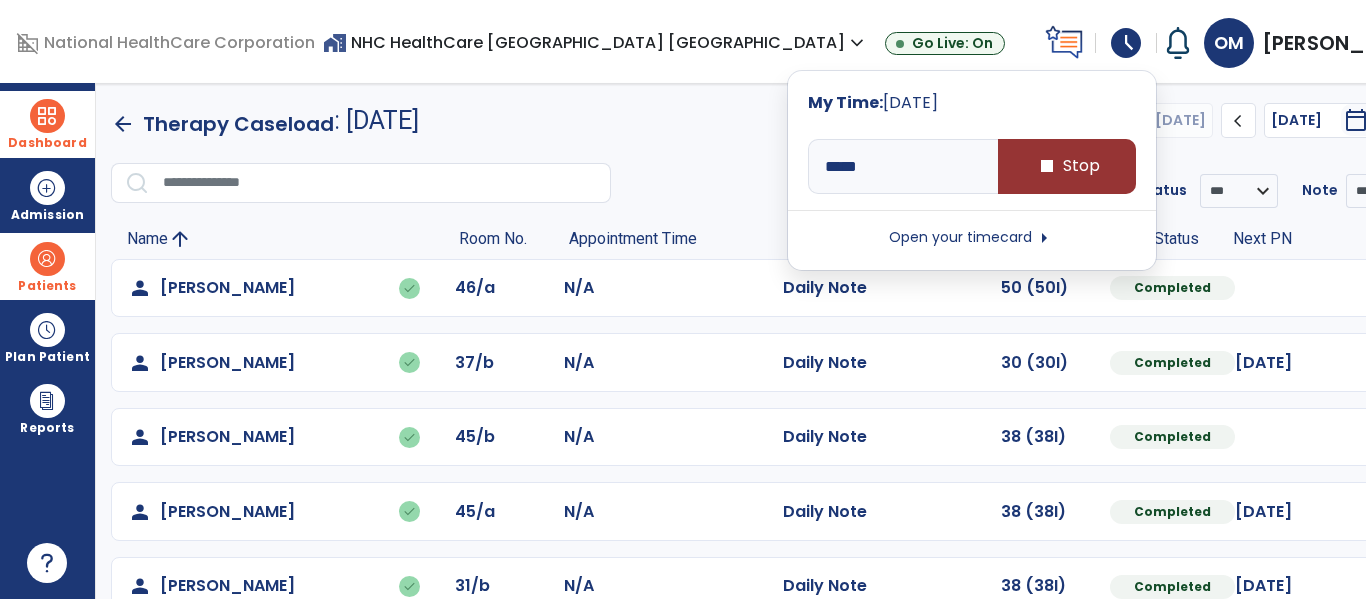 click on "stop  Stop" at bounding box center (1067, 166) 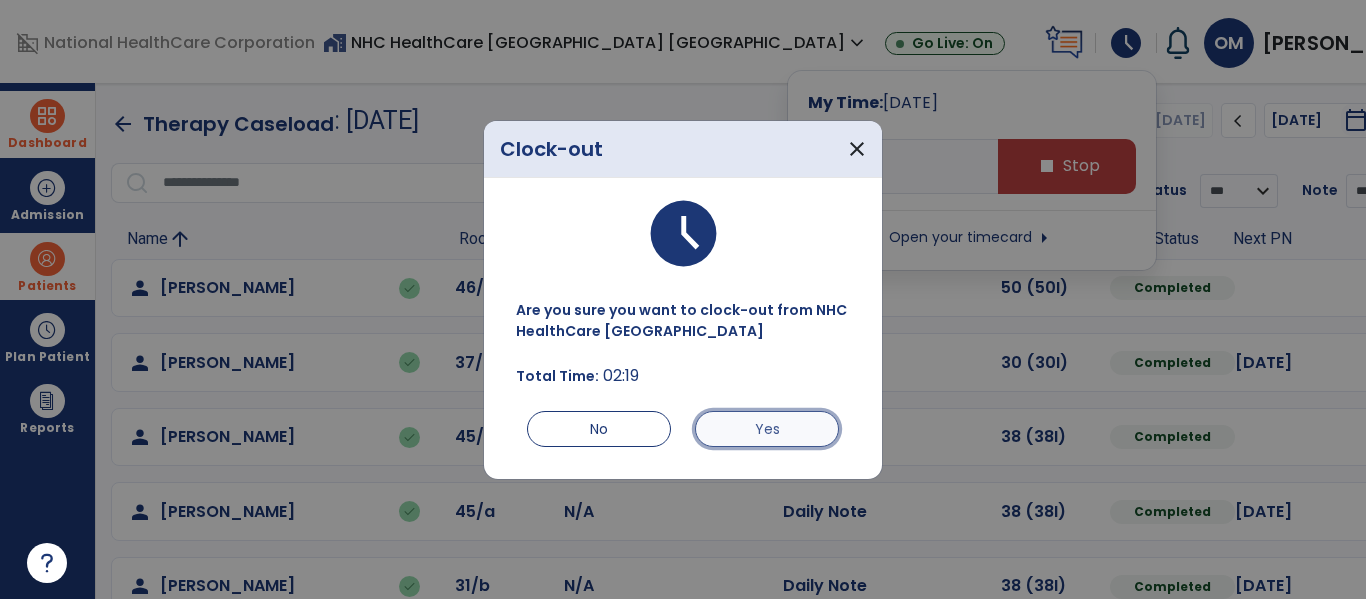click on "Yes" at bounding box center (767, 429) 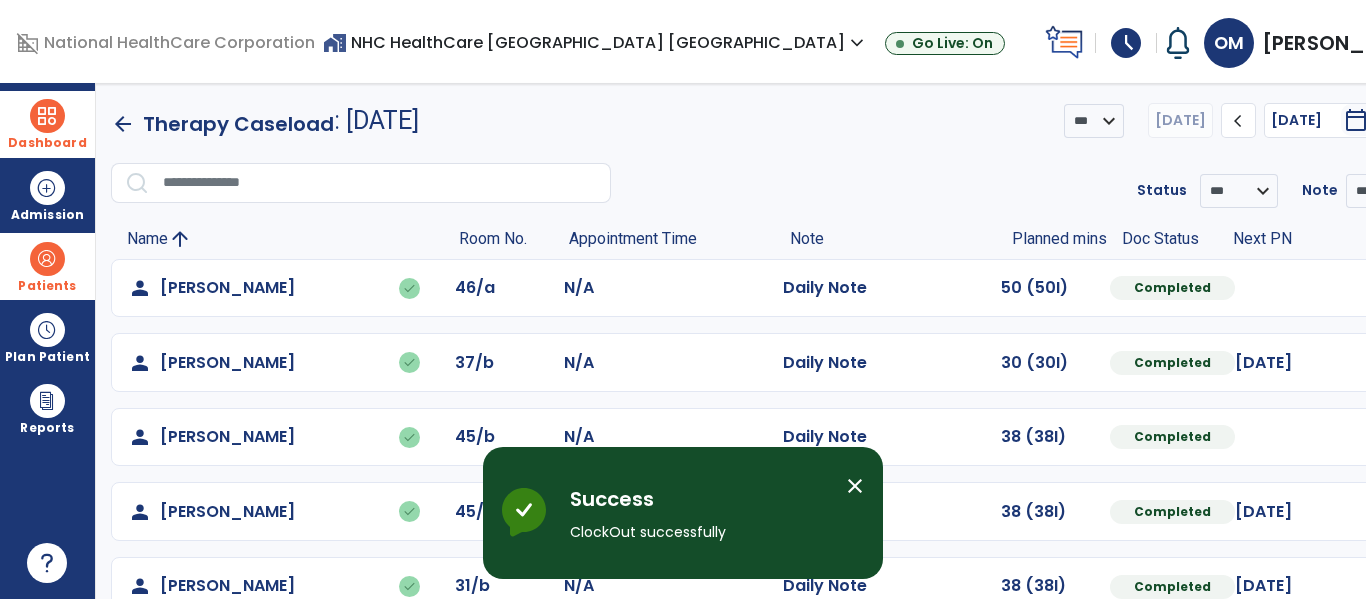 click on "schedule" at bounding box center [1126, 43] 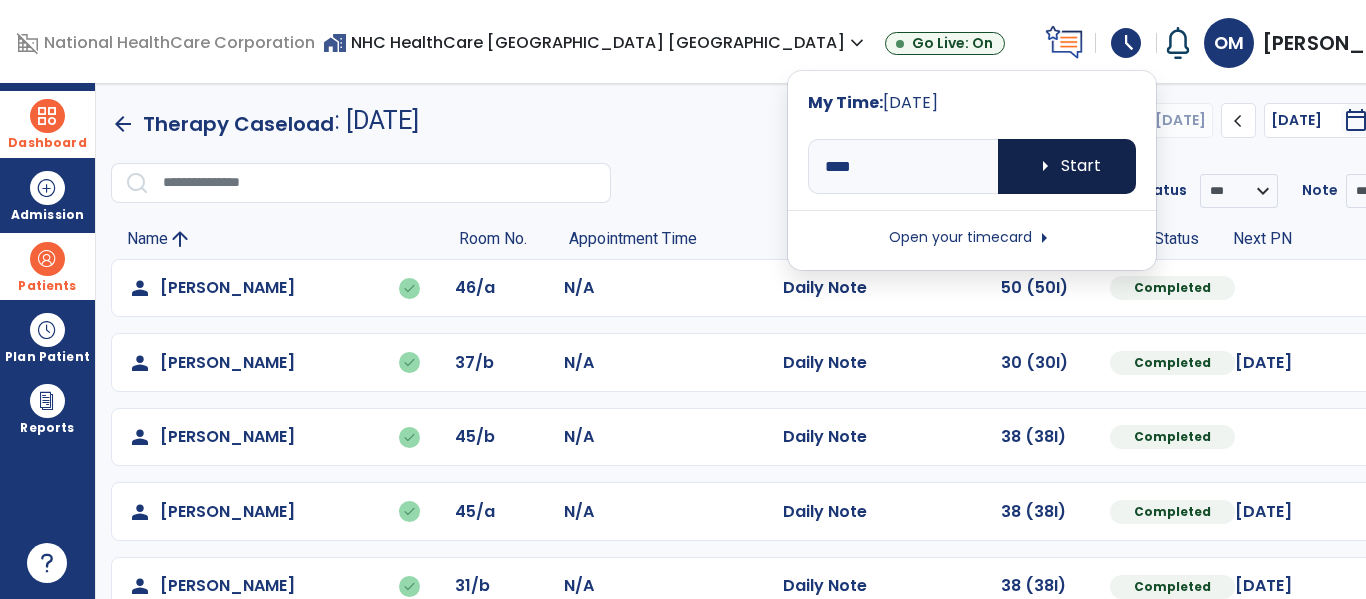 click on "arrow_right  Start" at bounding box center (1067, 166) 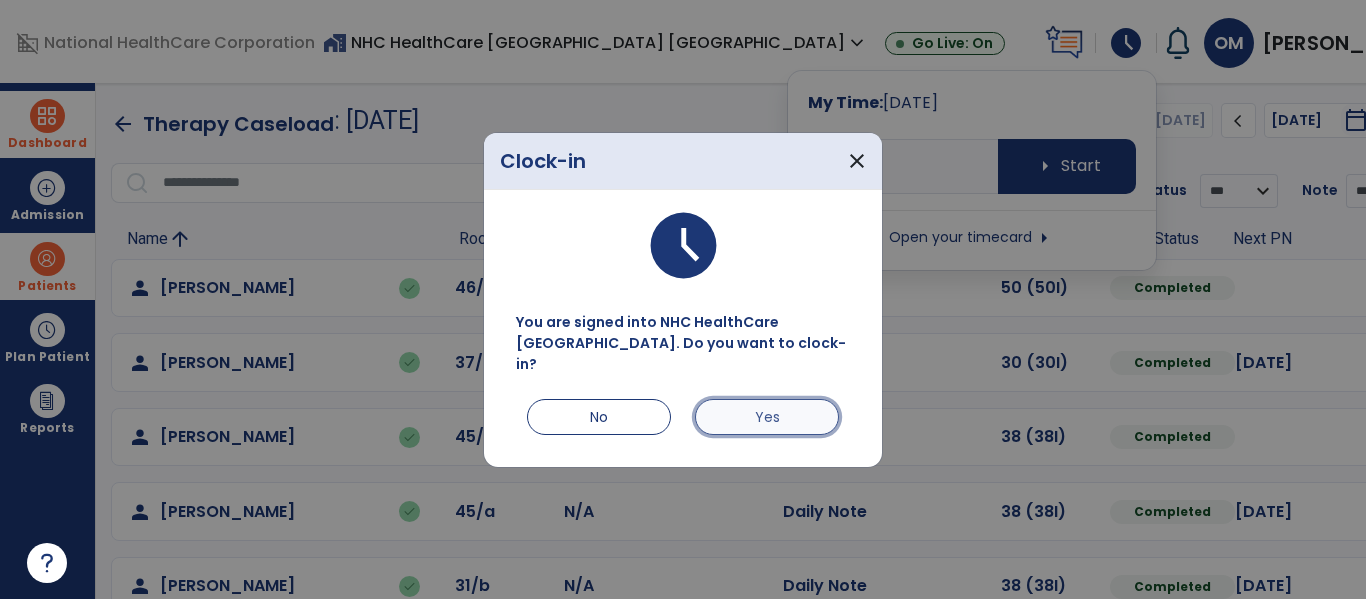 click on "Yes" at bounding box center (767, 417) 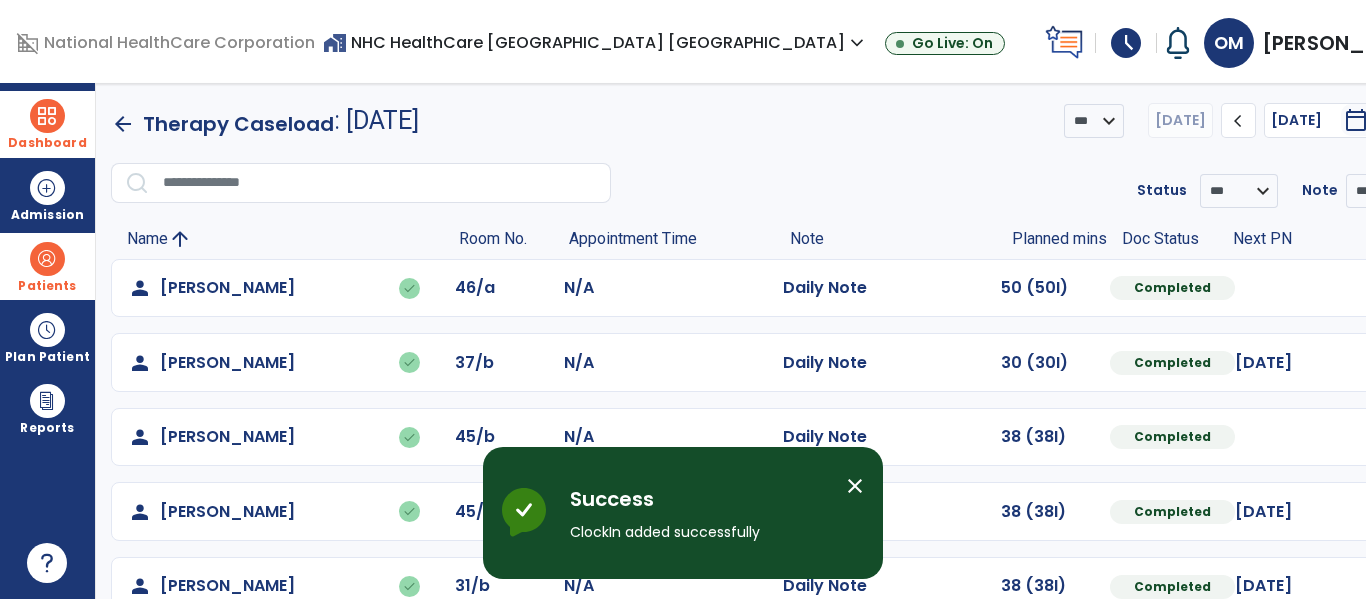 click on "schedule" at bounding box center (1126, 43) 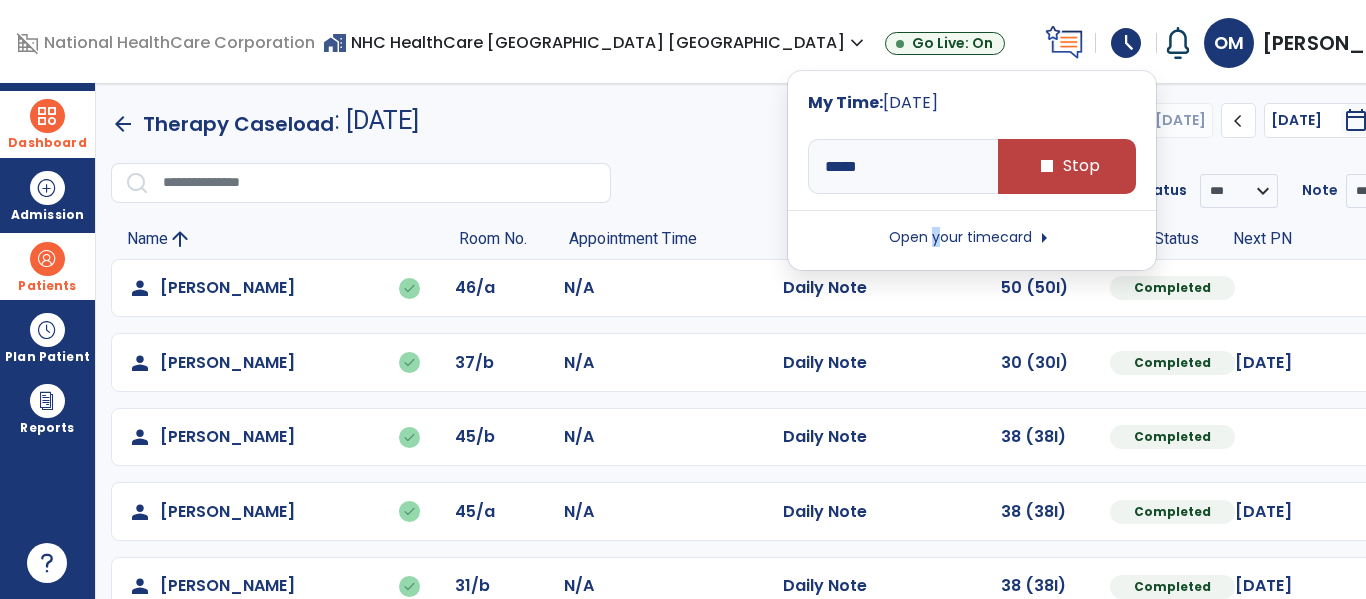 click on "Open your timecard  arrow_right" at bounding box center (972, 238) 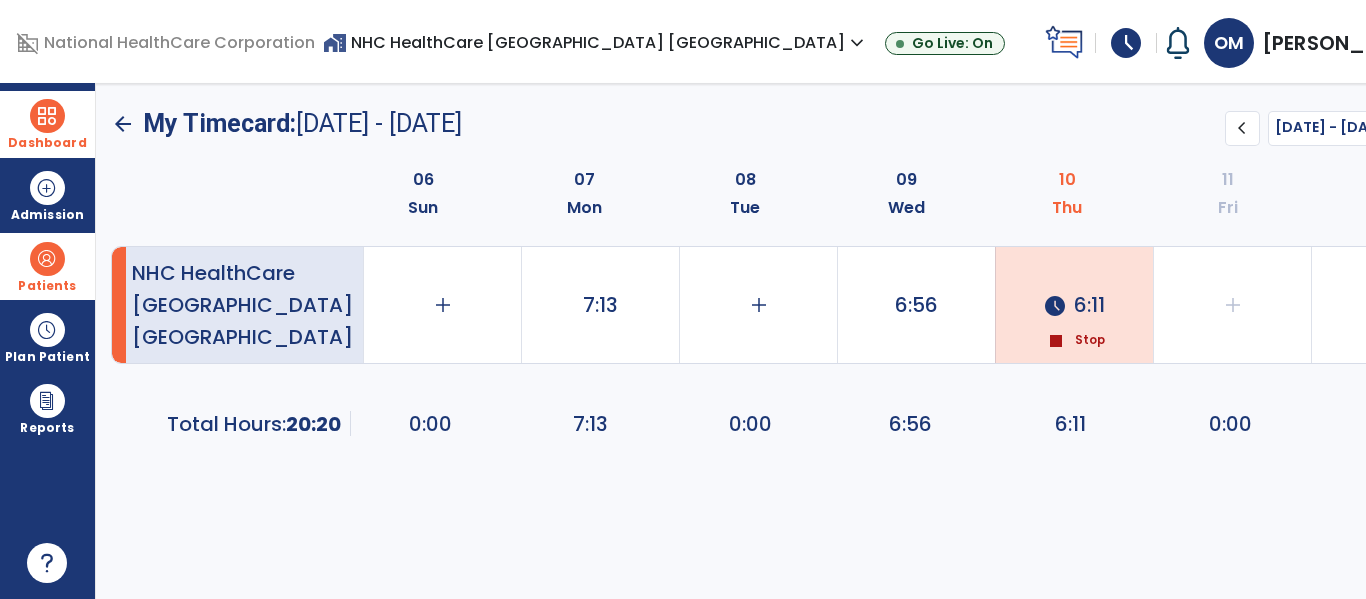 click on "schedule  6:11" 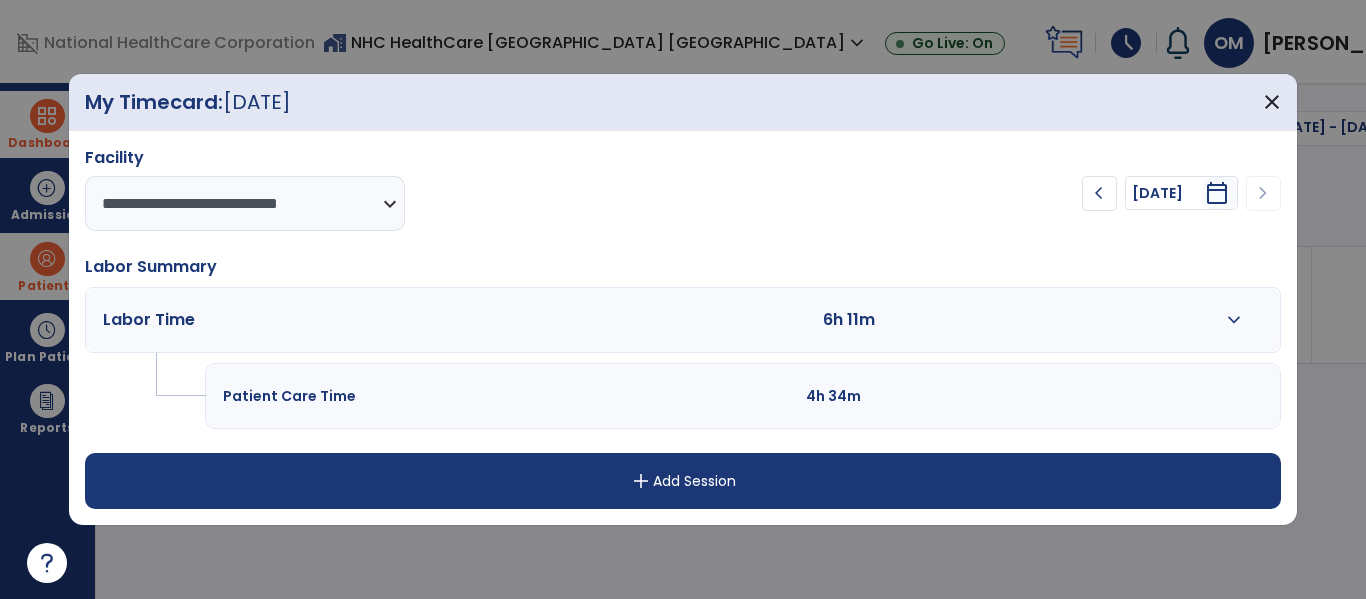 click at bounding box center [1060, 320] 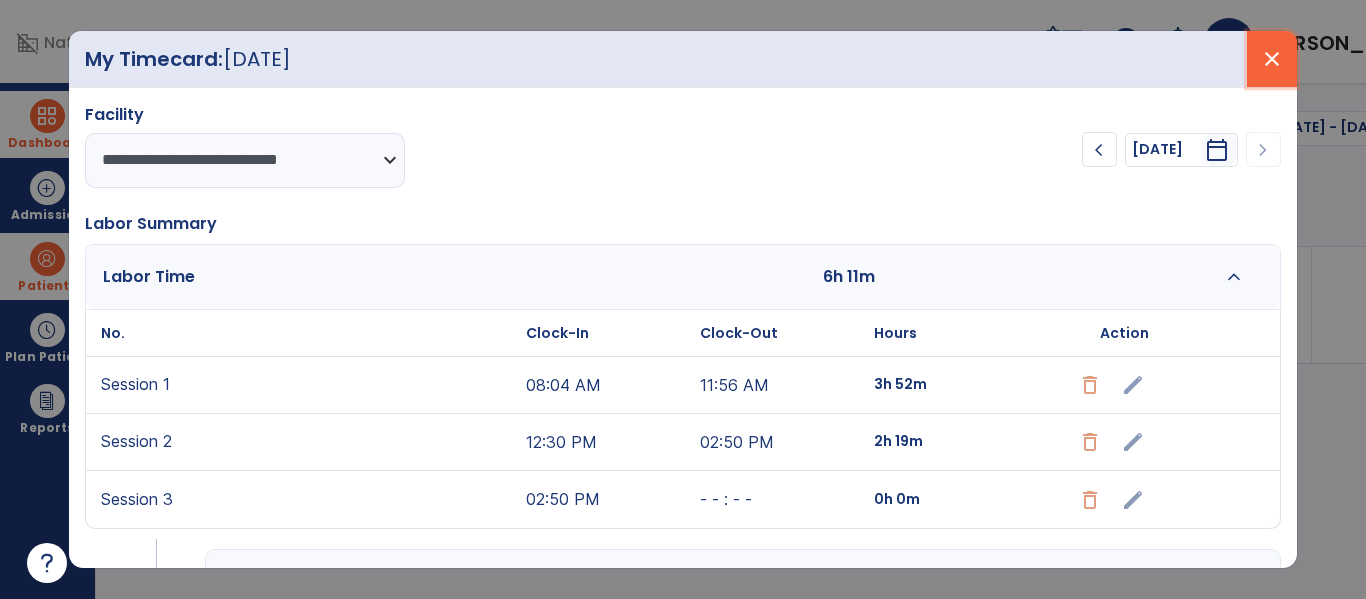 click on "close" at bounding box center [1272, 59] 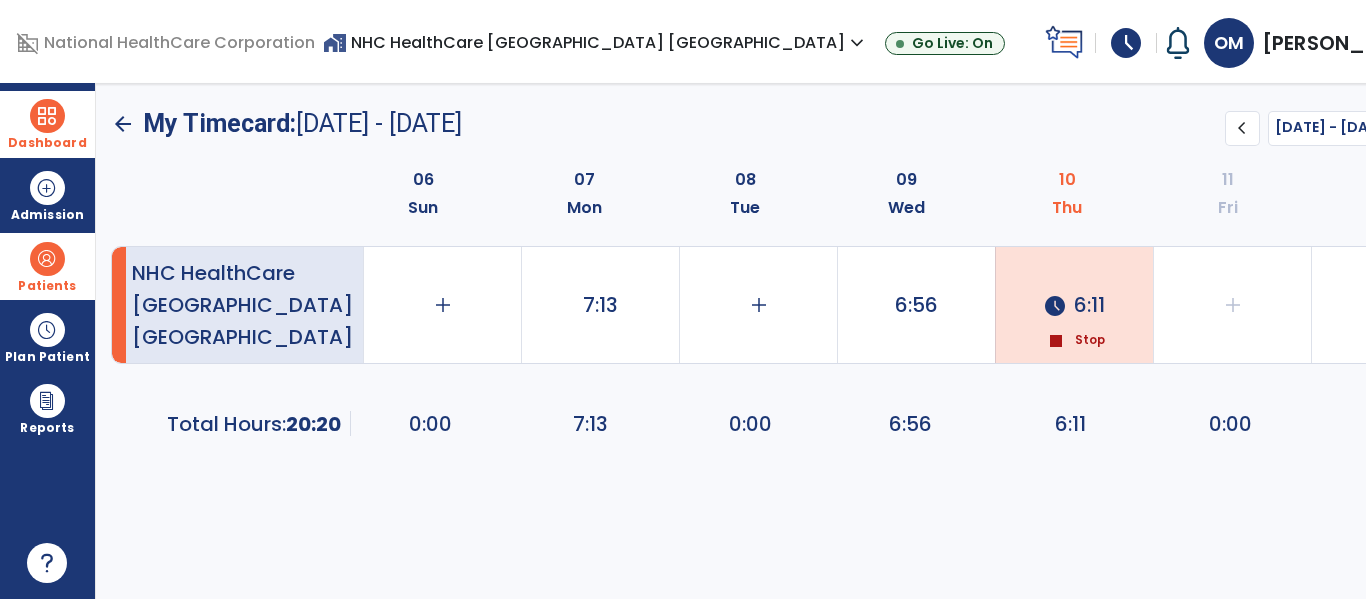 click on "schedule" at bounding box center [1126, 43] 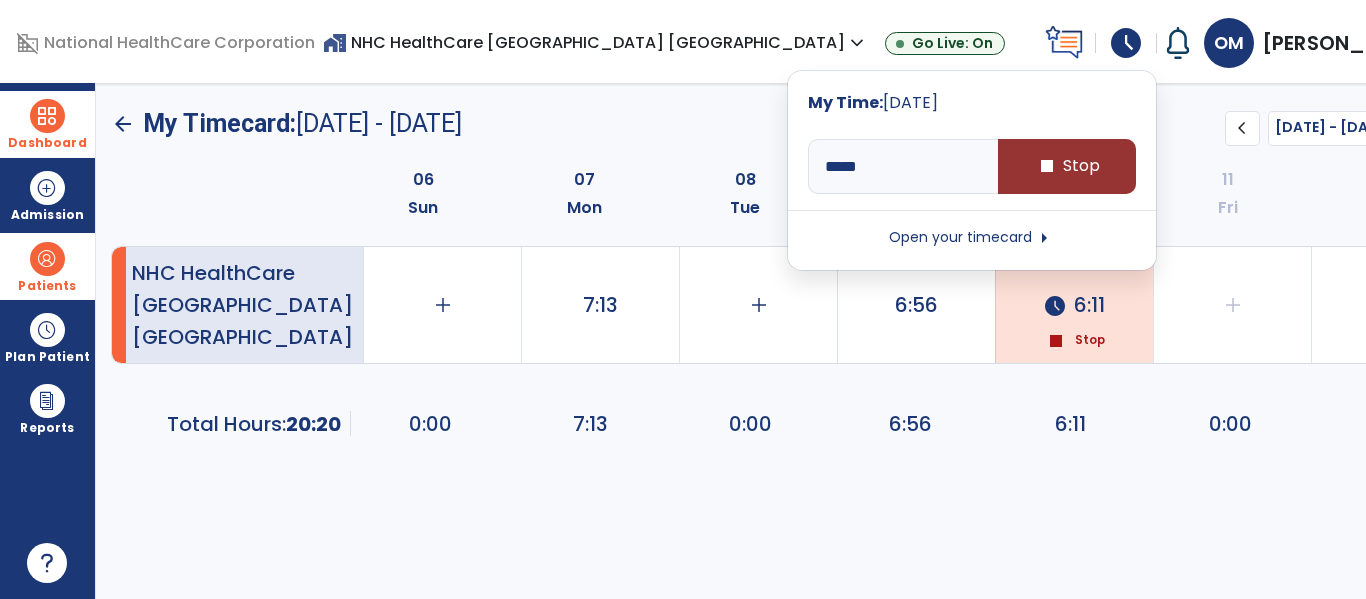 click on "stop  Stop" at bounding box center (1067, 166) 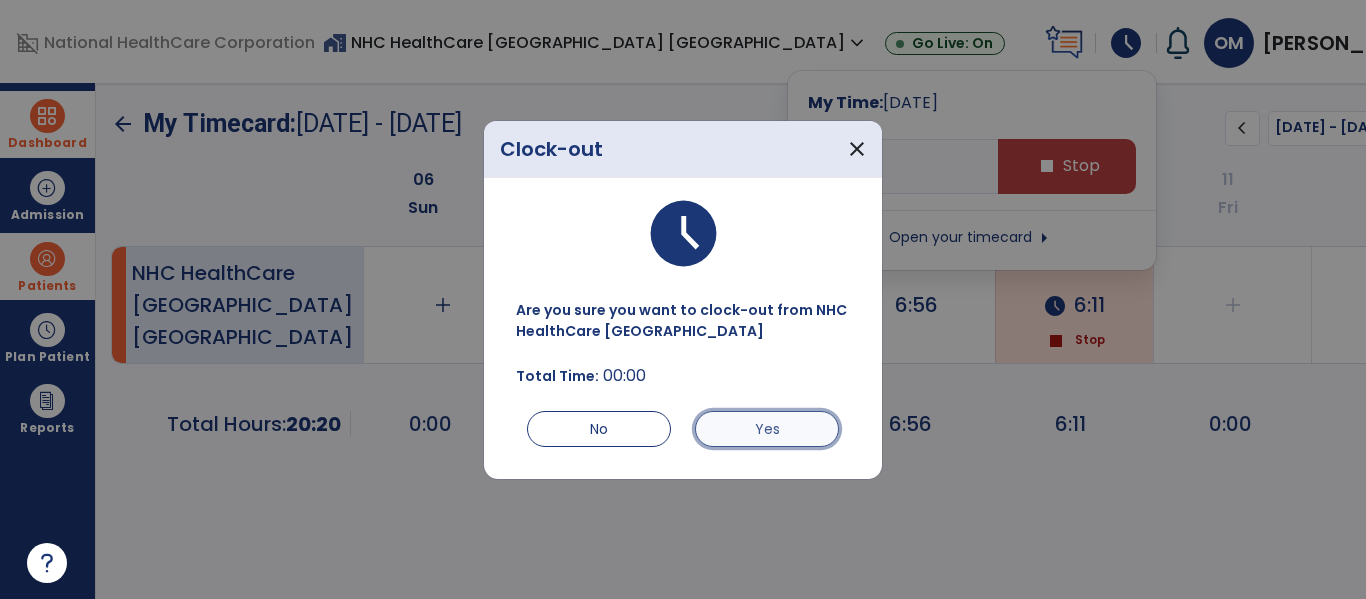 click on "Yes" at bounding box center (767, 429) 